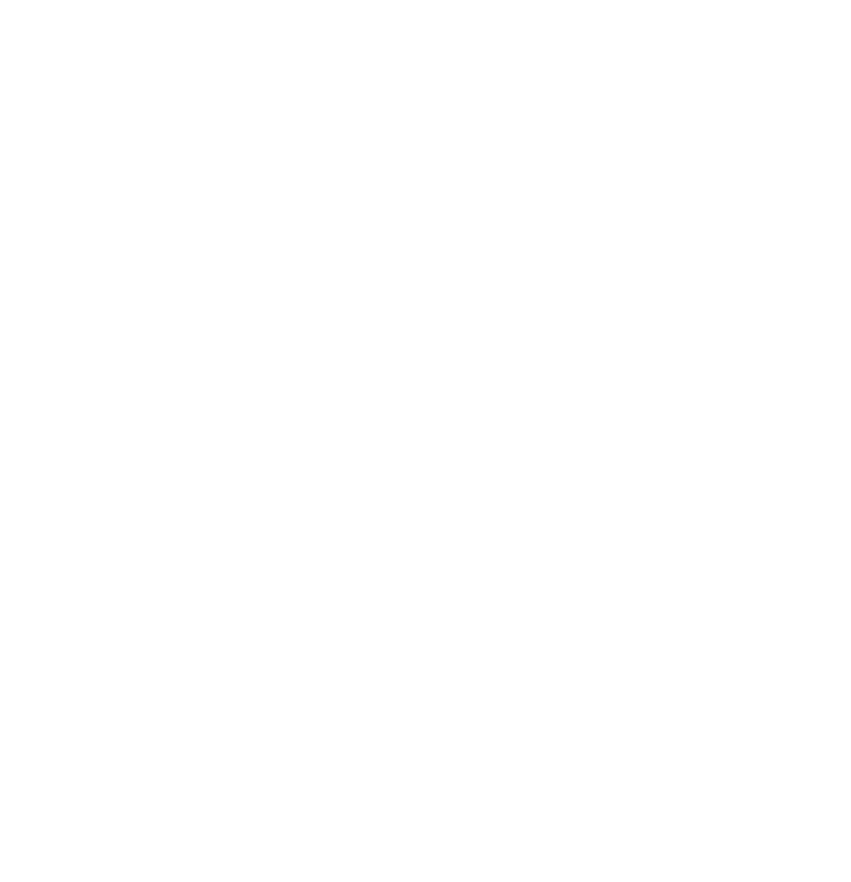 scroll, scrollTop: 0, scrollLeft: 0, axis: both 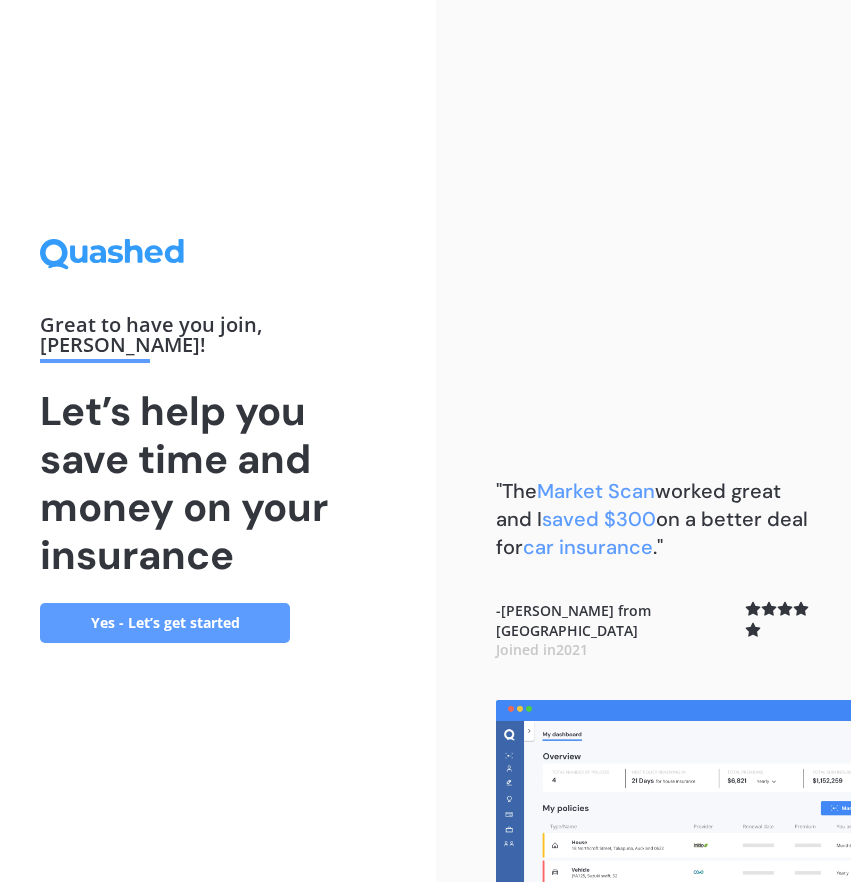click on "Yes - Let’s get started" at bounding box center [165, 623] 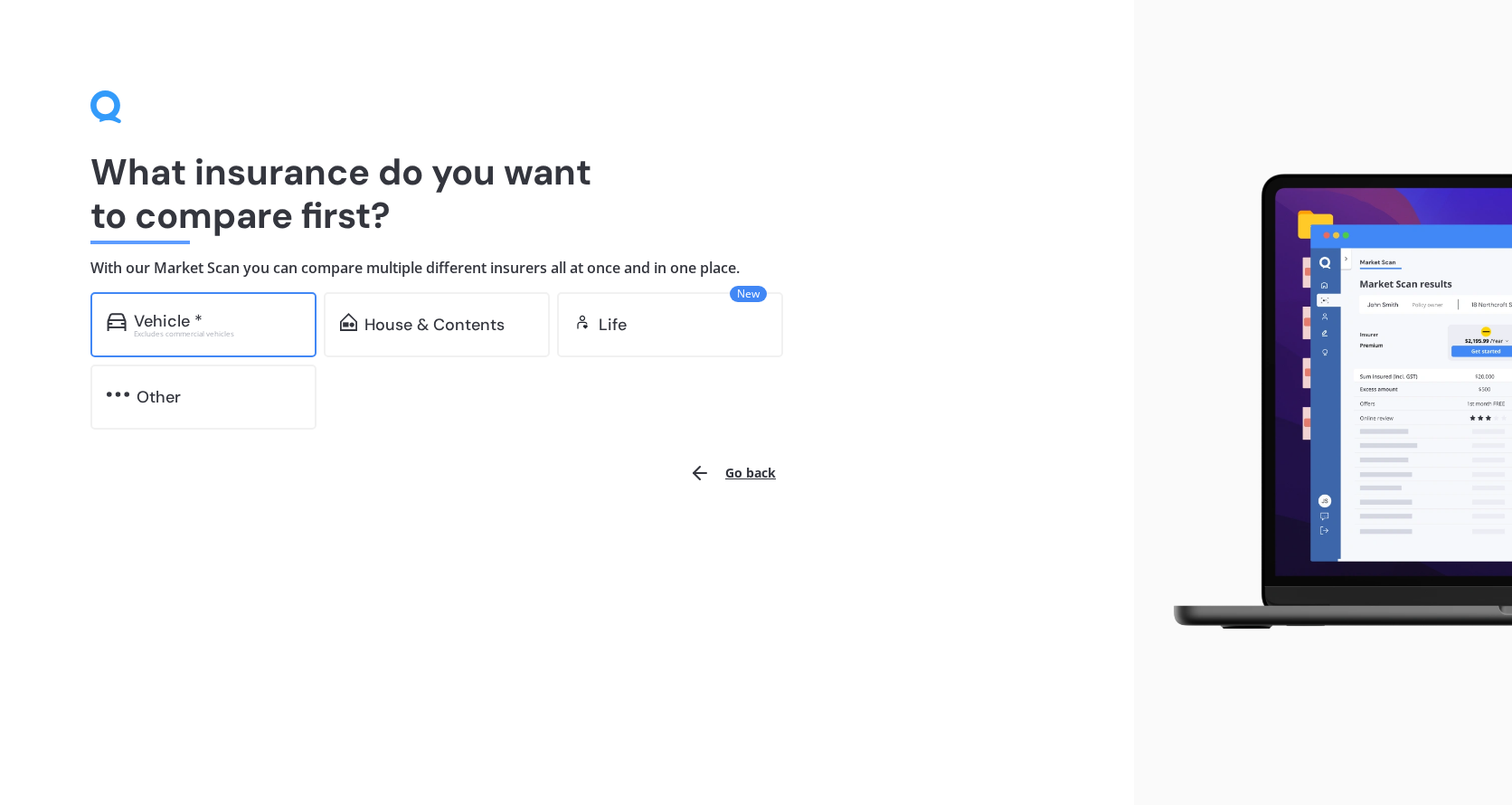 click on "Vehicle * Excludes commercial vehicles" at bounding box center [203, 325] 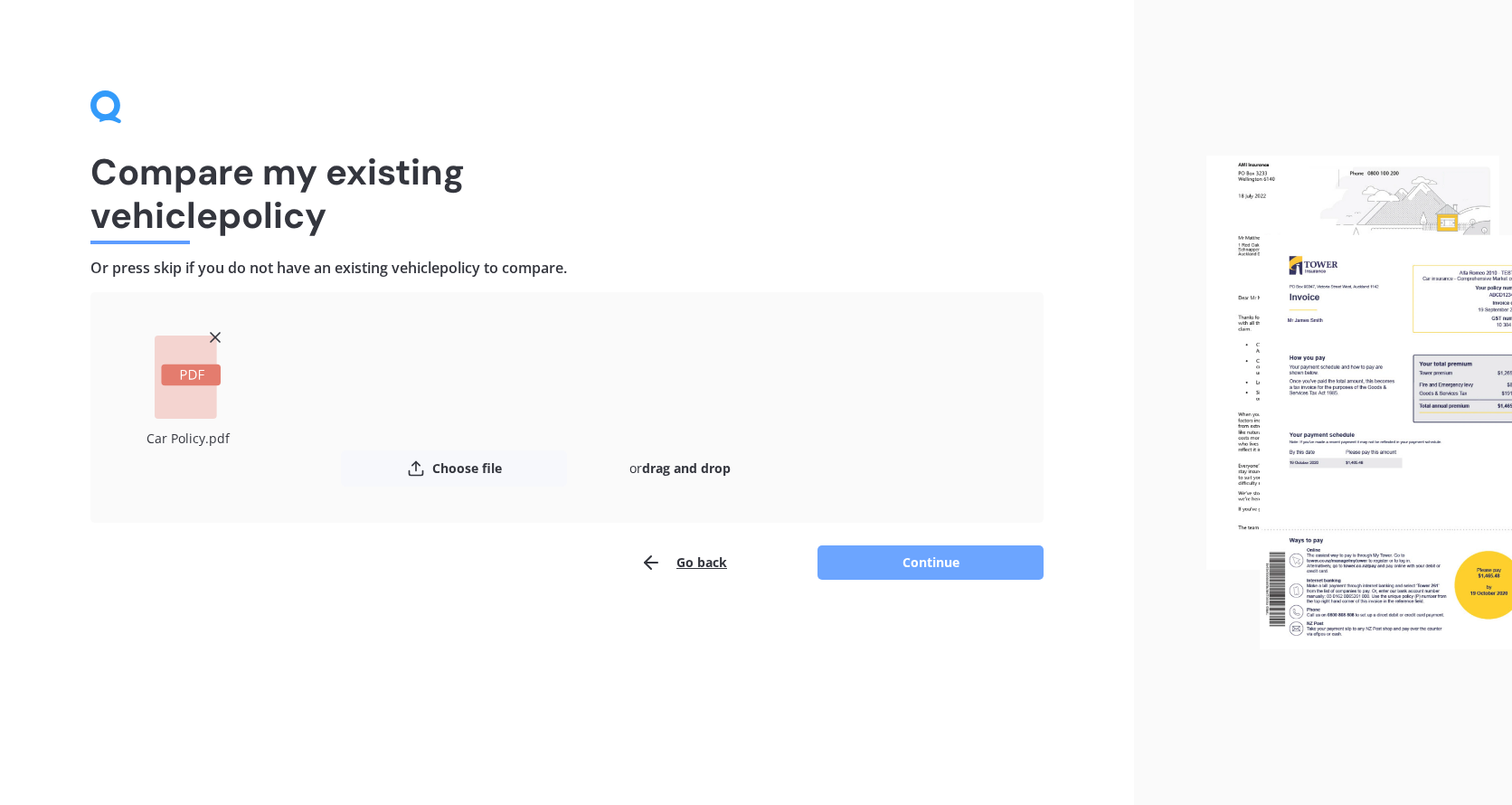 click on "Continue" at bounding box center (931, 563) 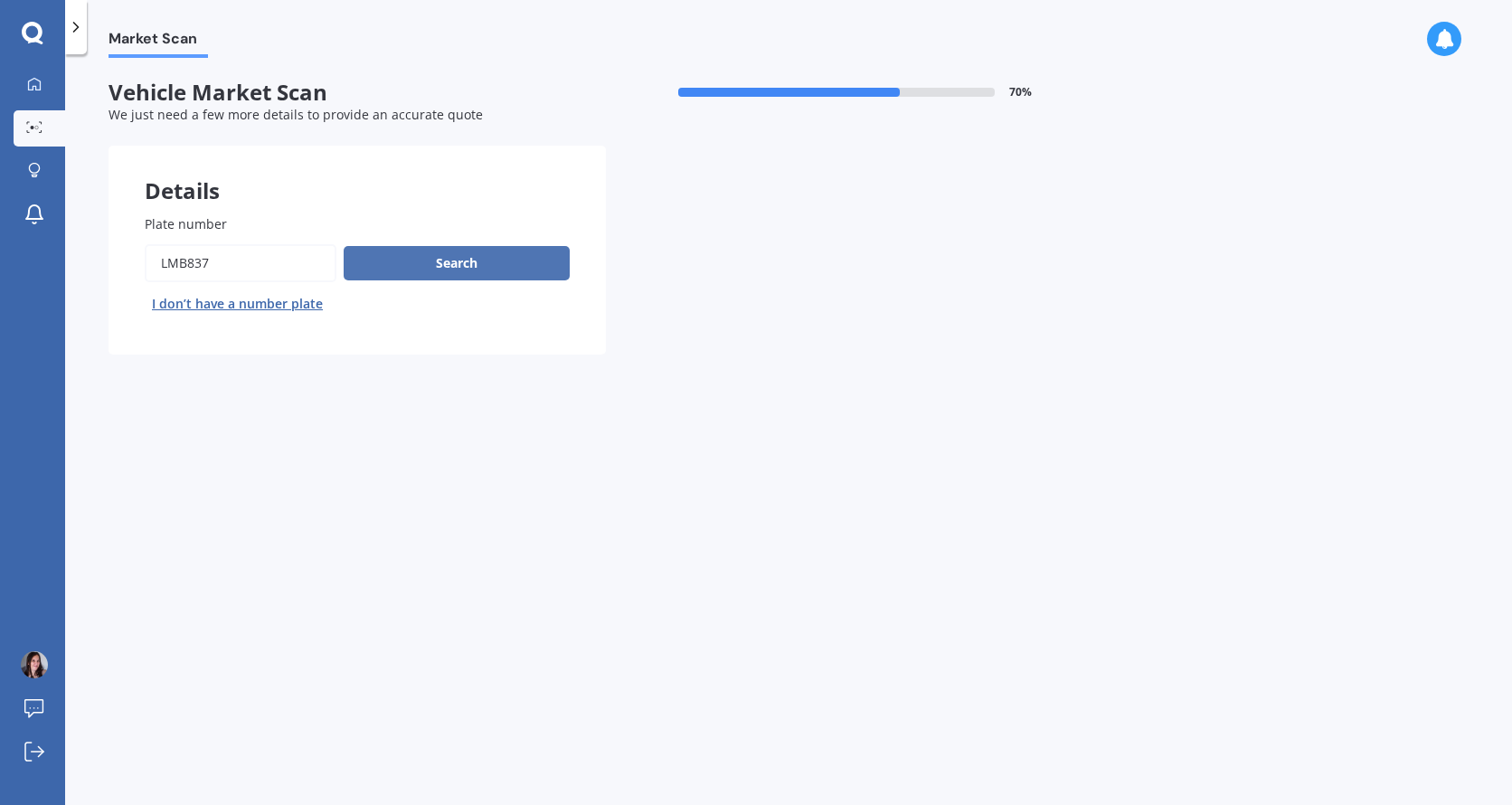 click on "Search" at bounding box center [457, 263] 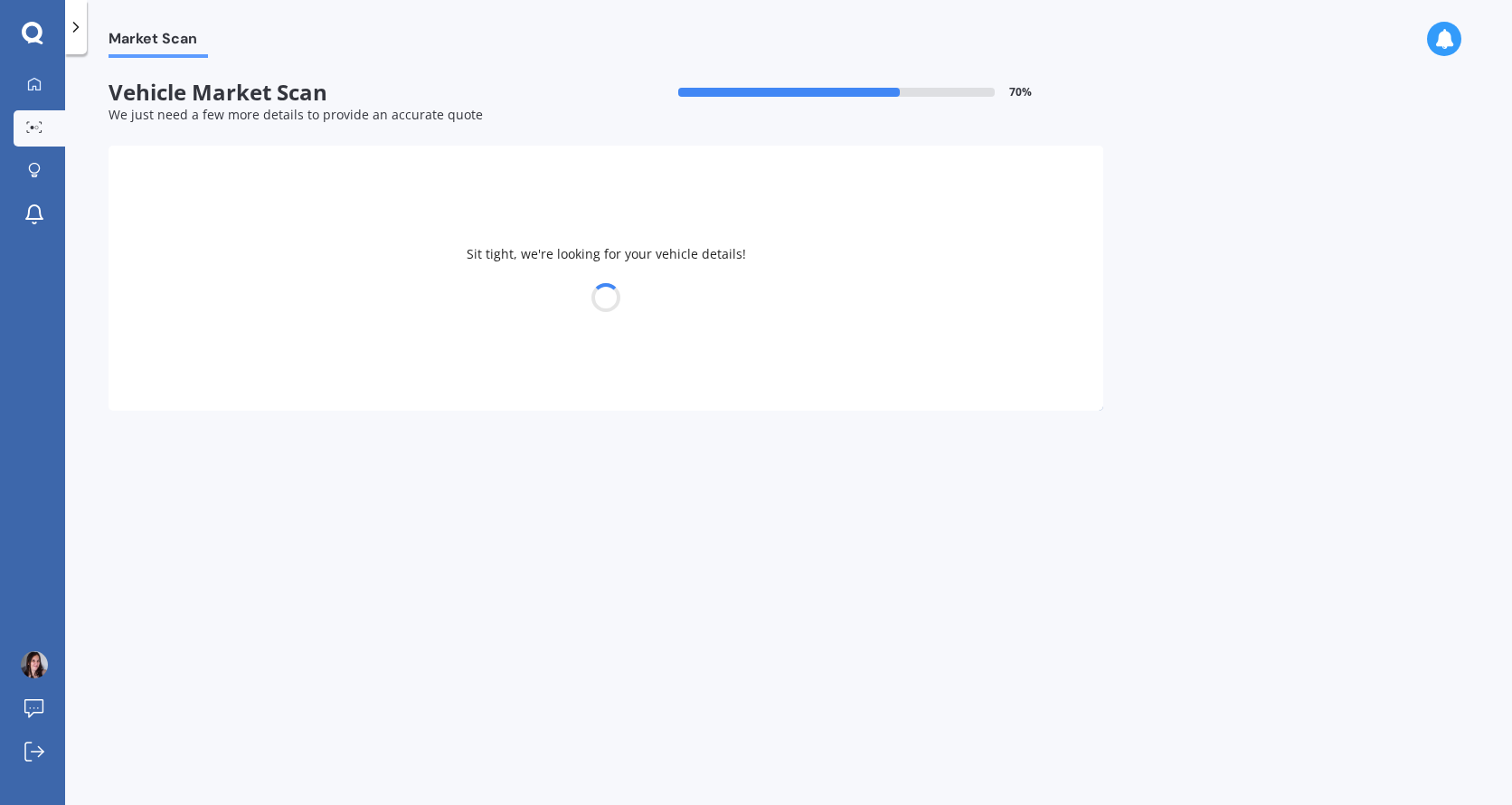 select on "MAZDA" 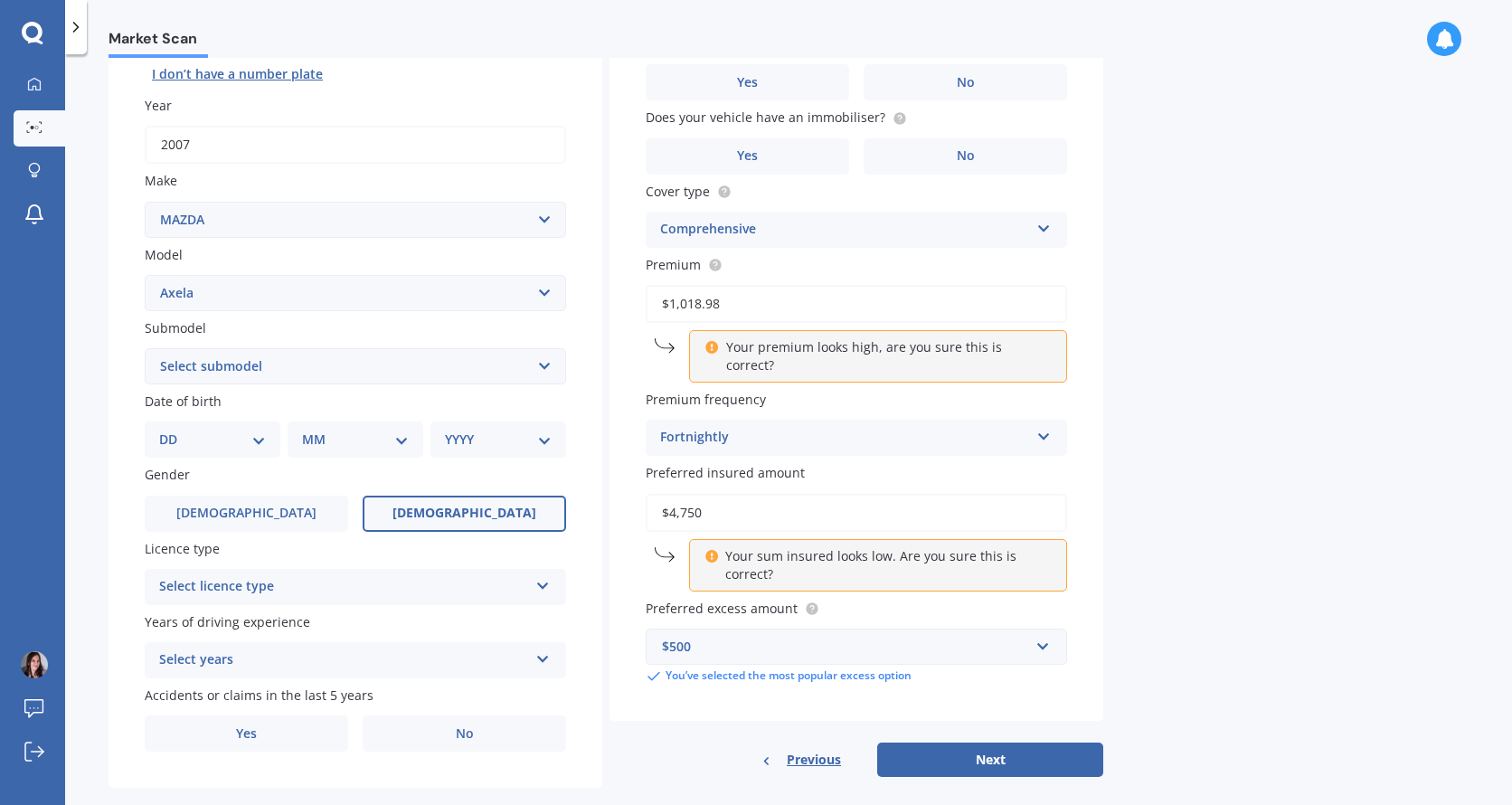 scroll, scrollTop: 260, scrollLeft: 0, axis: vertical 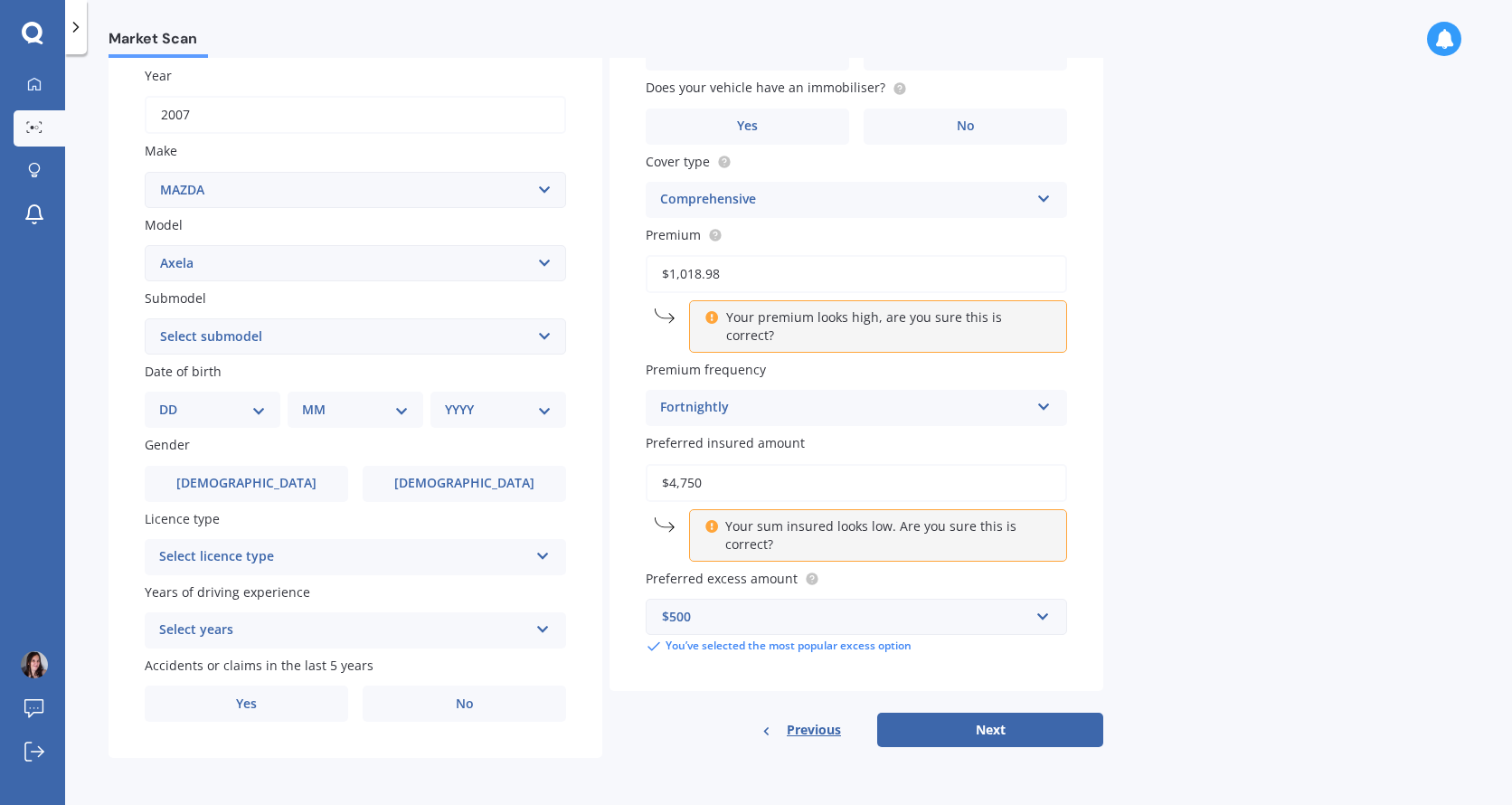 click on "DD 01 02 03 04 05 06 07 08 09 10 11 12 13 14 15 16 17 18 19 20 21 22 23 24 25 26 27 28 29 30 31" at bounding box center [213, 410] 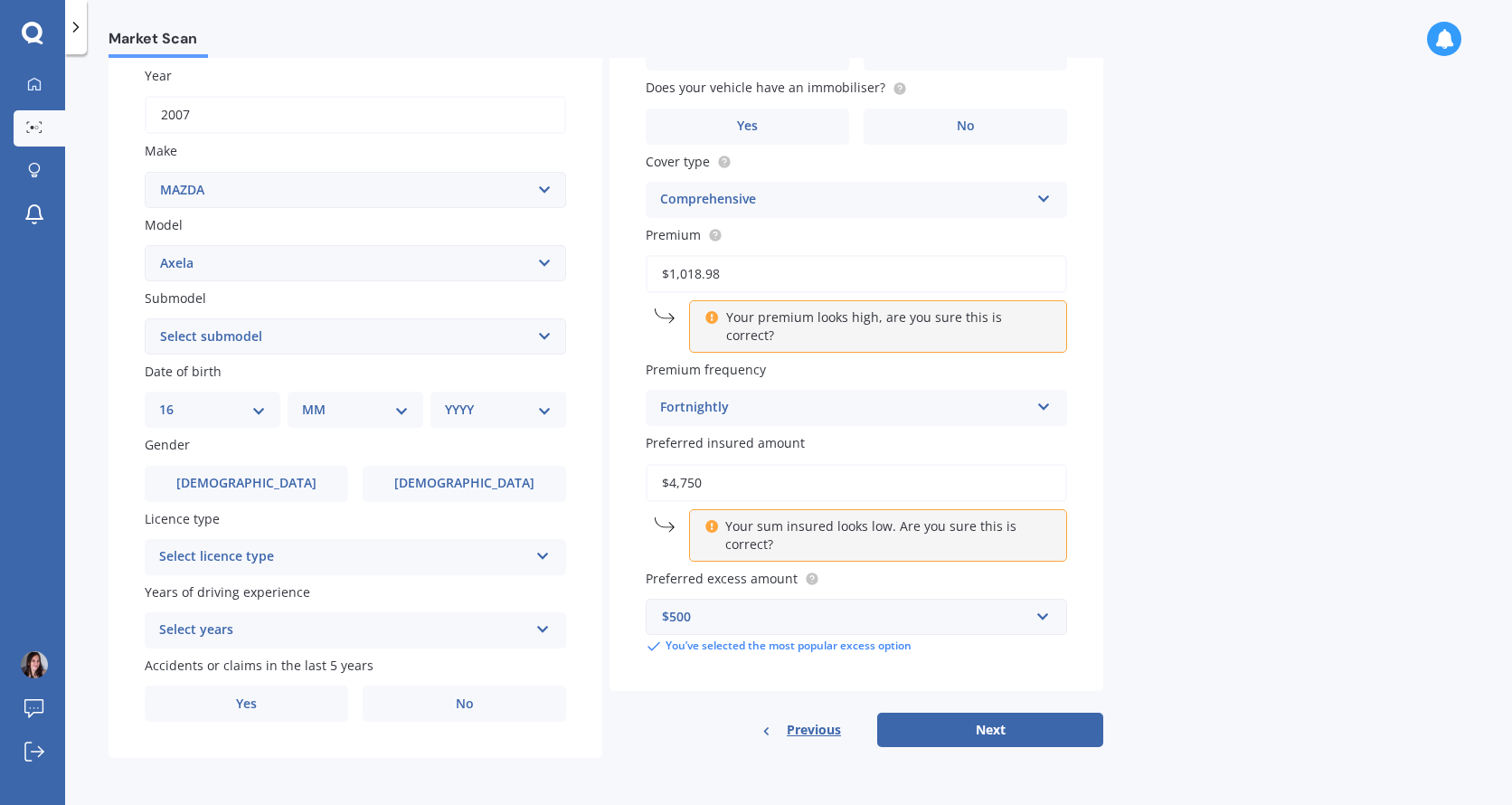 click on "DD 01 02 03 04 05 06 07 08 09 10 11 12 13 14 15 16 17 18 19 20 21 22 23 24 25 26 27 28 29 30 31" at bounding box center (213, 410) 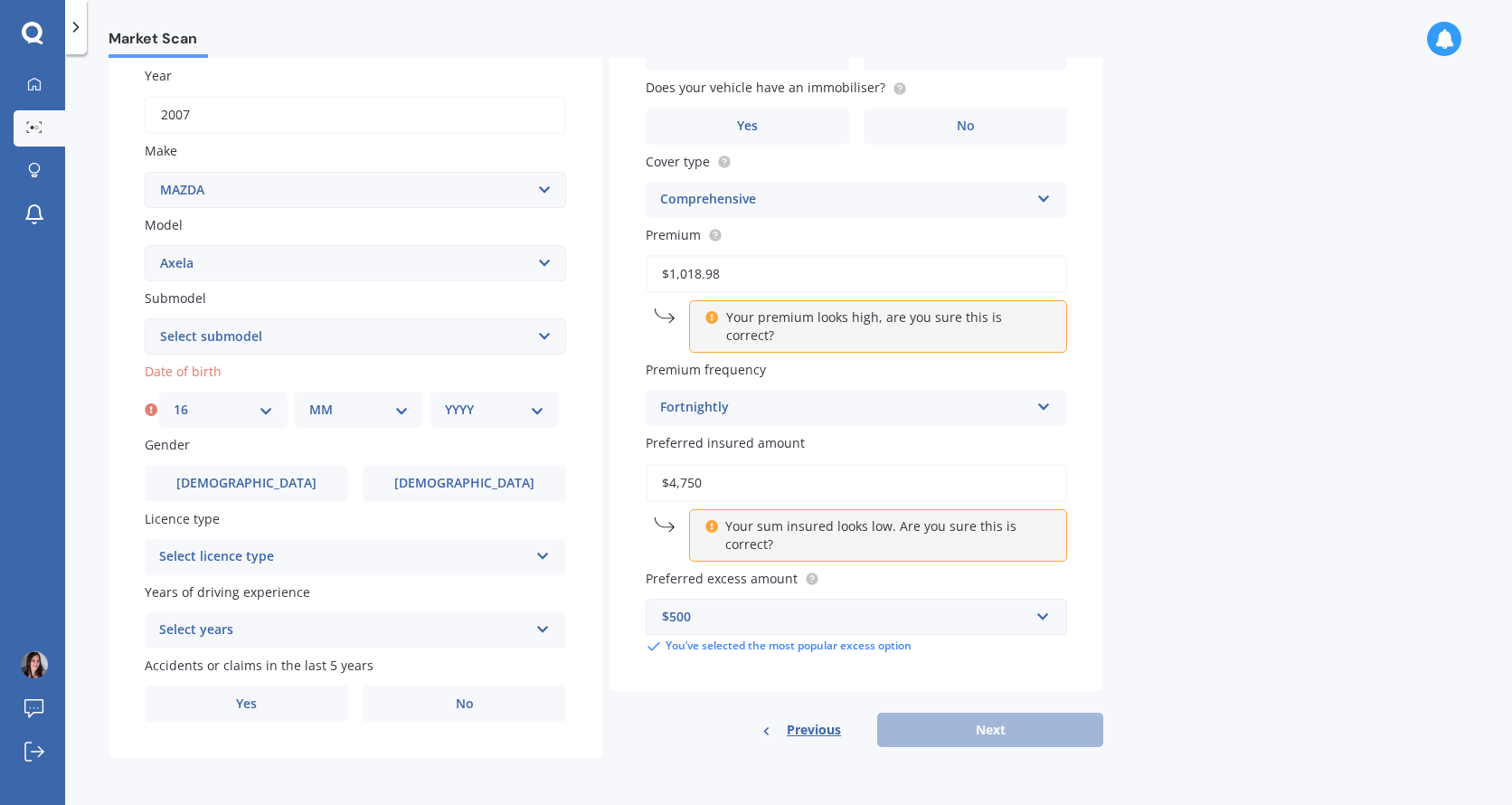 click on "MM 01 02 03 04 05 06 07 08 09 10 11 12" at bounding box center [359, 410] 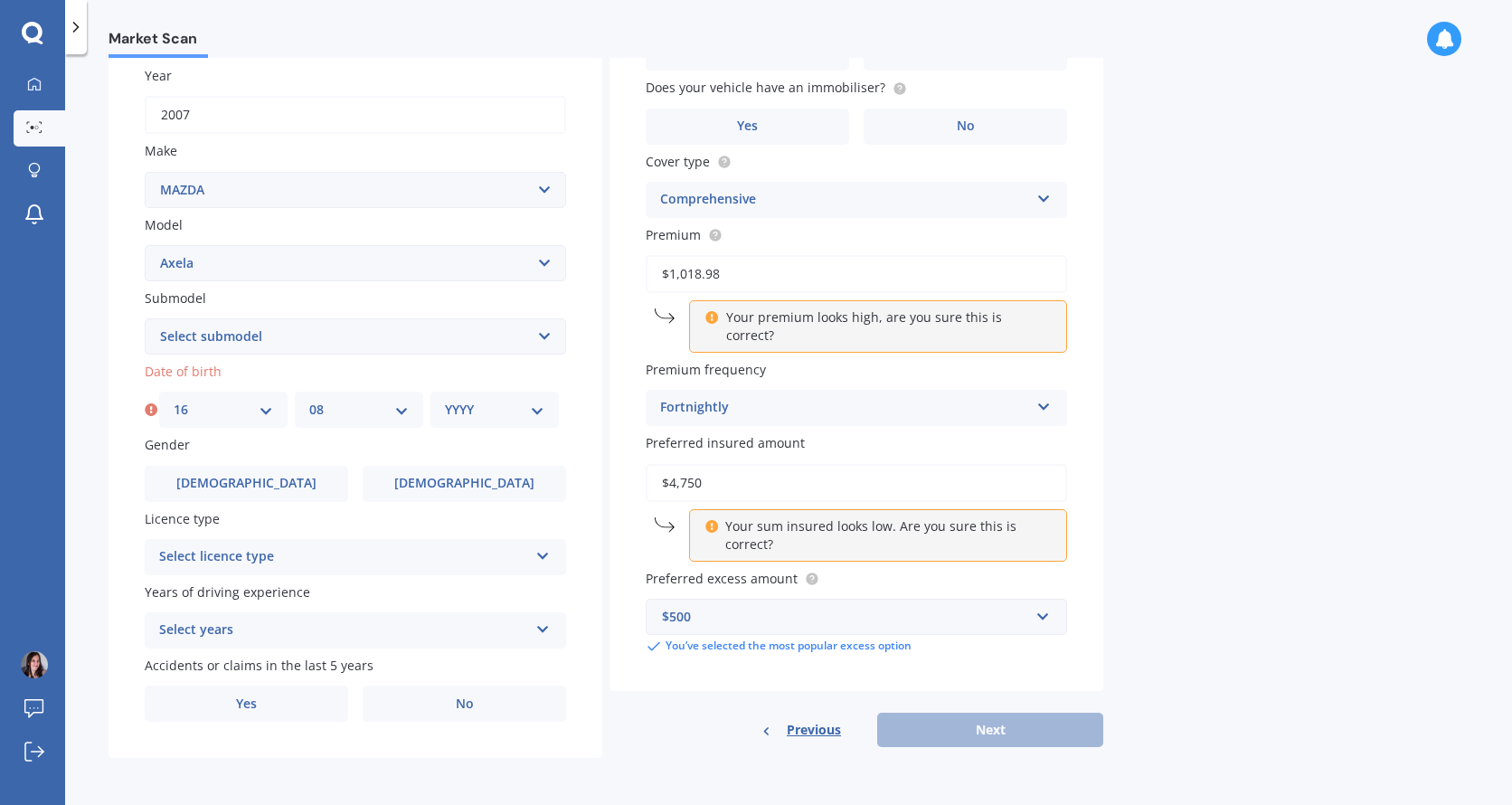 click on "MM 01 02 03 04 05 06 07 08 09 10 11 12" at bounding box center [359, 410] 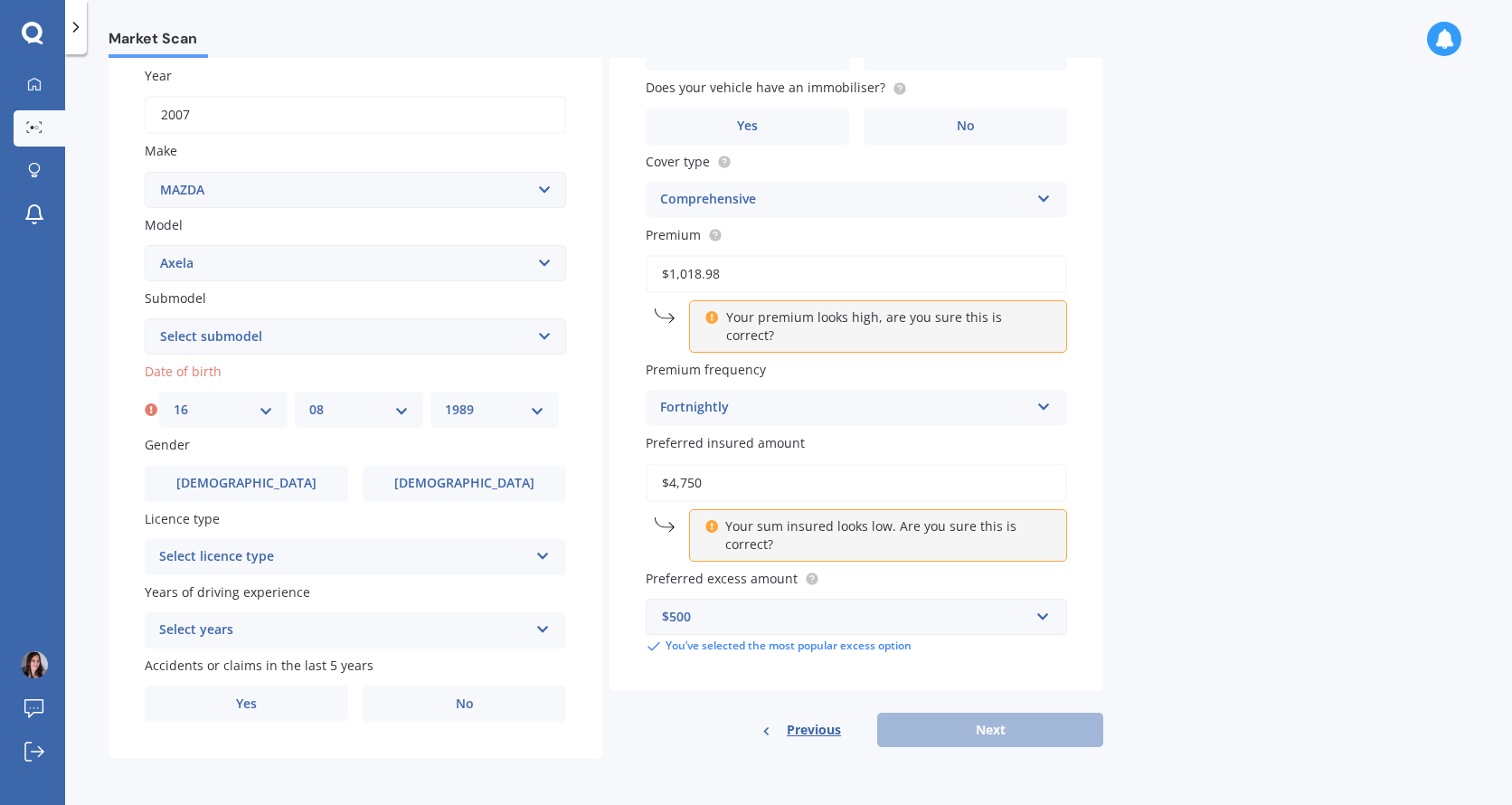 click on "YYYY 2025 2024 2023 2022 2021 2020 2019 2018 2017 2016 2015 2014 2013 2012 2011 2010 2009 2008 2007 2006 2005 2004 2003 2002 2001 2000 1999 1998 1997 1996 1995 1994 1993 1992 1991 1990 1989 1988 1987 1986 1985 1984 1983 1982 1981 1980 1979 1978 1977 1976 1975 1974 1973 1972 1971 1970 1969 1968 1967 1966 1965 1964 1963 1962 1961 1960 1959 1958 1957 1956 1955 1954 1953 1952 1951 1950 1949 1948 1947 1946 1945 1944 1943 1942 1941 1940 1939 1938 1937 1936 1935 1934 1933 1932 1931 1930 1929 1928 1927 1926" at bounding box center [495, 410] 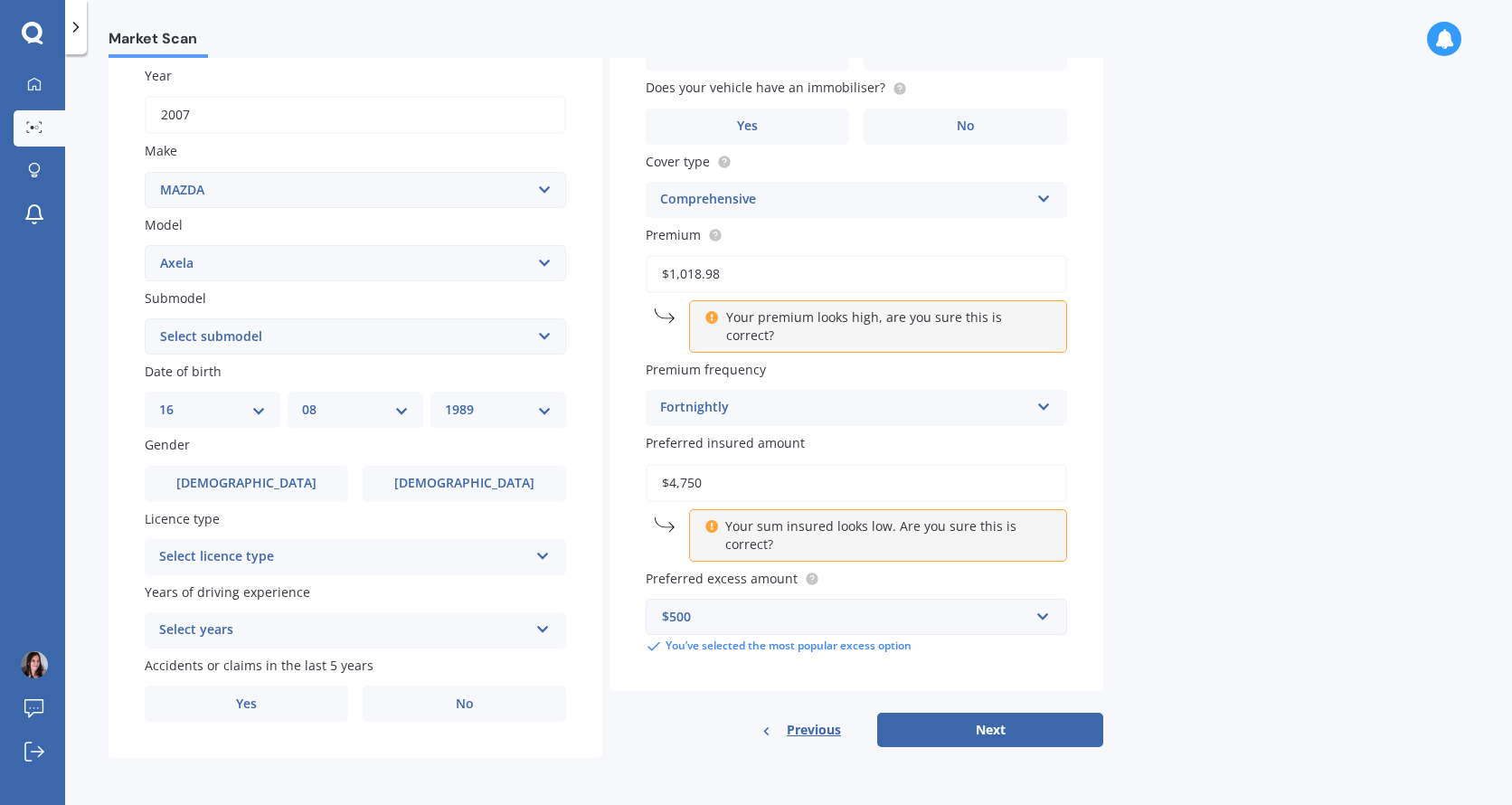 click on "Select licence type" at bounding box center [344, 557] 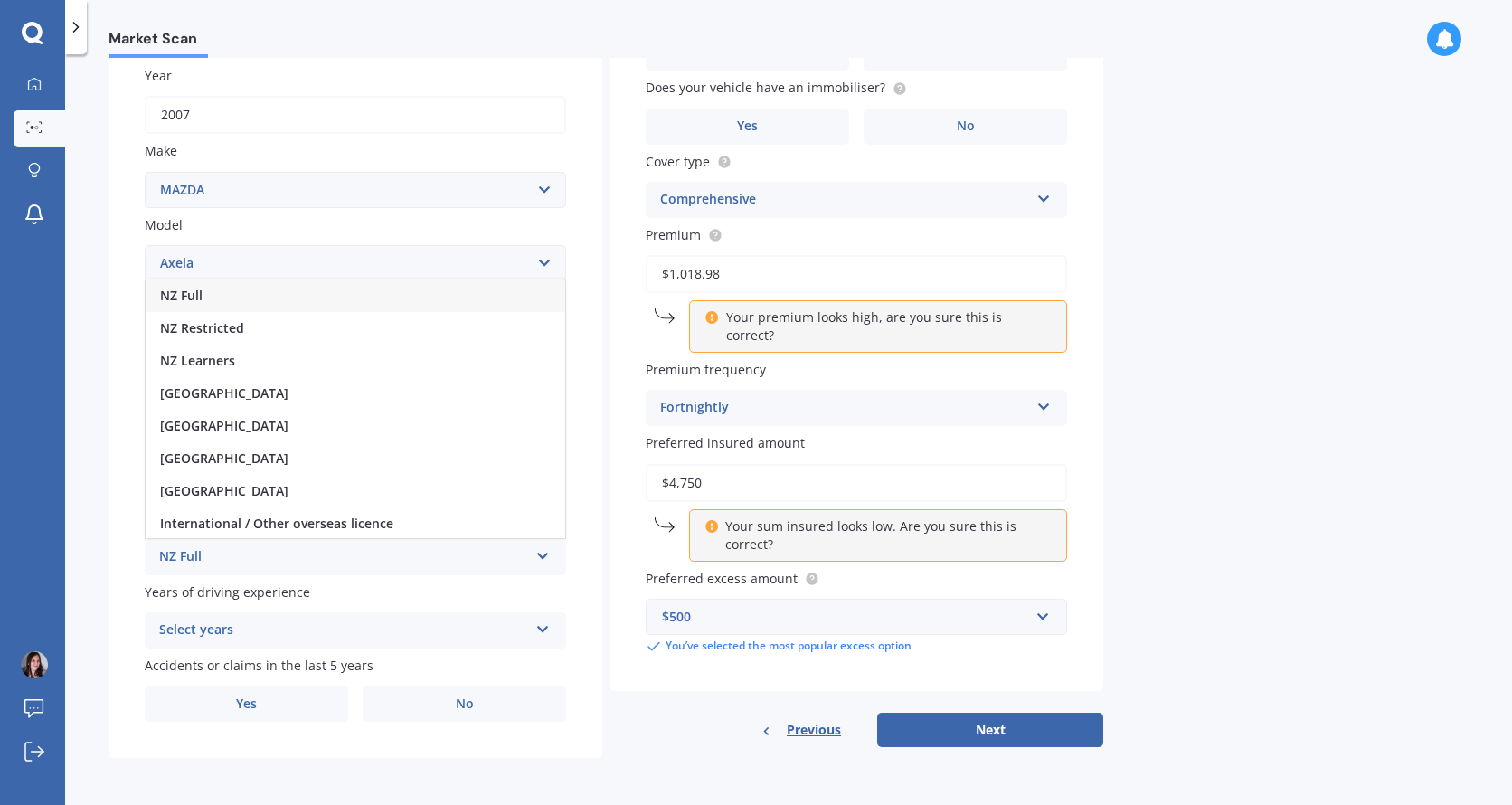 click on "NZ Full" at bounding box center [355, 296] 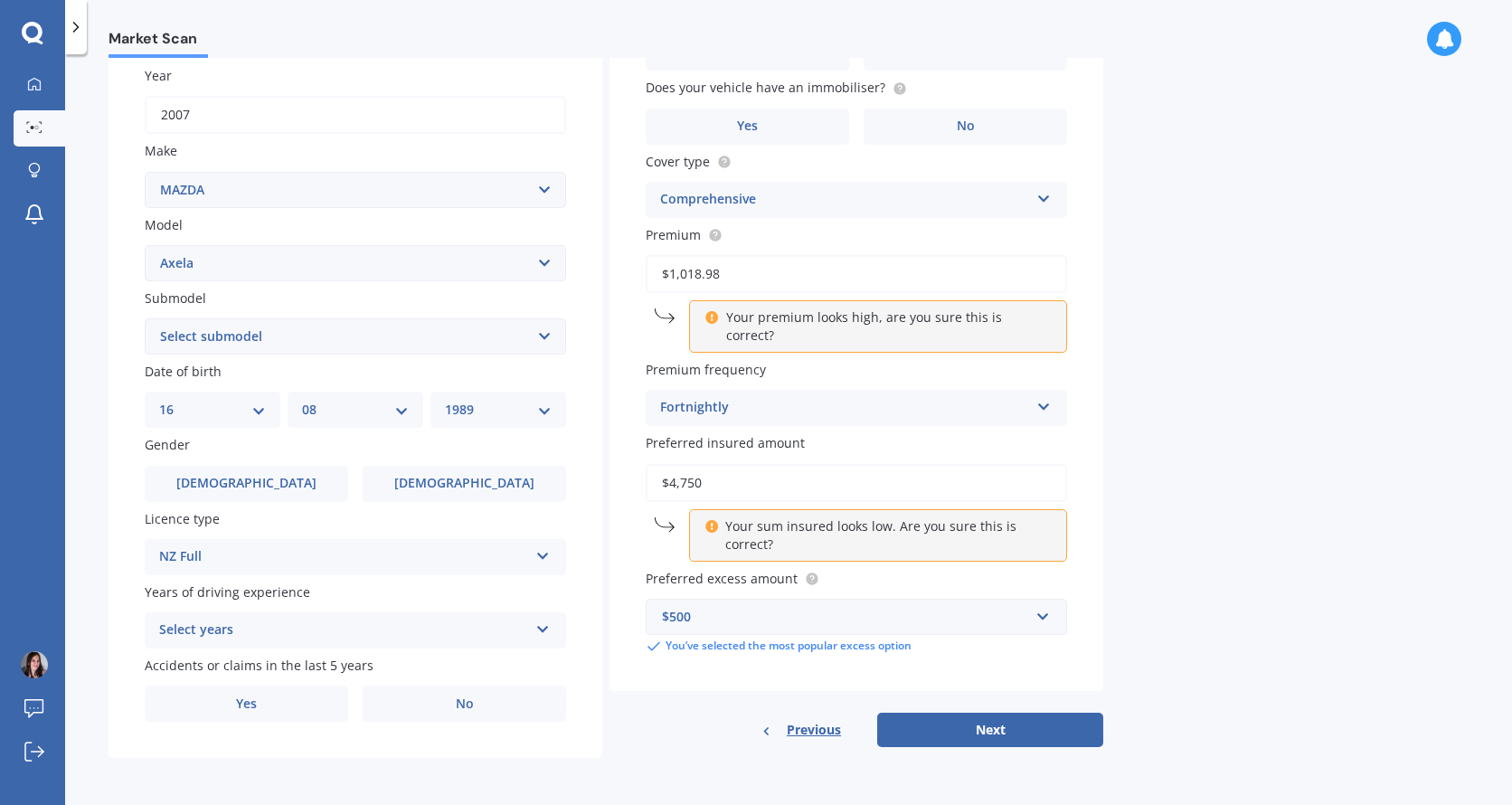 click on "Select years" at bounding box center [344, 630] 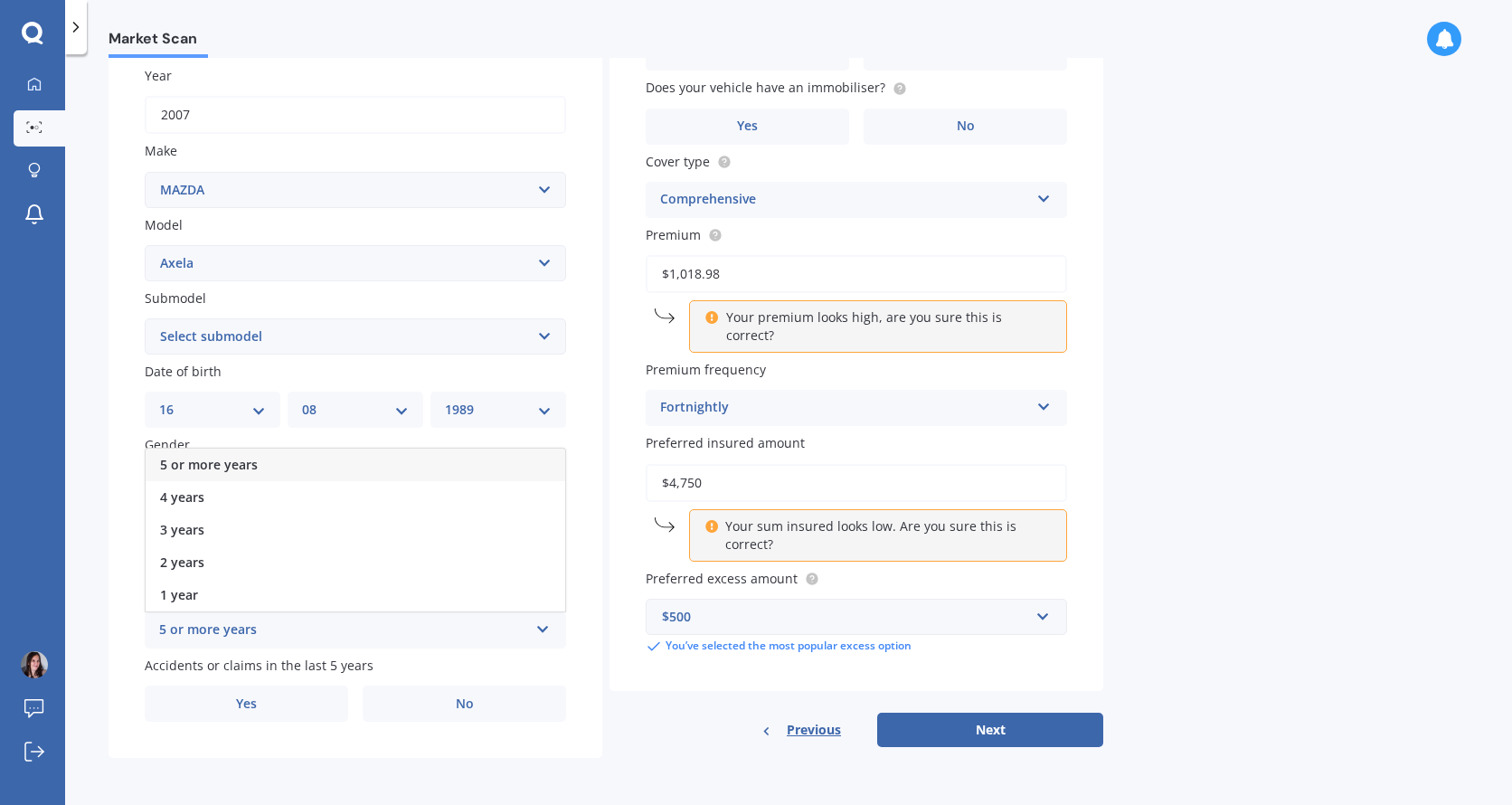 click on "5 or more years" at bounding box center (355, 465) 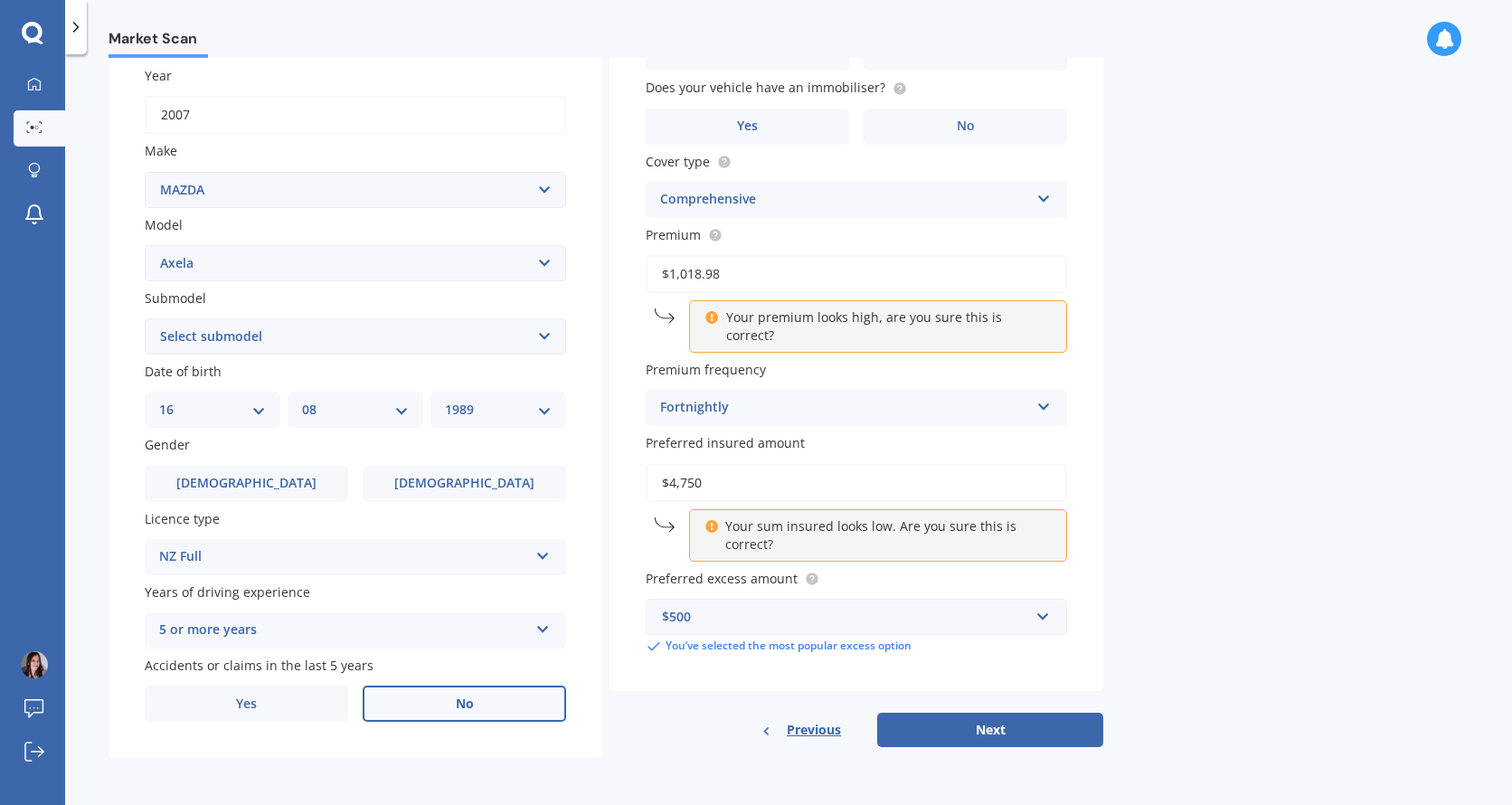 click on "No" at bounding box center [464, 704] 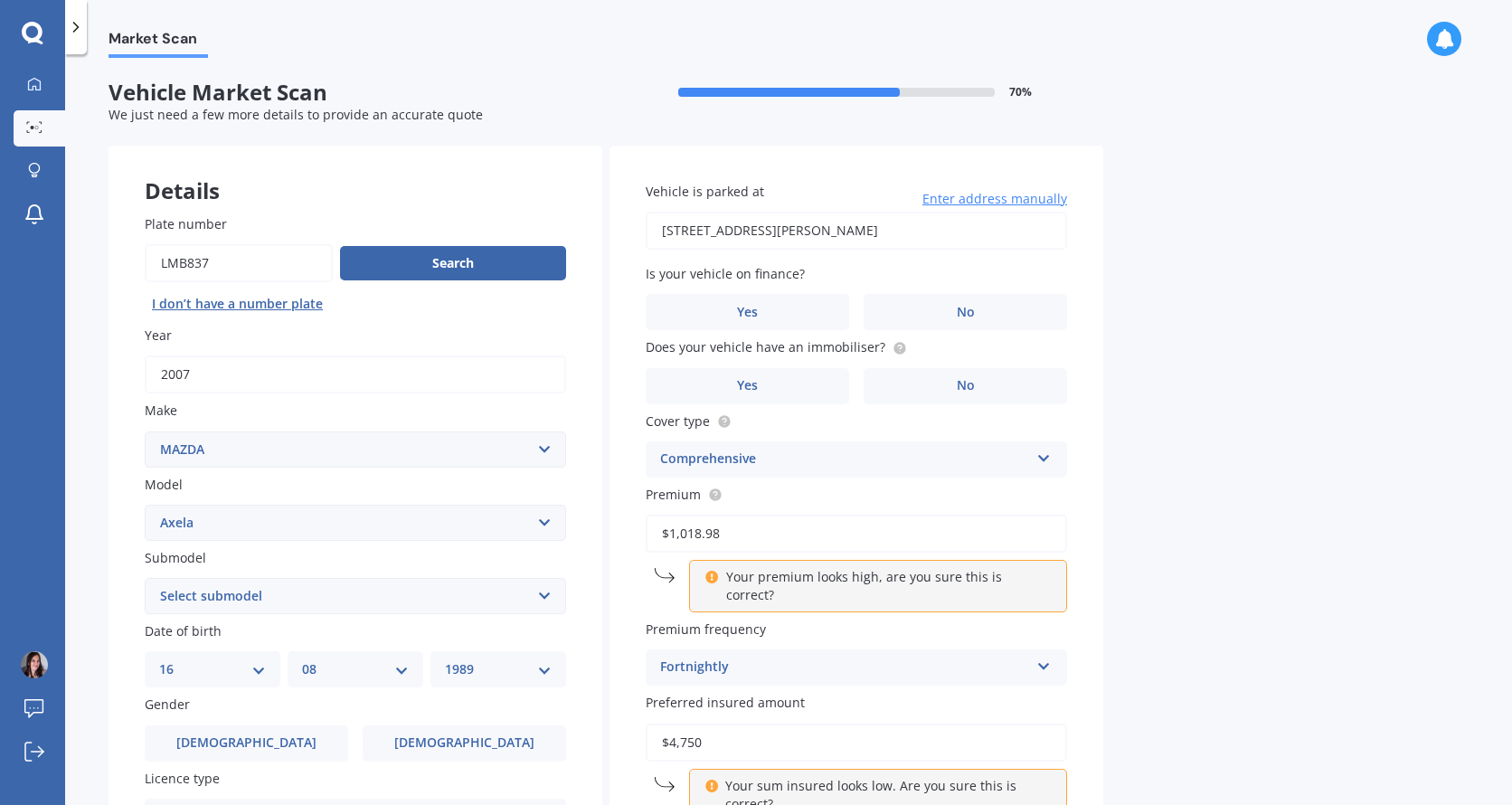 drag, startPoint x: 252, startPoint y: 262, endPoint x: 50, endPoint y: 235, distance: 204 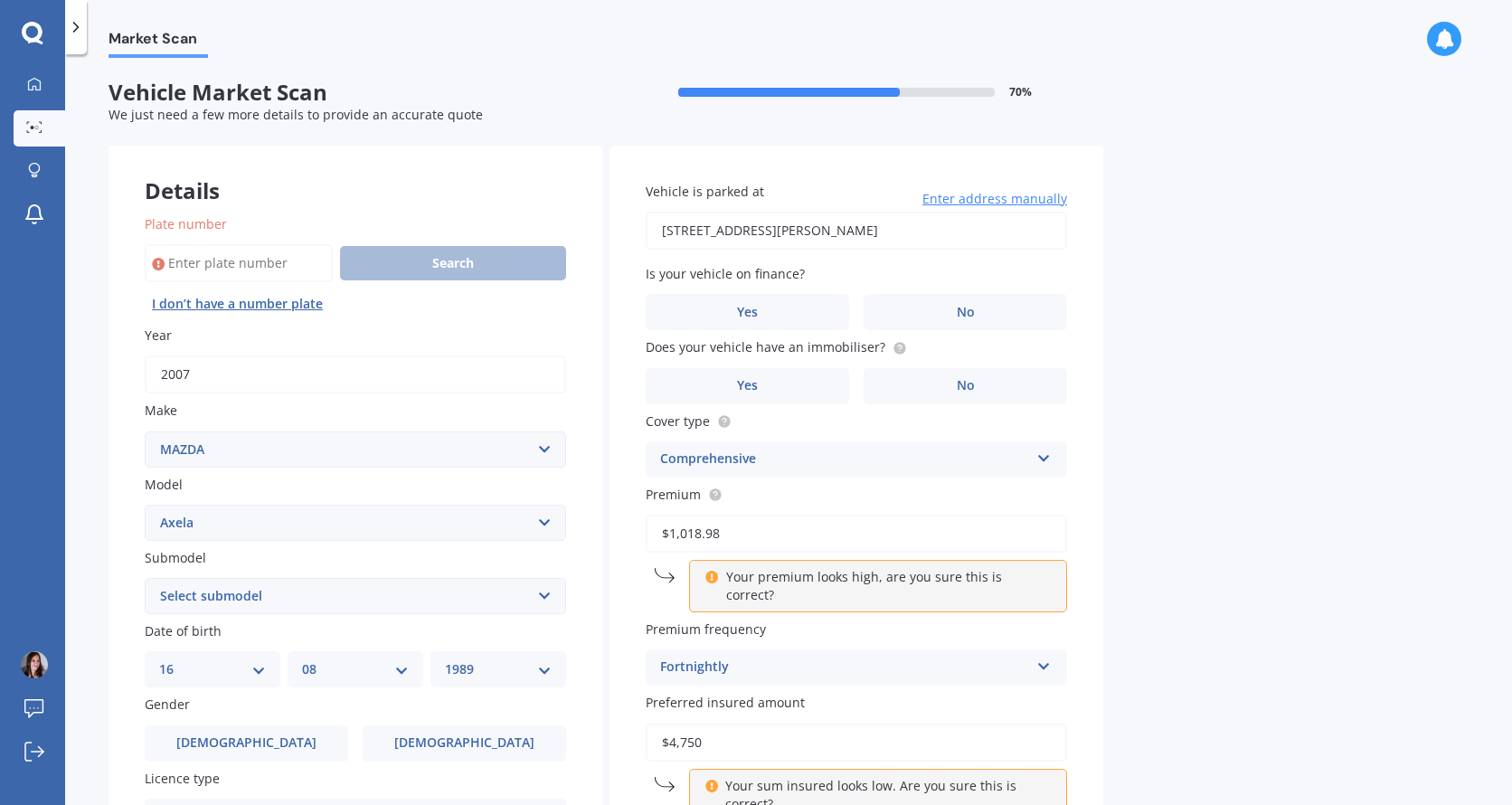 type 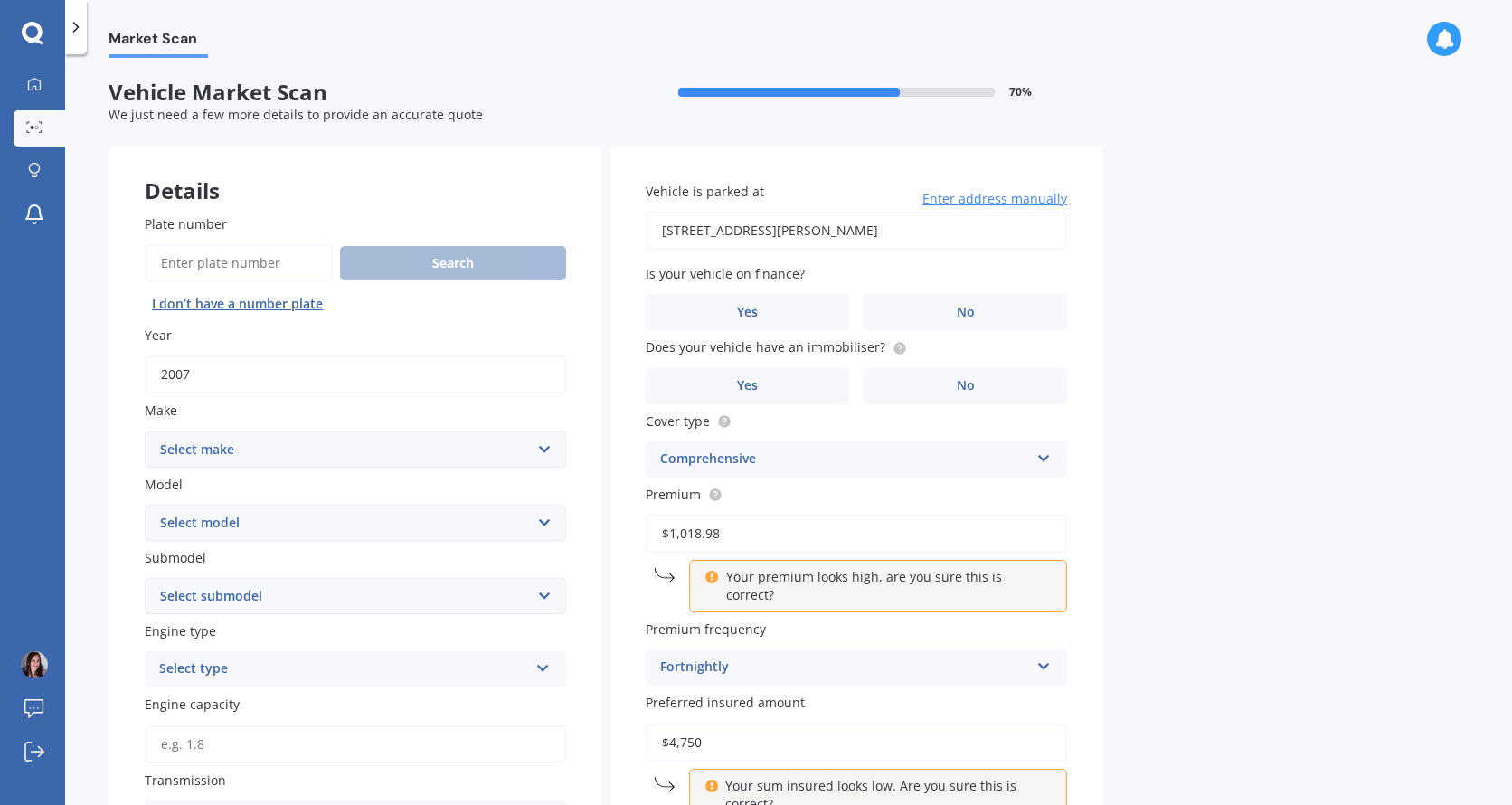 drag, startPoint x: 231, startPoint y: 379, endPoint x: 0, endPoint y: 340, distance: 234.26908 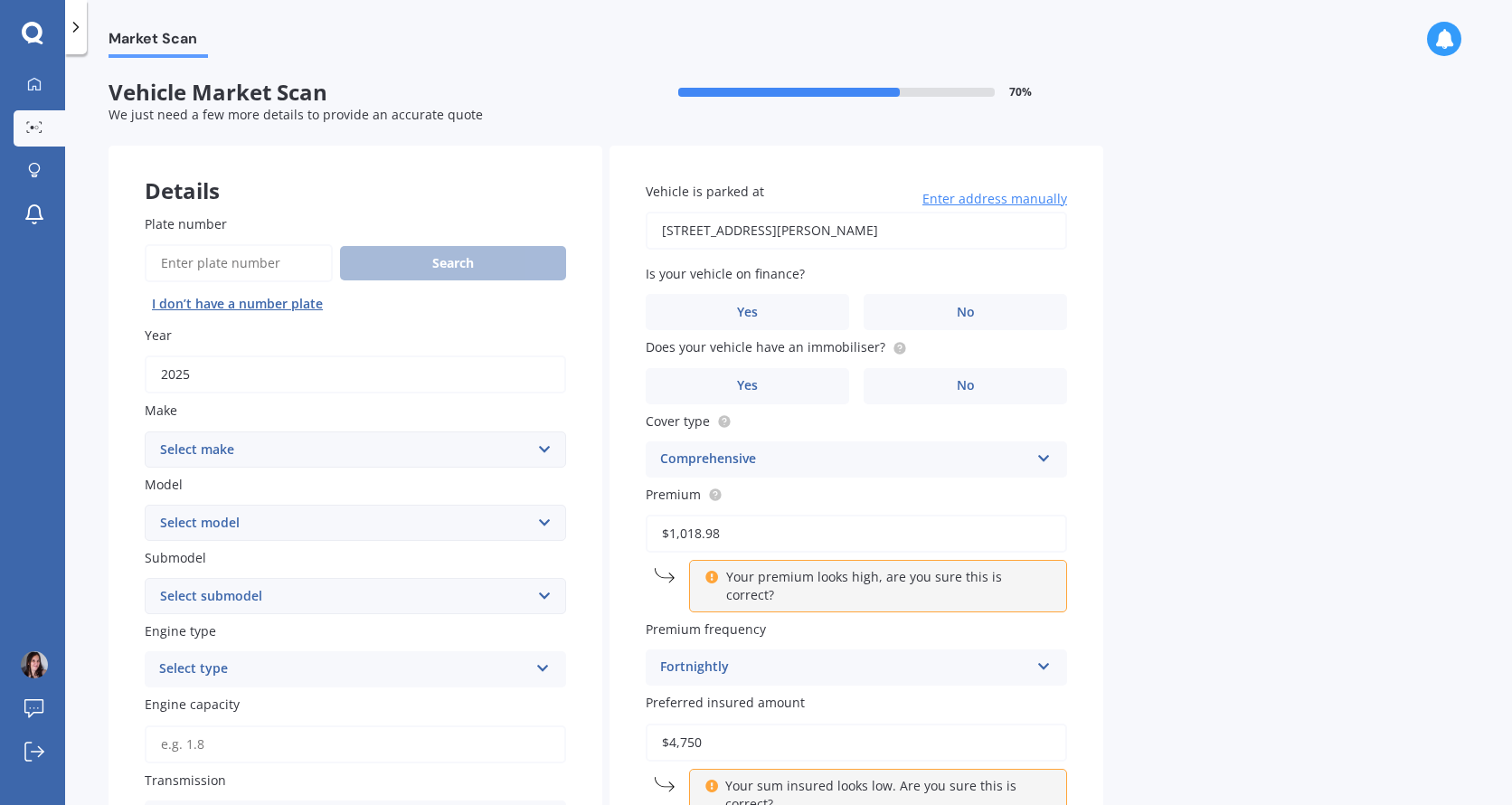 type on "2025" 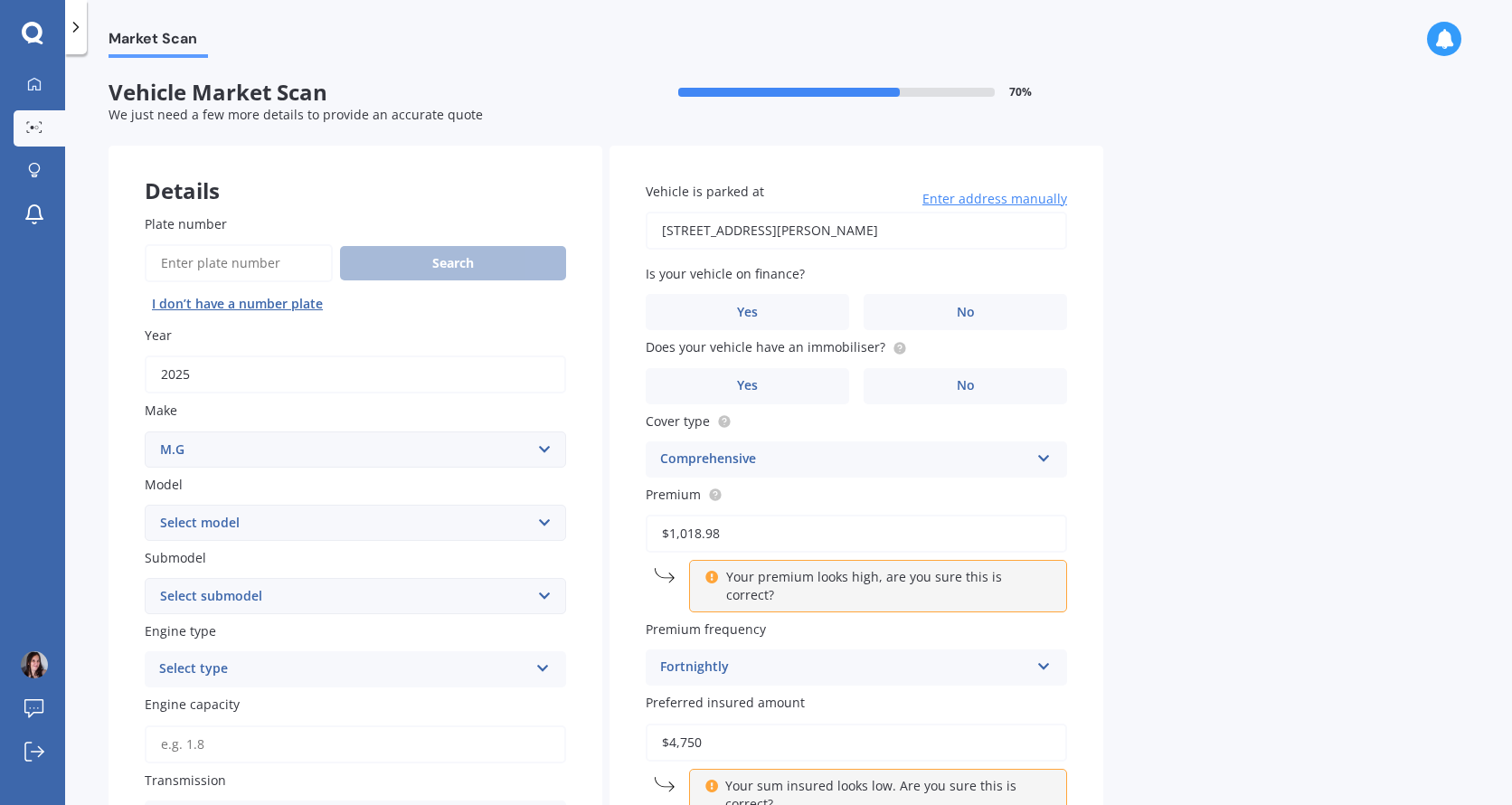 click on "Select make AC ALFA ROMEO ASTON [PERSON_NAME] AUDI AUSTIN BEDFORD Bentley BMW BYD CADILLAC CAN-AM CHERY CHEVROLET CHRYSLER Citroen CRUISEAIR CUPRA DAEWOO DAIHATSU DAIMLER DAMON DIAHATSU DODGE EXOCET FACTORY FIVE FERRARI FIAT Fiord FLEETWOOD FORD FOTON FRASER GEELY GENESIS GEORGIE BOY GMC GREAT WALL GWM [PERSON_NAME] HINO [PERSON_NAME] HOLIDAY RAMBLER HONDA HUMMER HYUNDAI INFINITI ISUZU IVECO JAC JAECOO JAGUAR JEEP KGM KIA LADA LAMBORGHINI LANCIA LANDROVER LDV LEXUS LINCOLN LOTUS LUNAR M.G M.G. MAHINDRA MASERATI MAZDA MCLAREN MERCEDES AMG Mercedes Benz MERCEDES-AMG MERCURY MINI MITSUBISHI [PERSON_NAME] NEWMAR NISSAN OMODA OPEL OXFORD PEUGEOT Plymouth Polestar PONTIAC PORSCHE PROTON RAM Range Rover Rayne RENAULT ROLLS ROYCE ROVER SAAB SATURN SEAT SHELBY SKODA SMART SSANGYONG SUBARU SUZUKI TATA TESLA TIFFIN Toyota TRIUMPH TVR Vauxhall VOLKSWAGEN VOLVO WESTFIELD WINNEBAGO ZX" at bounding box center (355, 450) 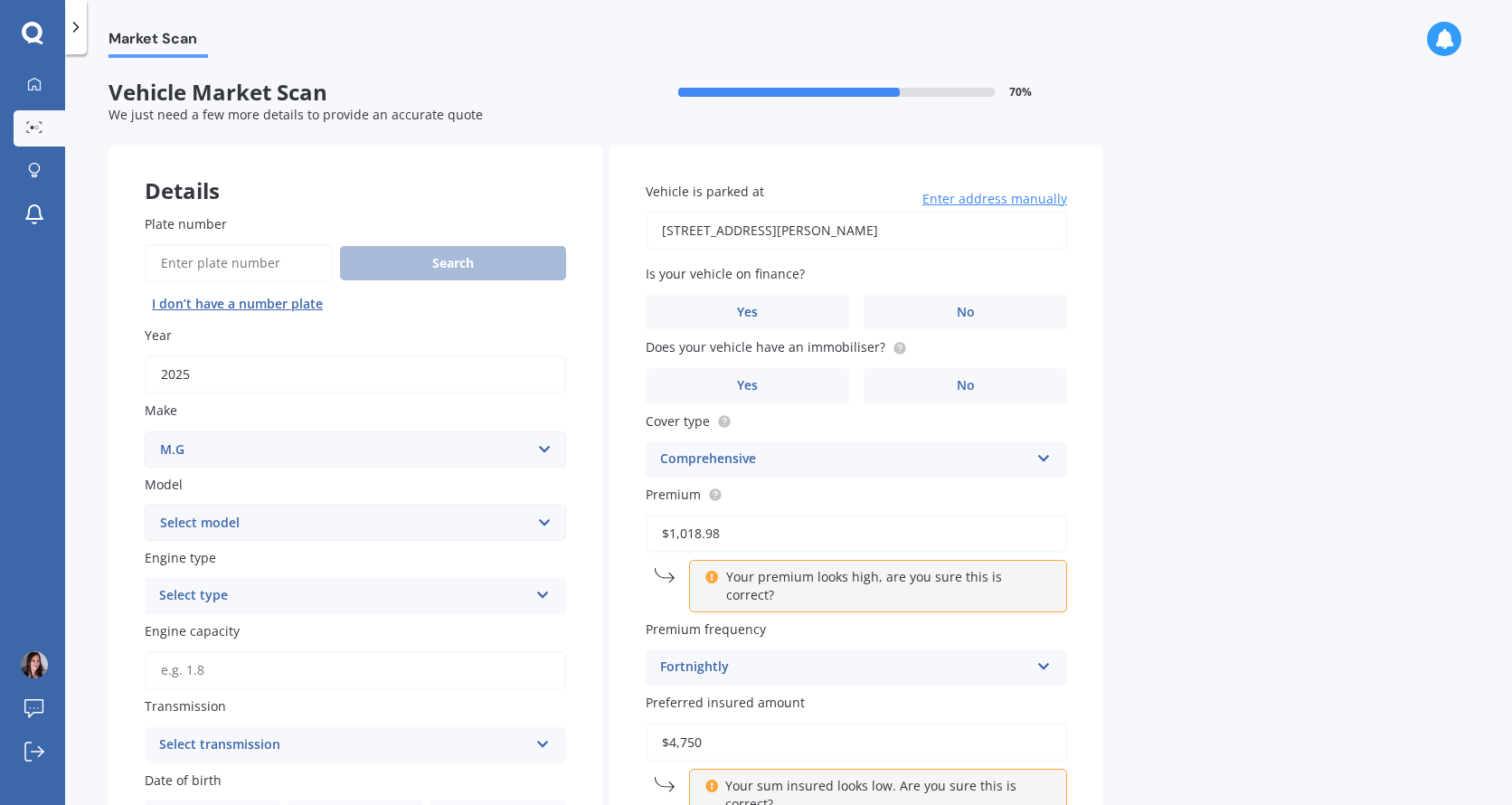 click on "Select model HS" at bounding box center (355, 523) 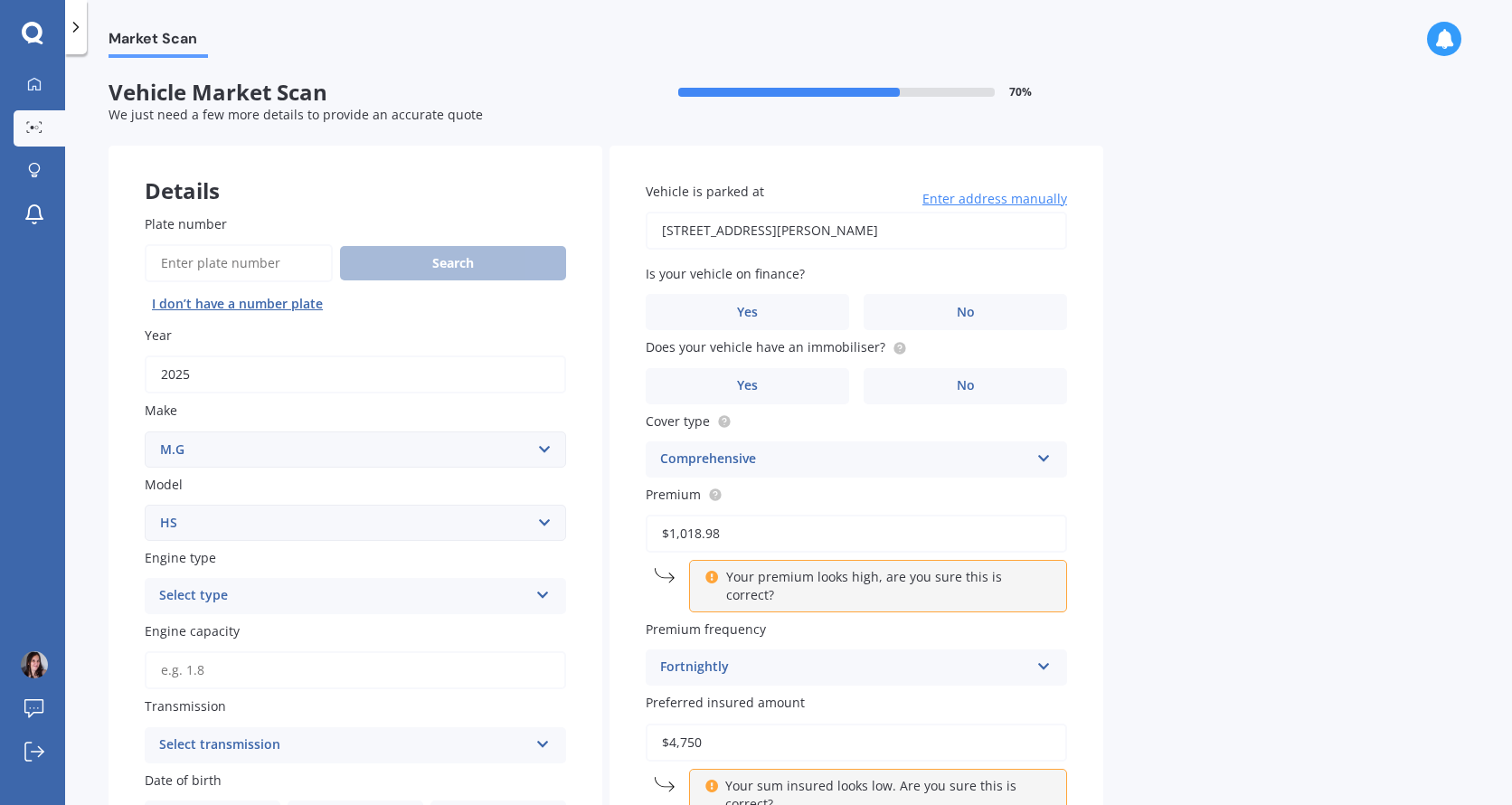 click on "Select model HS" at bounding box center (355, 523) 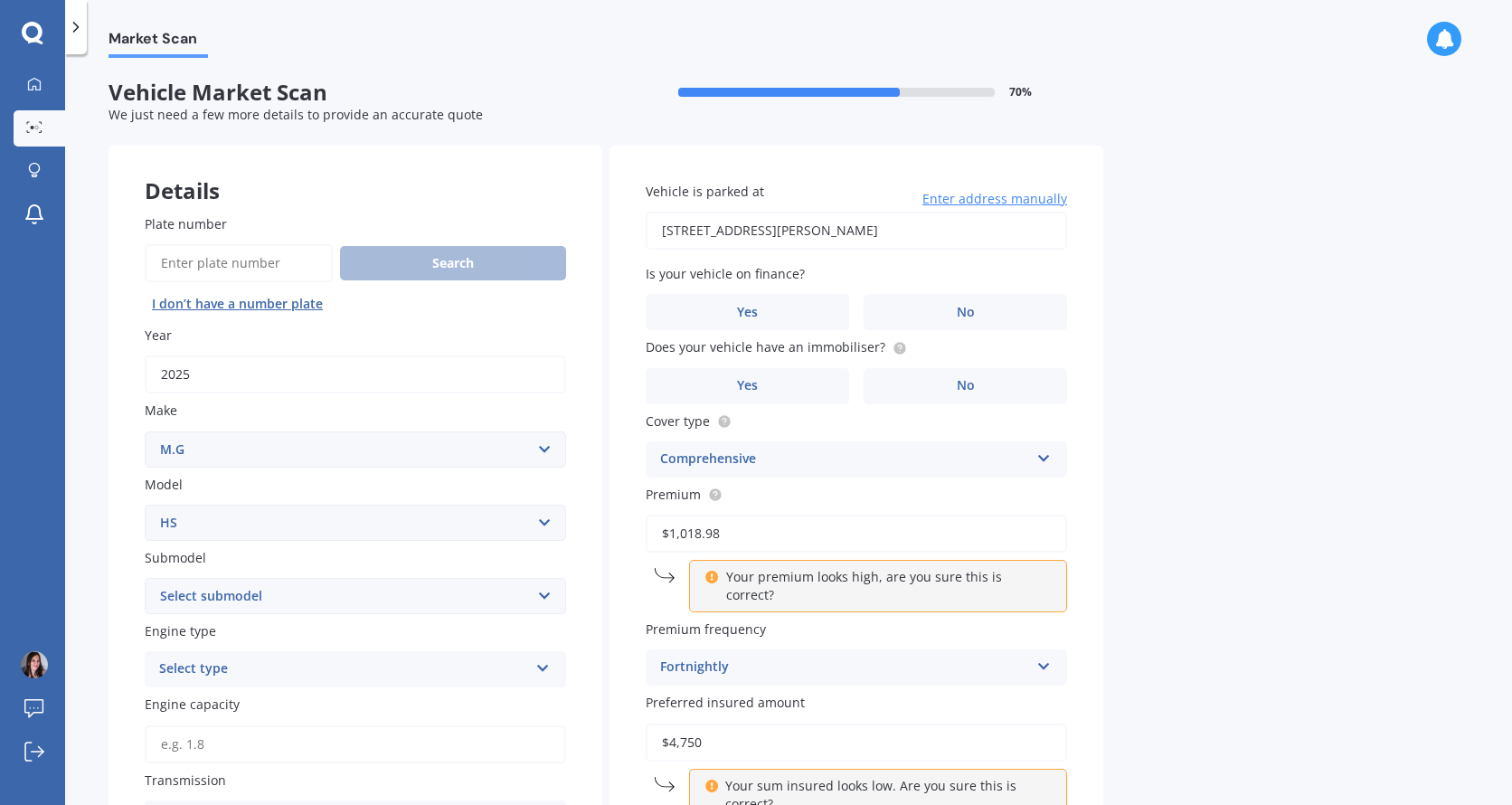 click on "Select submodel .2.0PT/4WD/6AT" at bounding box center (355, 596) 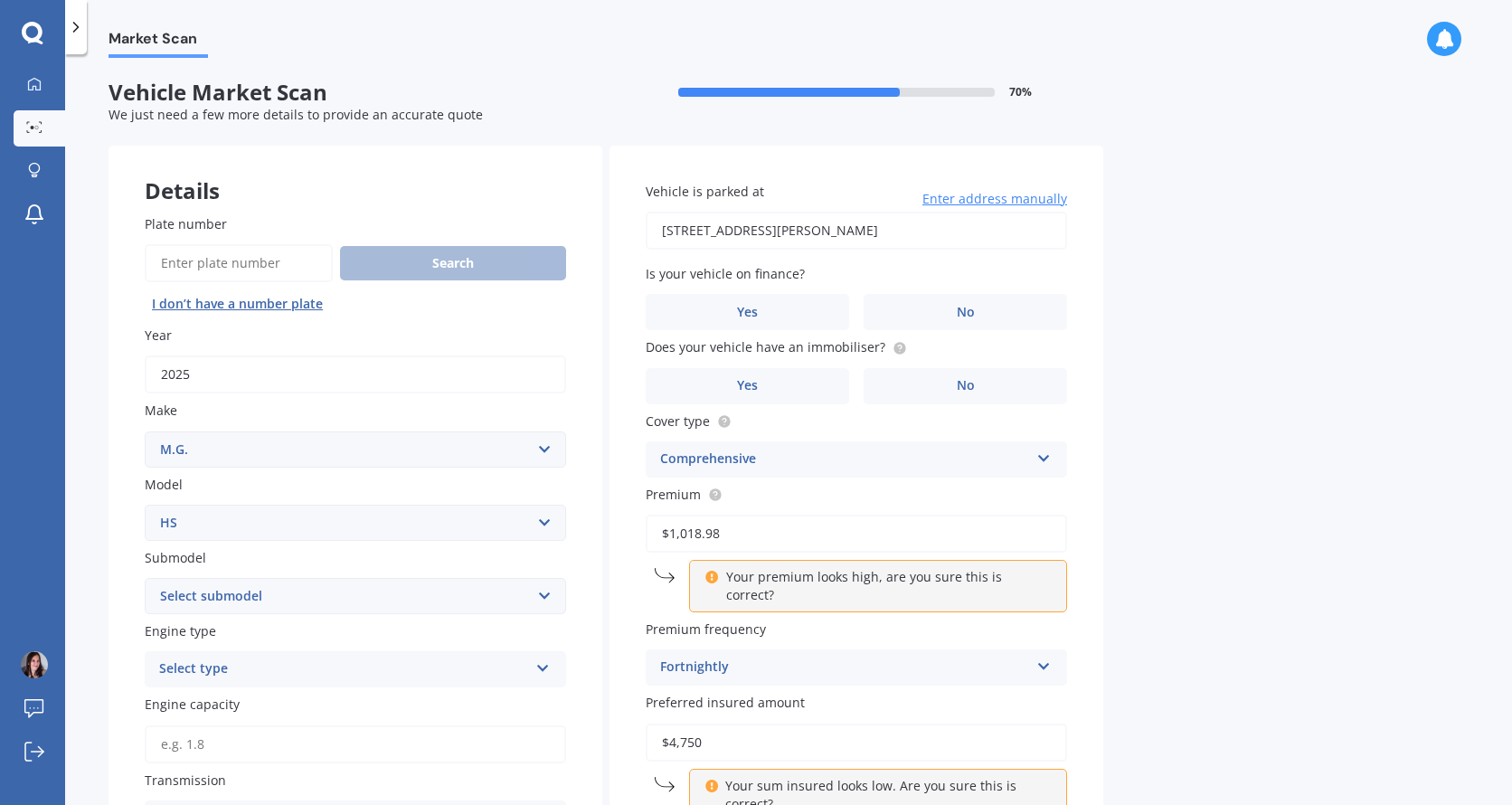 click on "Select make AC ALFA ROMEO ASTON [PERSON_NAME] AUDI AUSTIN BEDFORD Bentley BMW BYD CADILLAC CAN-AM CHERY CHEVROLET CHRYSLER Citroen CRUISEAIR CUPRA DAEWOO DAIHATSU DAIMLER DAMON DIAHATSU DODGE EXOCET FACTORY FIVE FERRARI FIAT Fiord FLEETWOOD FORD FOTON FRASER GEELY GENESIS GEORGIE BOY GMC GREAT WALL GWM [PERSON_NAME] HINO [PERSON_NAME] HOLIDAY RAMBLER HONDA HUMMER HYUNDAI INFINITI ISUZU IVECO JAC JAECOO JAGUAR JEEP KGM KIA LADA LAMBORGHINI LANCIA LANDROVER LDV LEXUS LINCOLN LOTUS LUNAR M.G M.G. MAHINDRA MASERATI MAZDA MCLAREN MERCEDES AMG Mercedes Benz MERCEDES-AMG MERCURY MINI MITSUBISHI [PERSON_NAME] NEWMAR NISSAN OMODA OPEL OXFORD PEUGEOT Plymouth Polestar PONTIAC PORSCHE PROTON RAM Range Rover Rayne RENAULT ROLLS ROYCE ROVER SAAB SATURN SEAT SHELBY SKODA SMART SSANGYONG SUBARU SUZUKI TATA TESLA TIFFIN Toyota TRIUMPH TVR Vauxhall VOLKSWAGEN VOLVO WESTFIELD WINNEBAGO ZX" at bounding box center (355, 450) 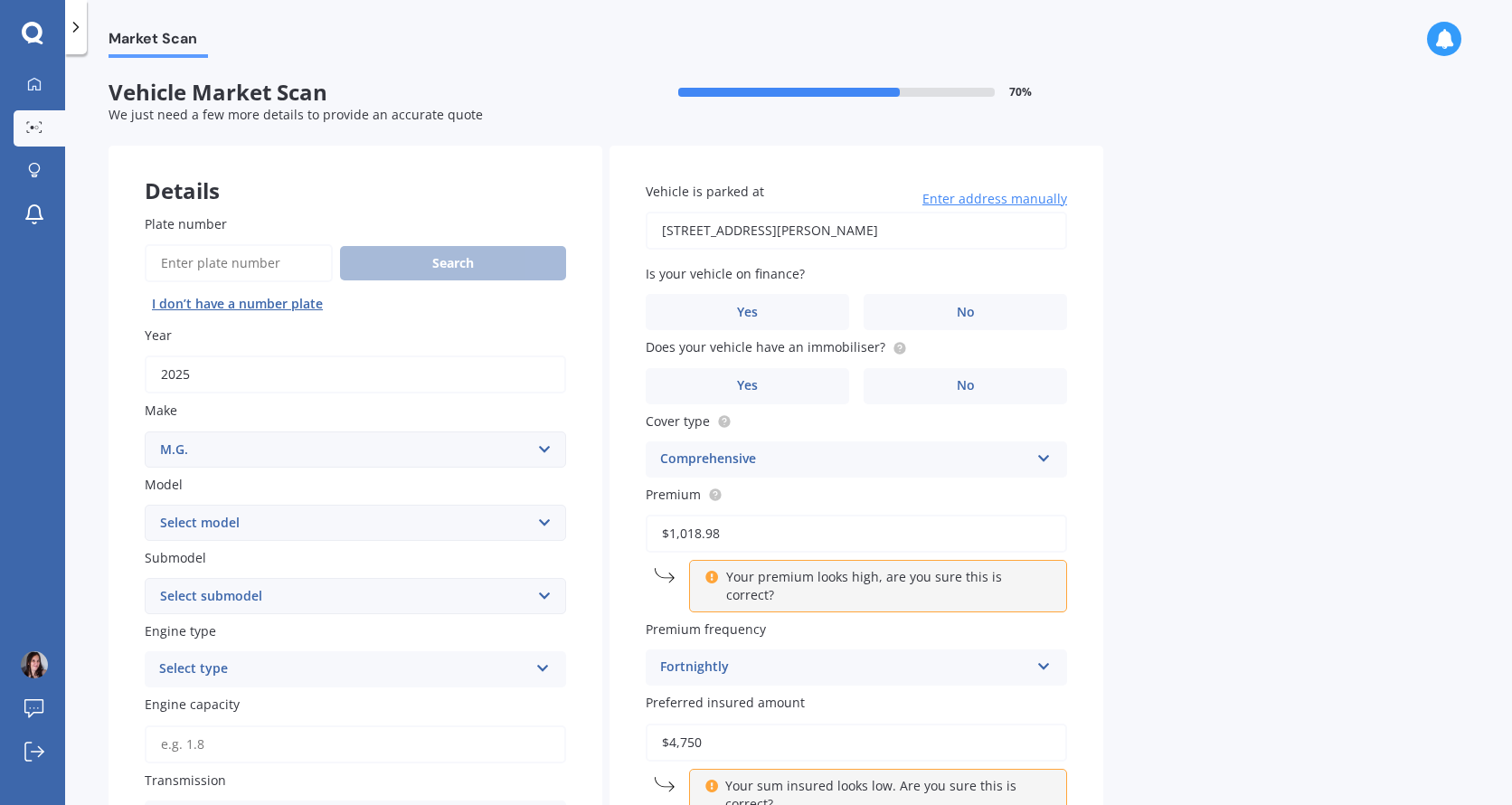 click on "Select model 3 6 GS HS Metro MG3 MG4 MGF Midget Montego TD 2000 TF 120 TF 135 TF 160 ZR ZS ZST ZT ZT-T" at bounding box center (355, 523) 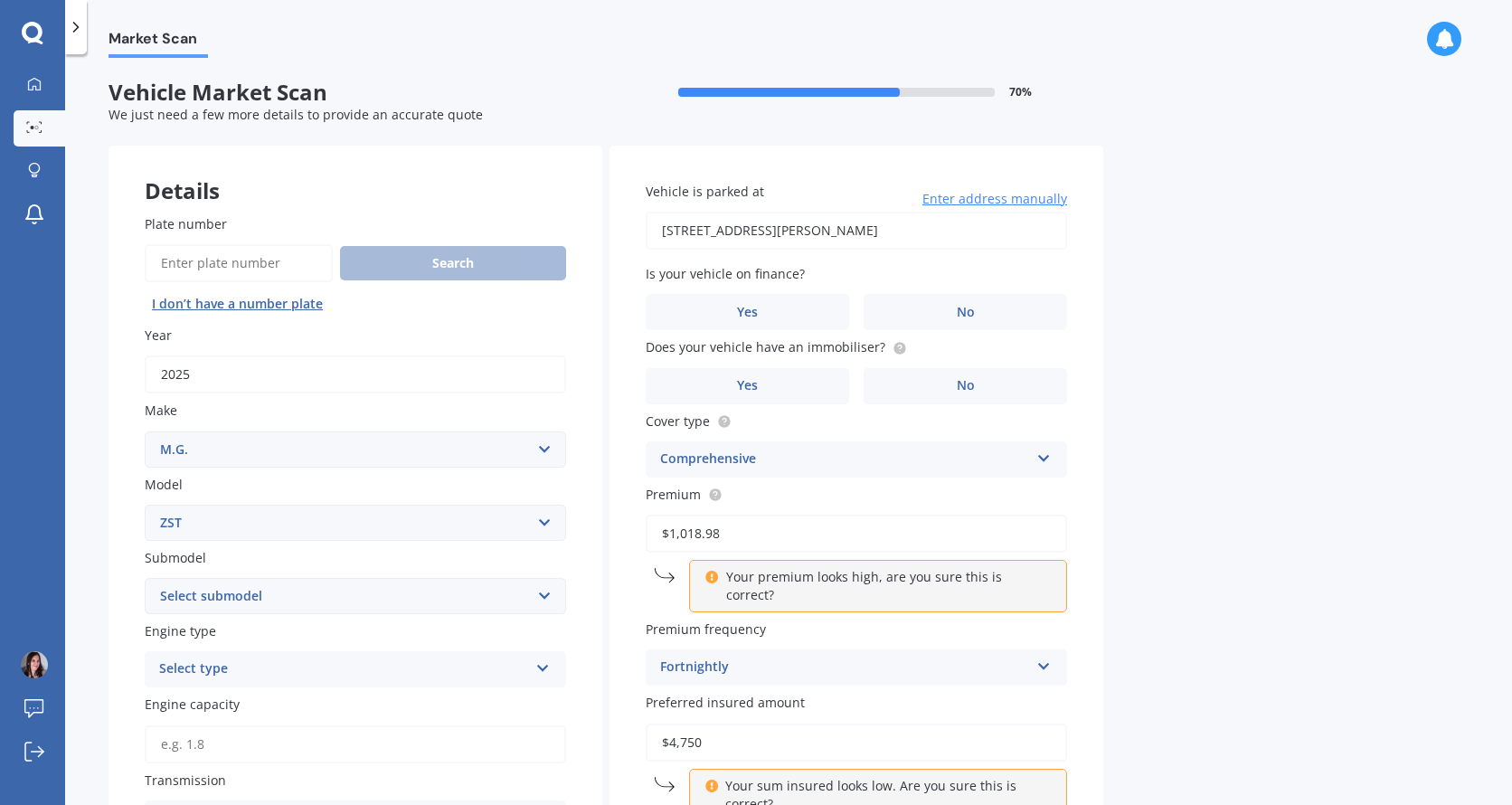click on "Select model 3 6 GS HS Metro MG3 MG4 MGF Midget Montego TD 2000 TF 120 TF 135 TF 160 ZR ZS ZST ZT ZT-T" at bounding box center (355, 523) 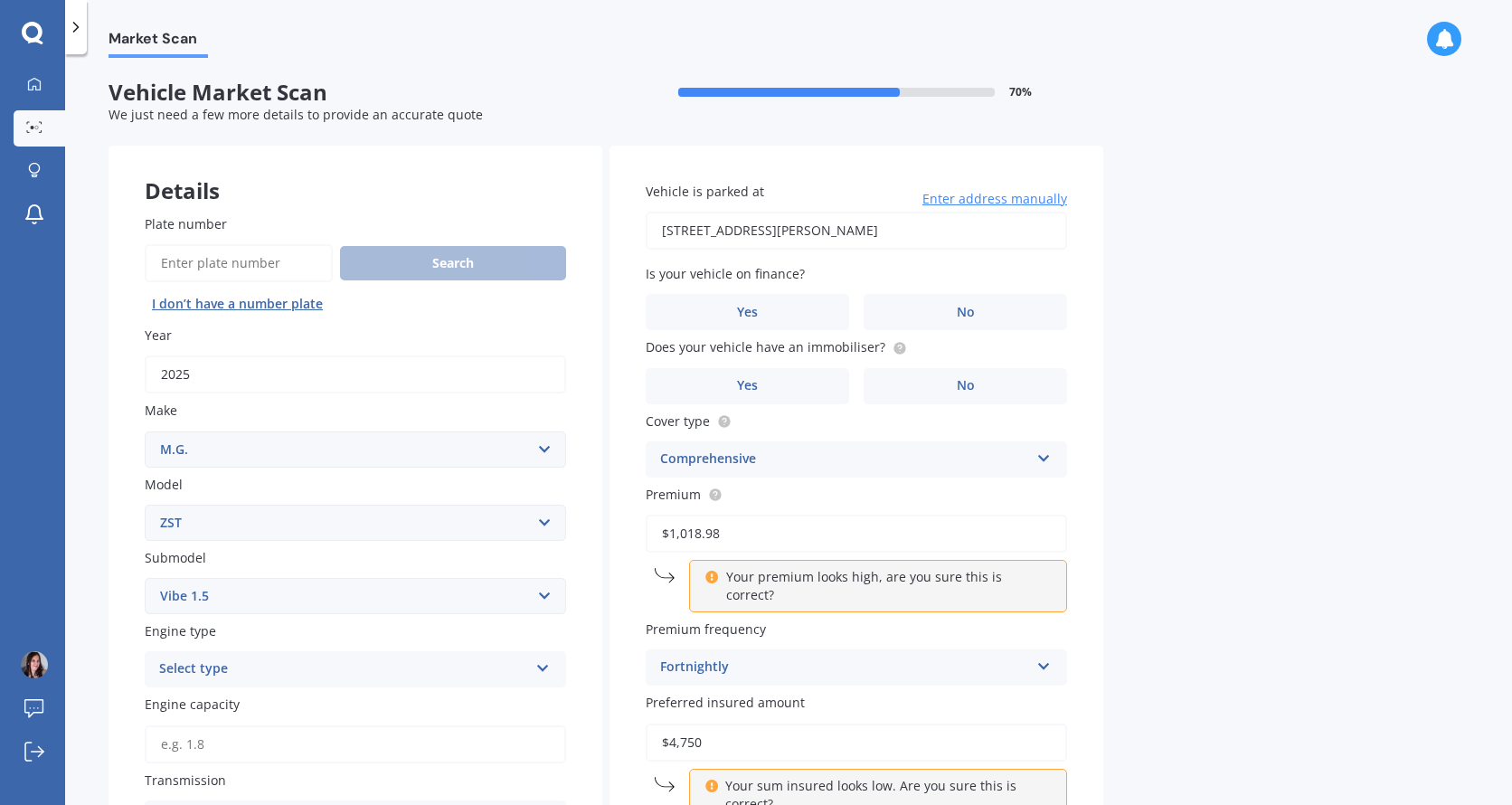 click on "Select submodel Core 1.5 Essence 1.3T Excite 1.3T Vibe 1.5" at bounding box center (355, 596) 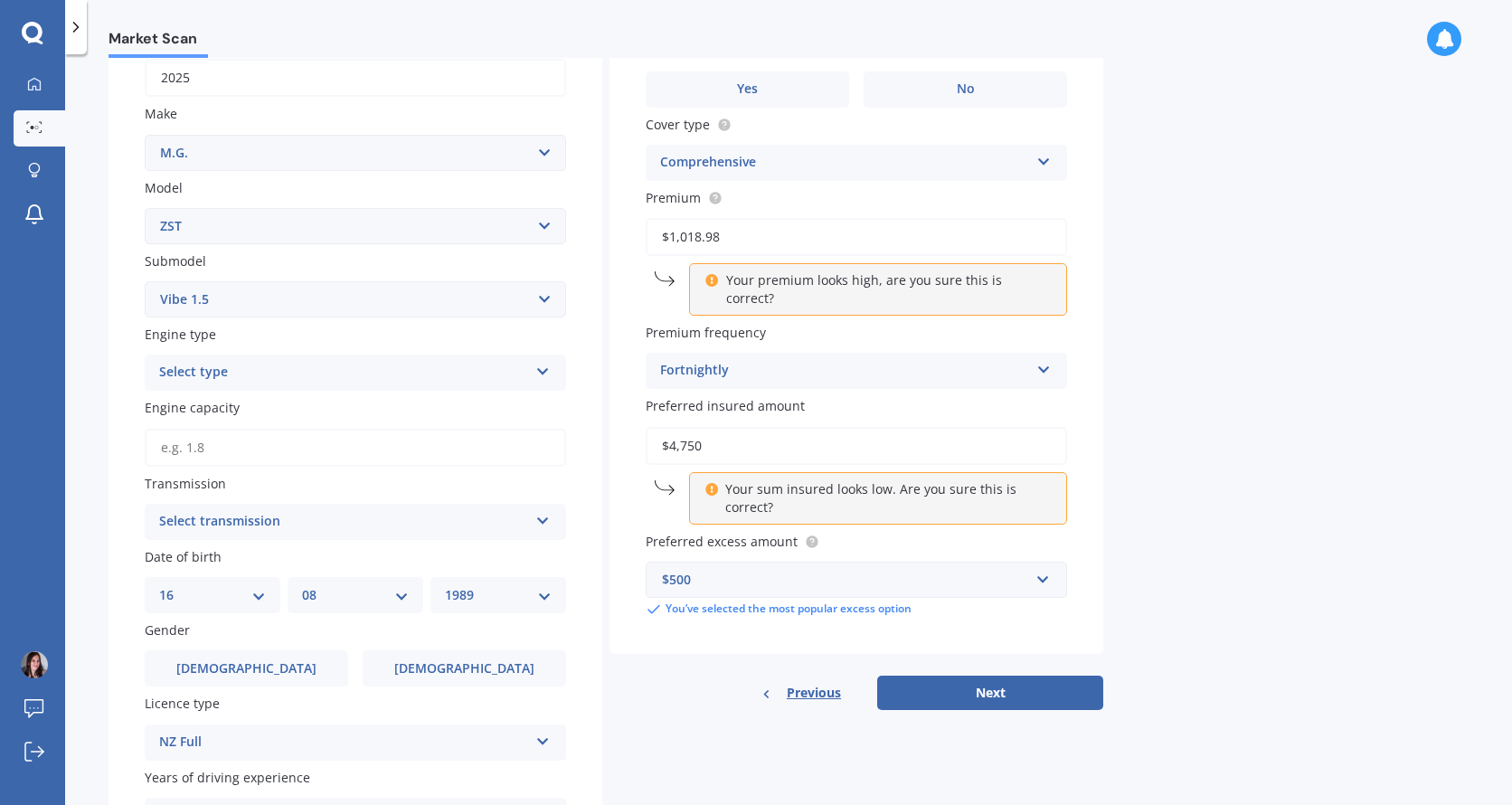 scroll, scrollTop: 301, scrollLeft: 0, axis: vertical 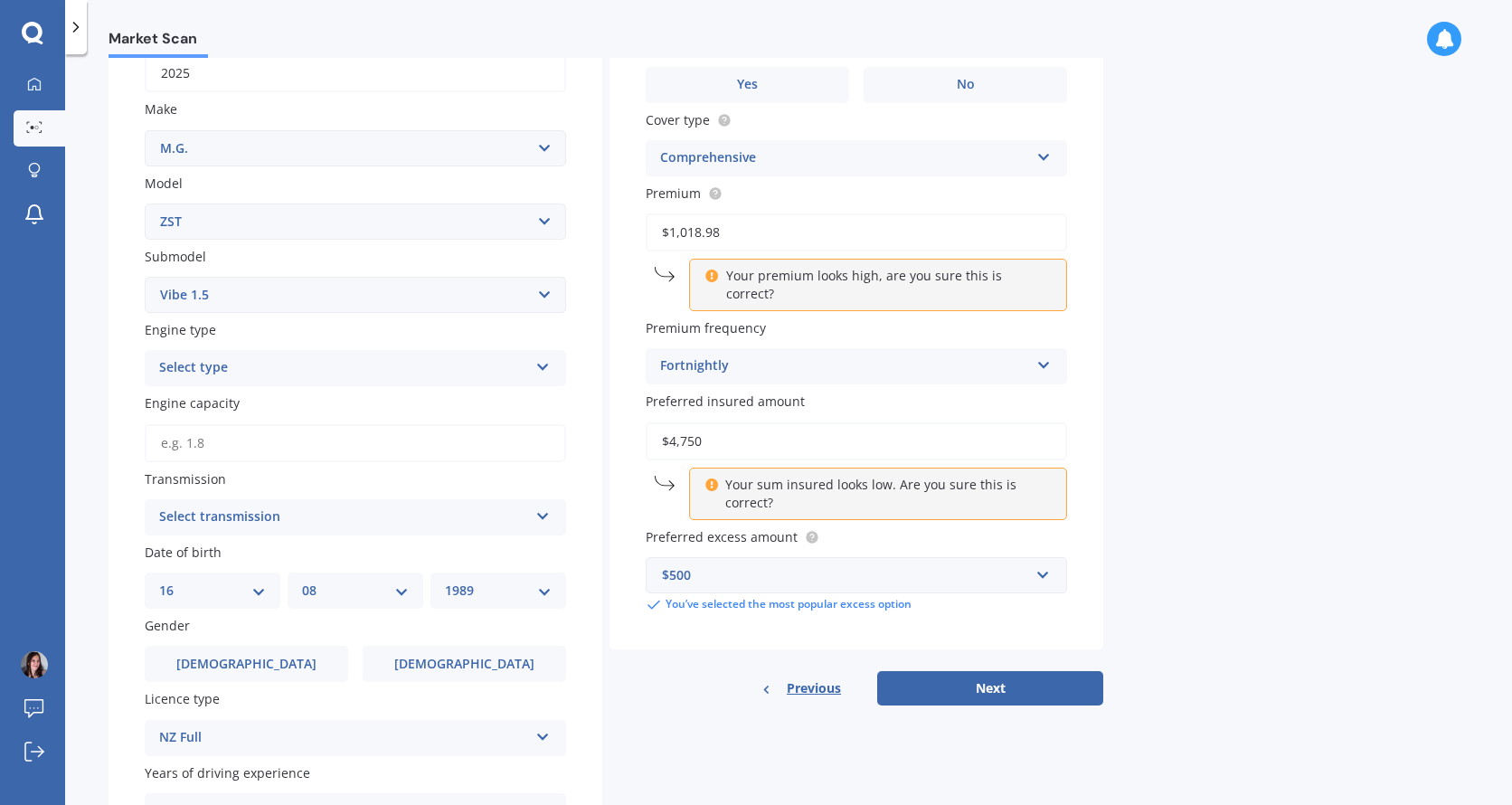 click on "Select type" at bounding box center (344, 368) 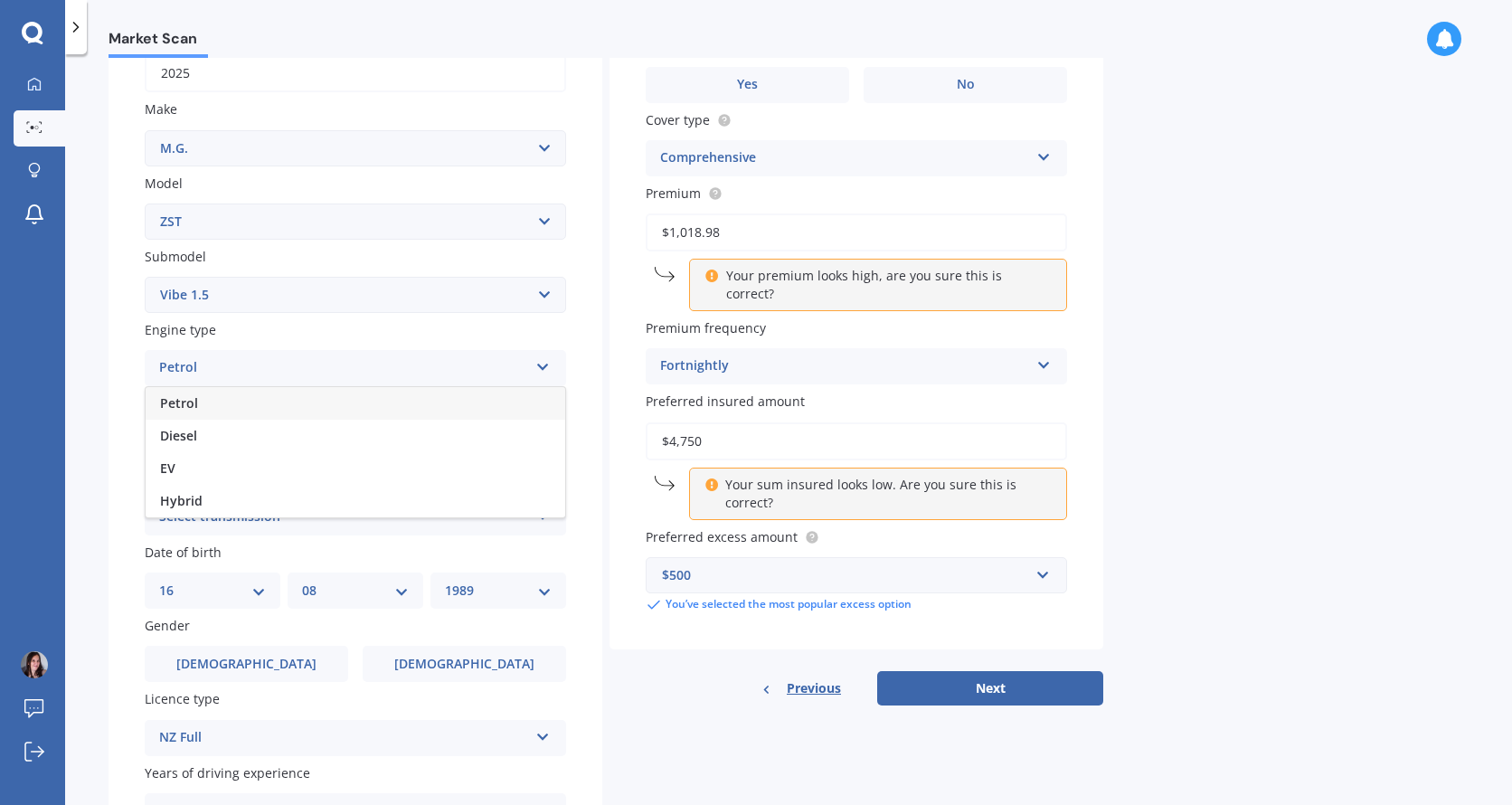 click on "Petrol" at bounding box center (355, 403) 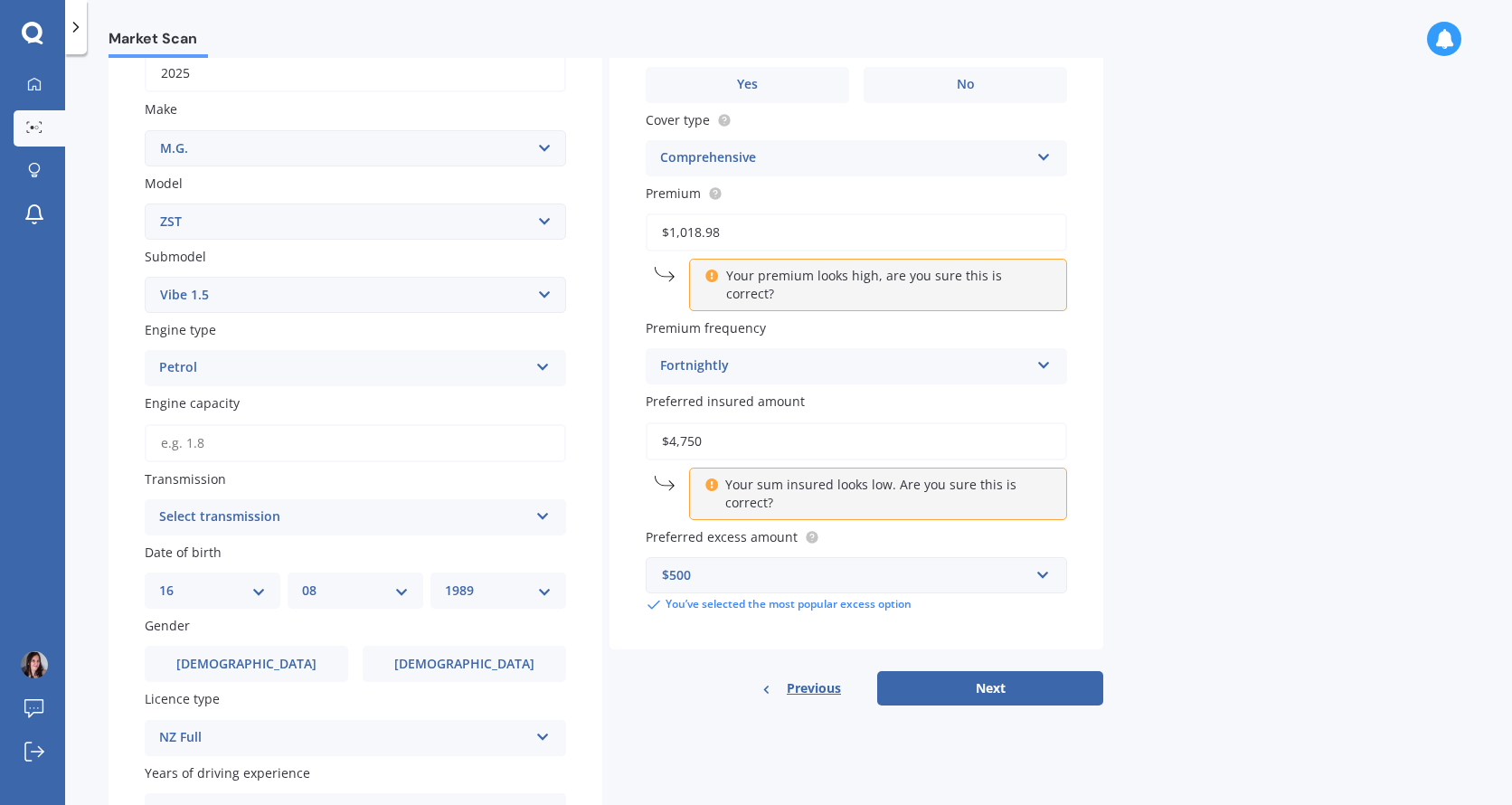 click on "Select transmission" at bounding box center (344, 517) 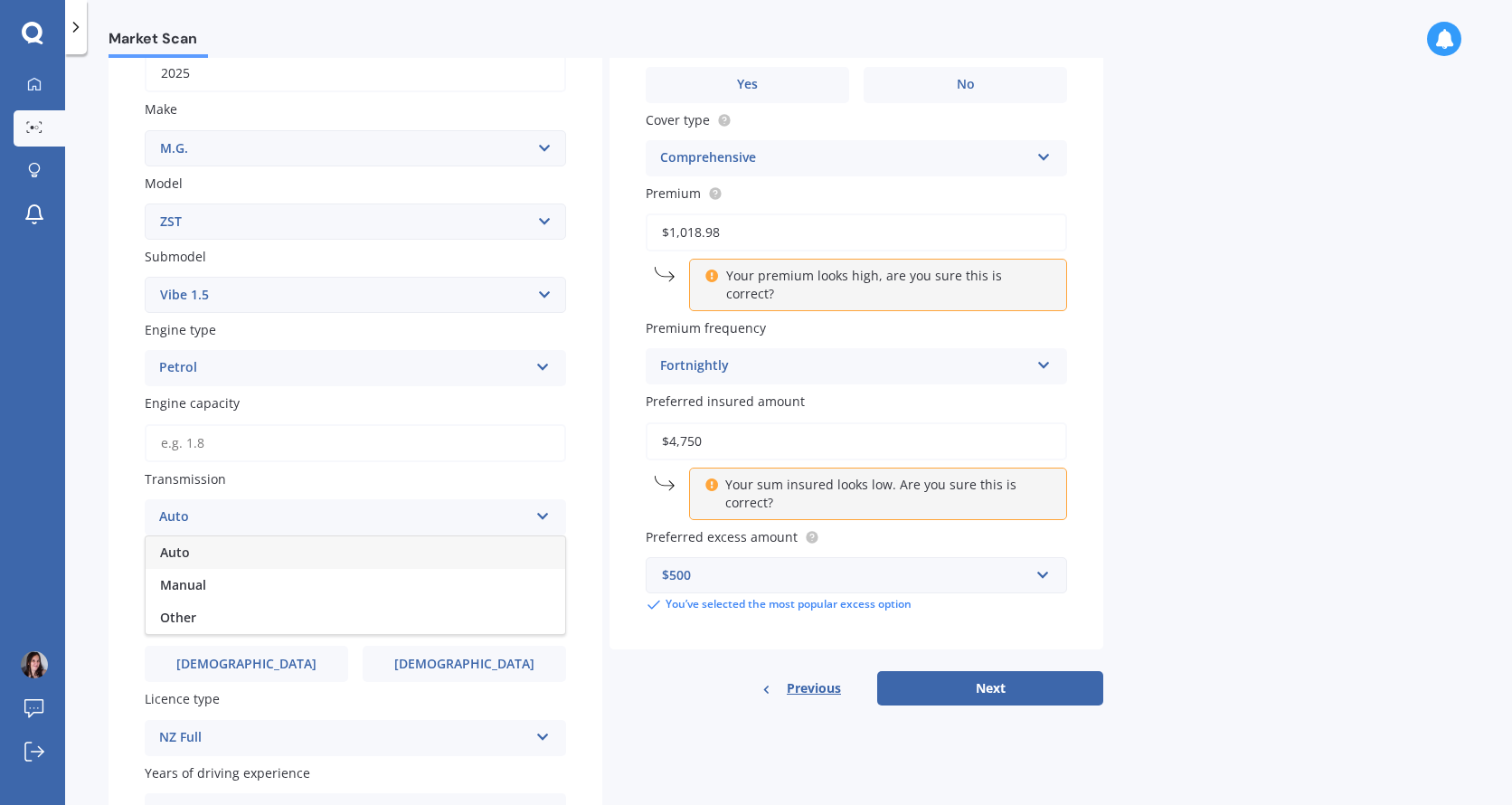 click on "Auto" at bounding box center (355, 553) 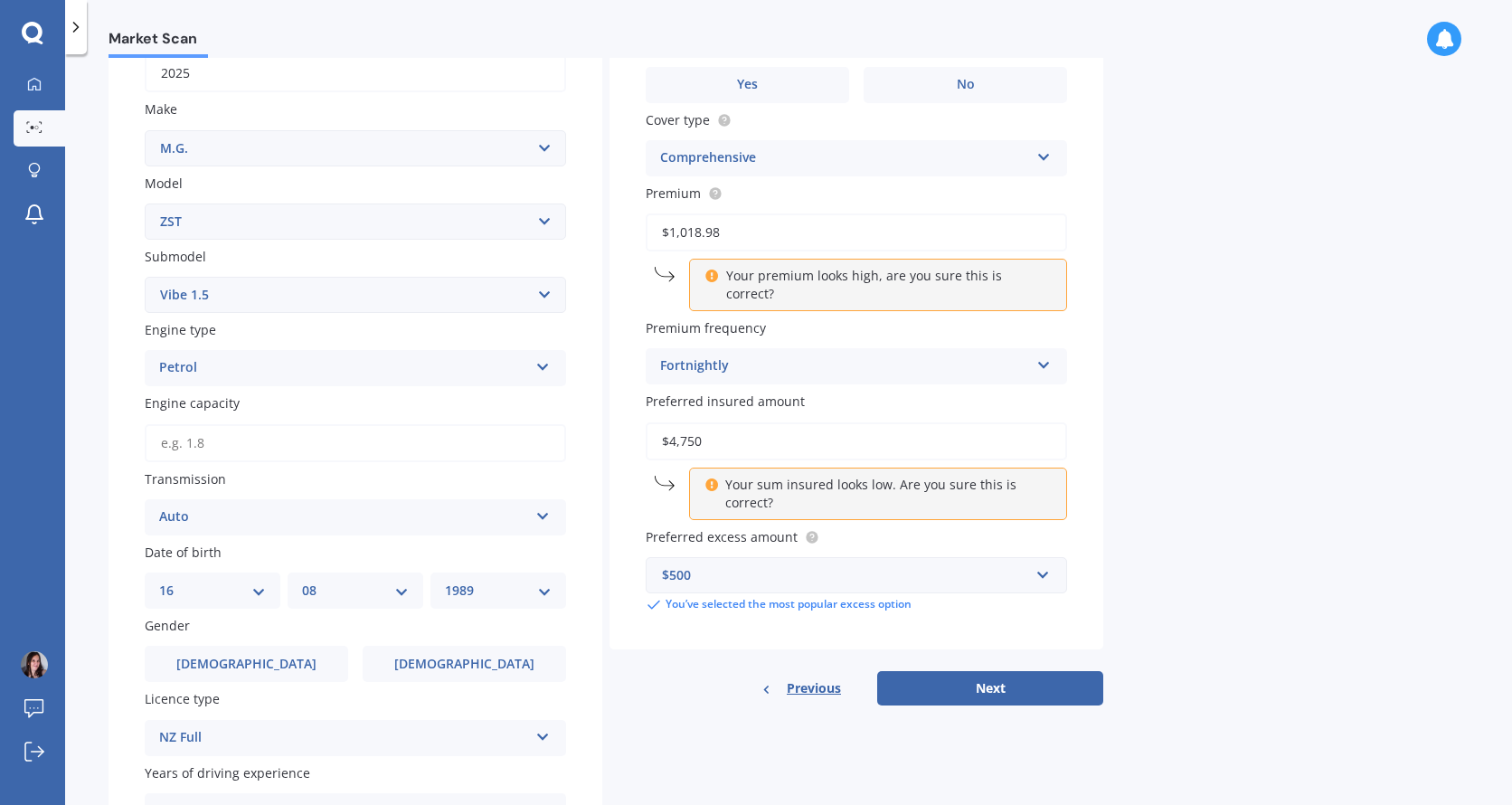scroll, scrollTop: 482, scrollLeft: 0, axis: vertical 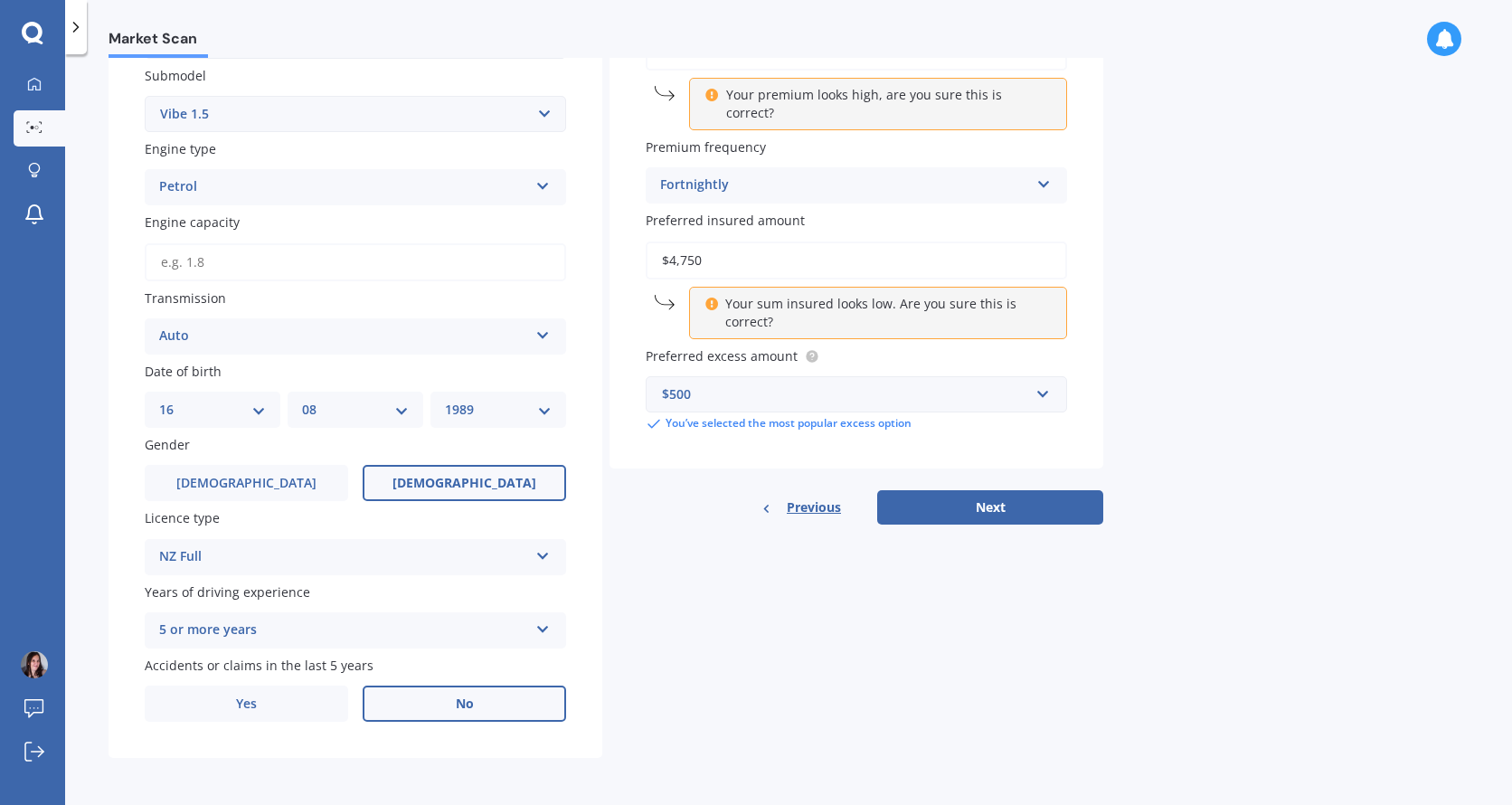 click on "[DEMOGRAPHIC_DATA]" at bounding box center (464, 483) 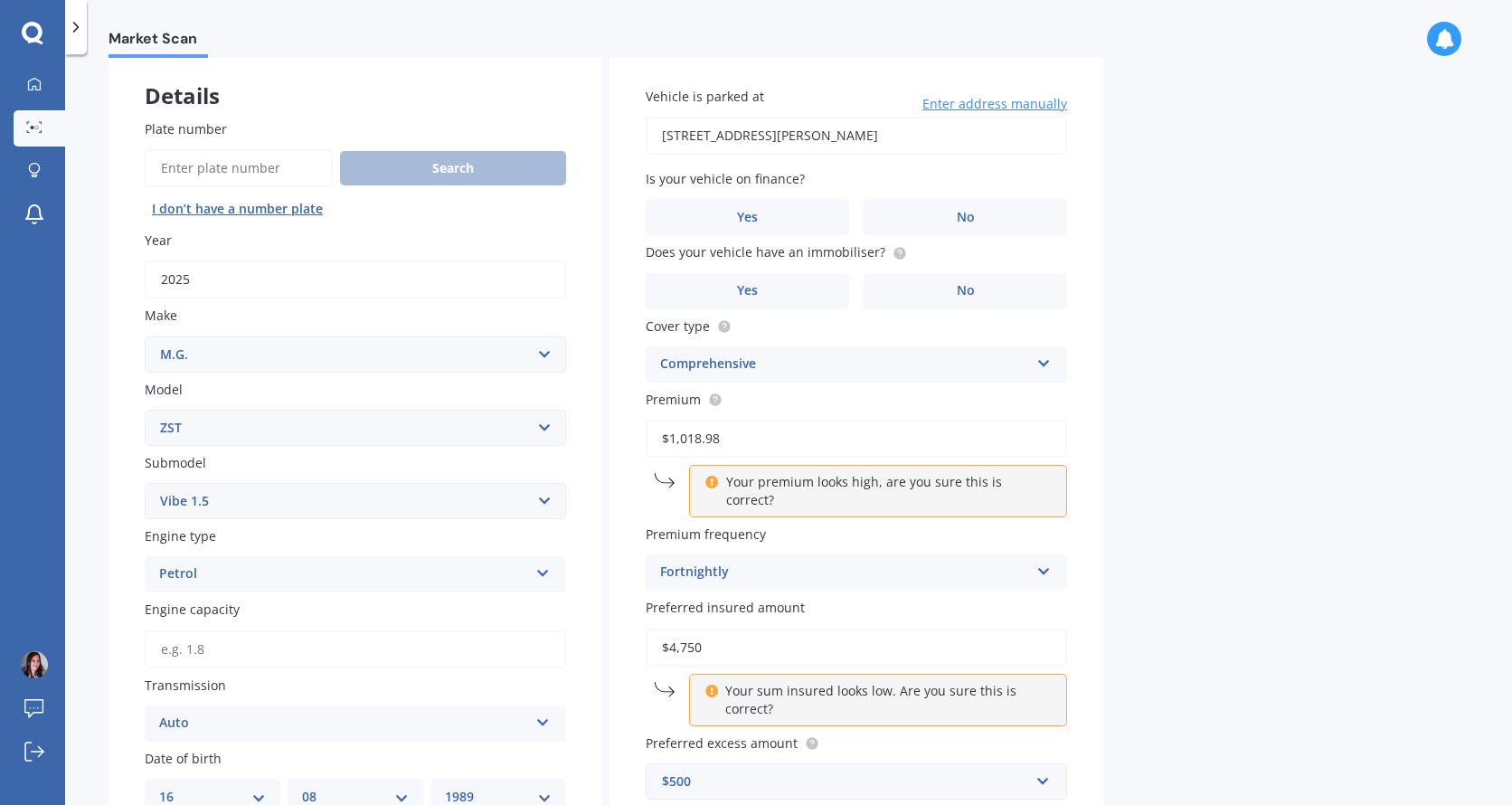 scroll, scrollTop: 0, scrollLeft: 0, axis: both 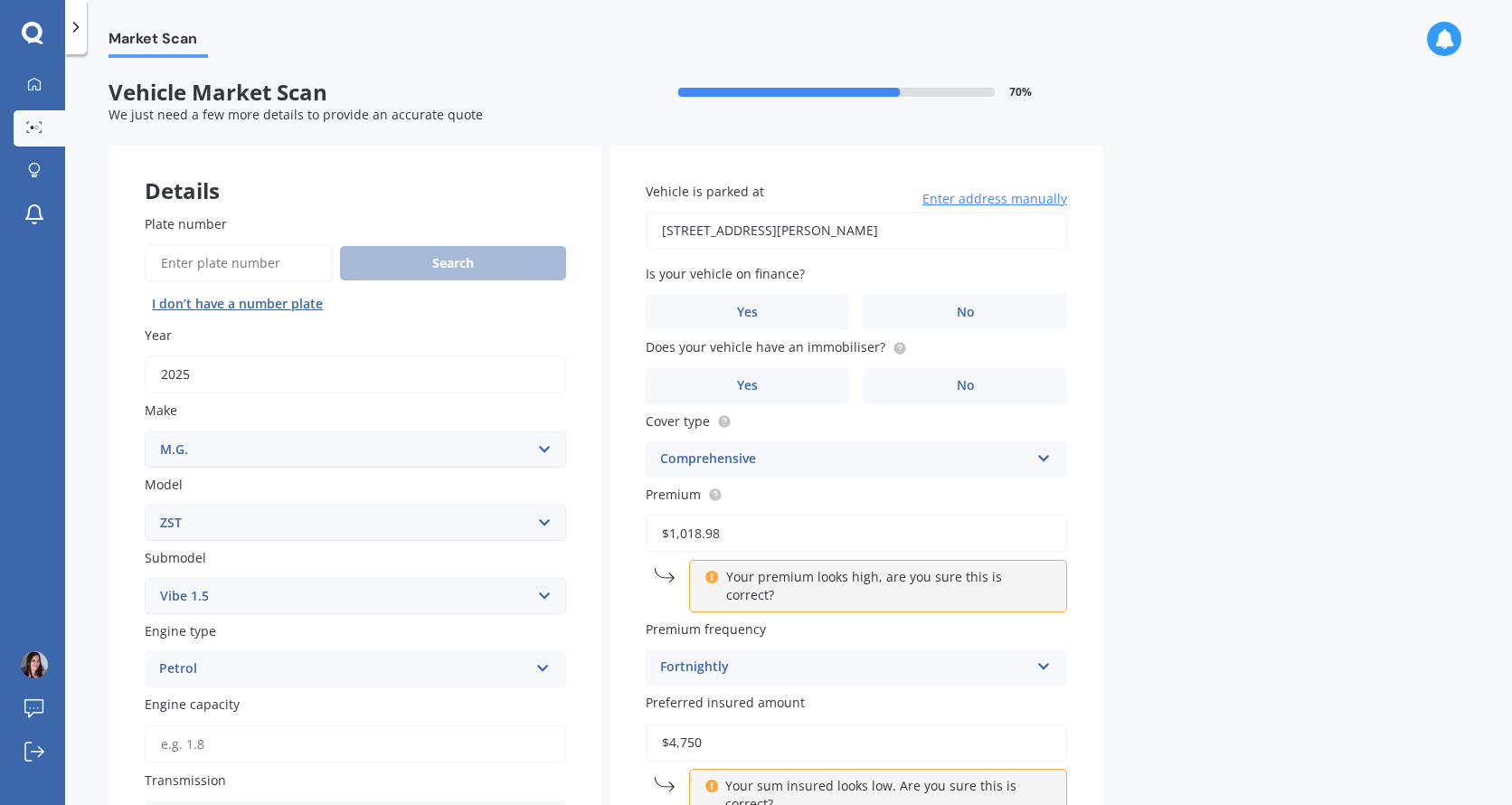 click on "Enter address manually" at bounding box center [995, 199] 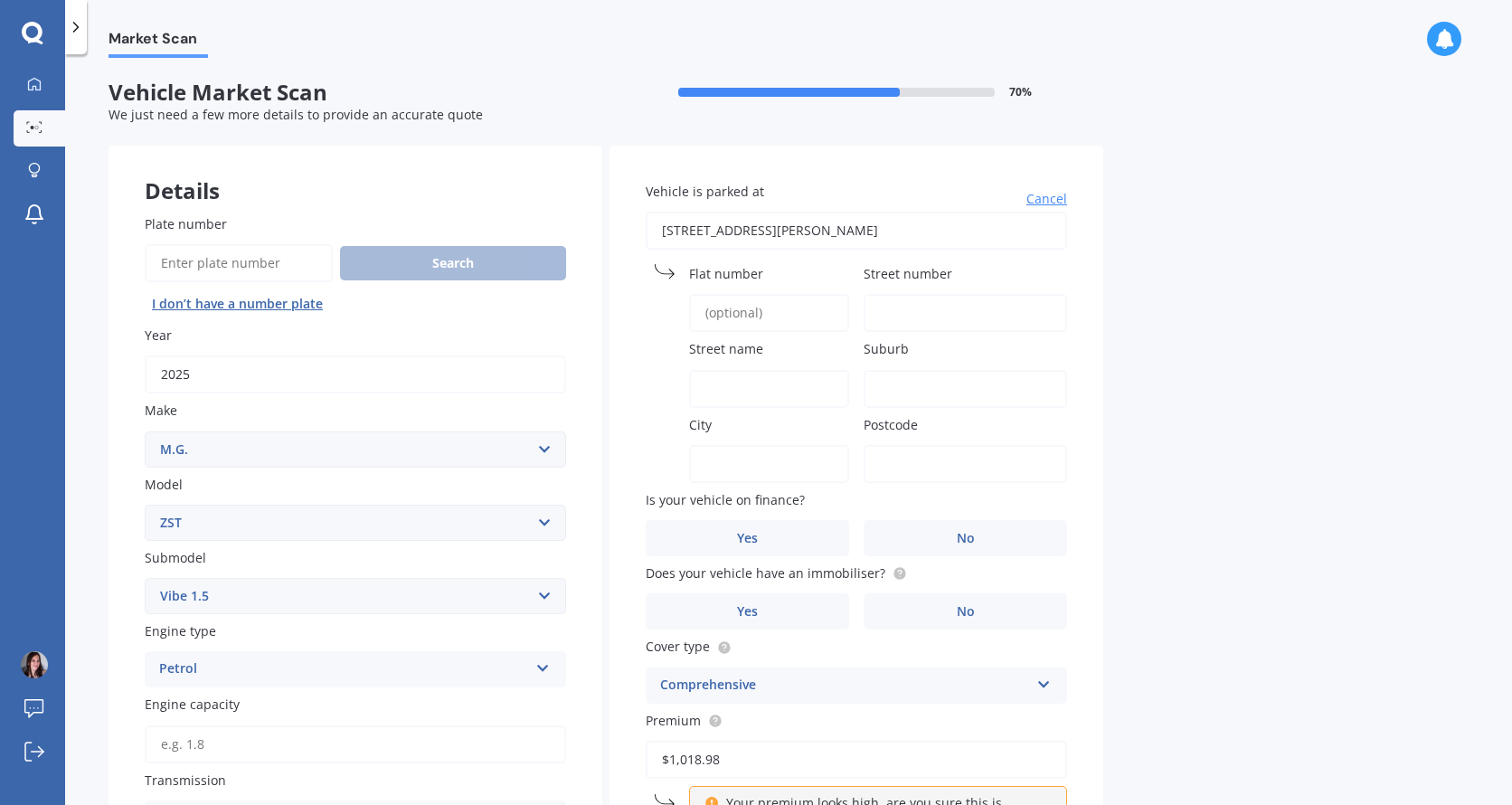click on "Flat number" at bounding box center (769, 313) 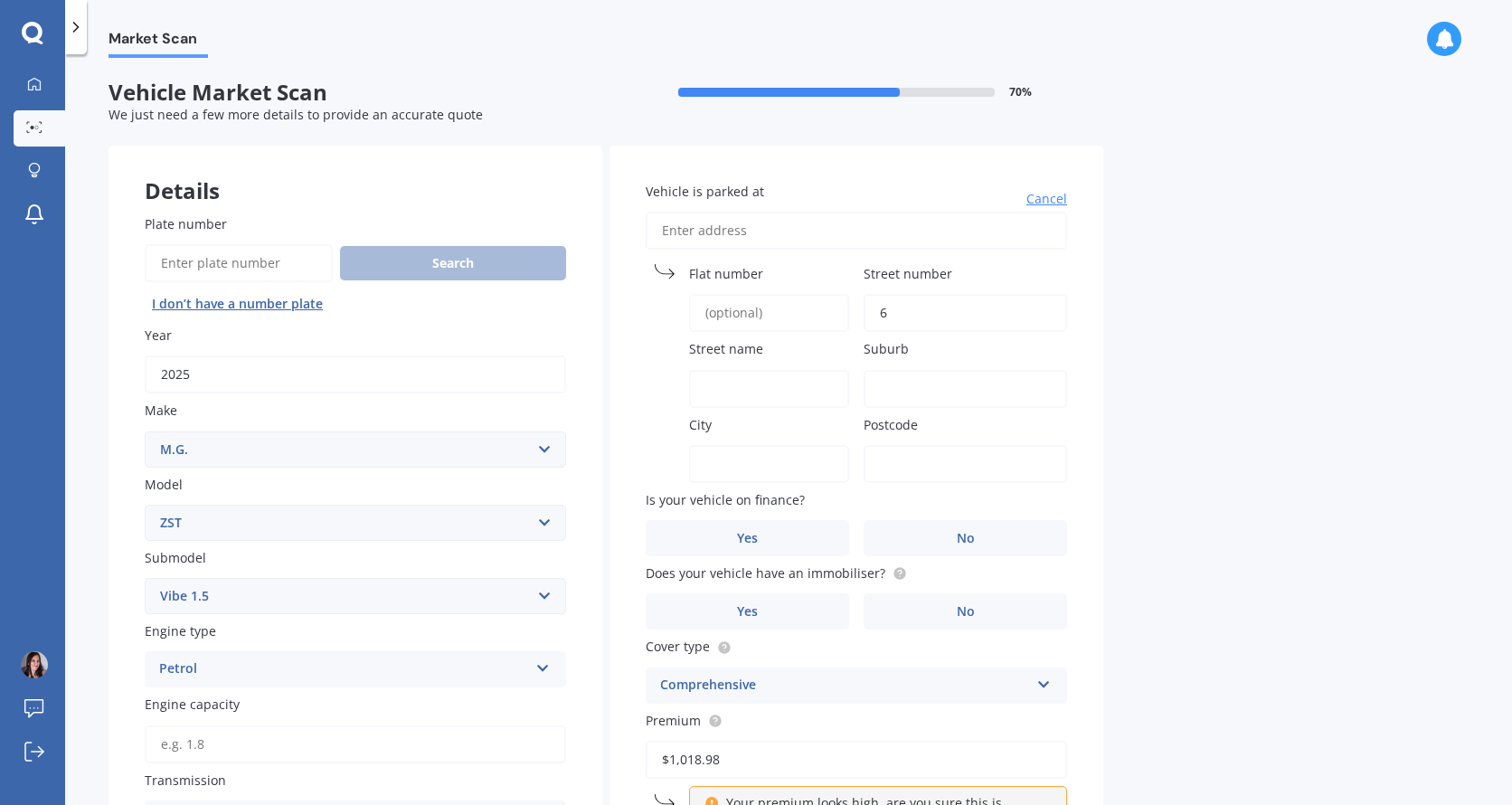type on "6" 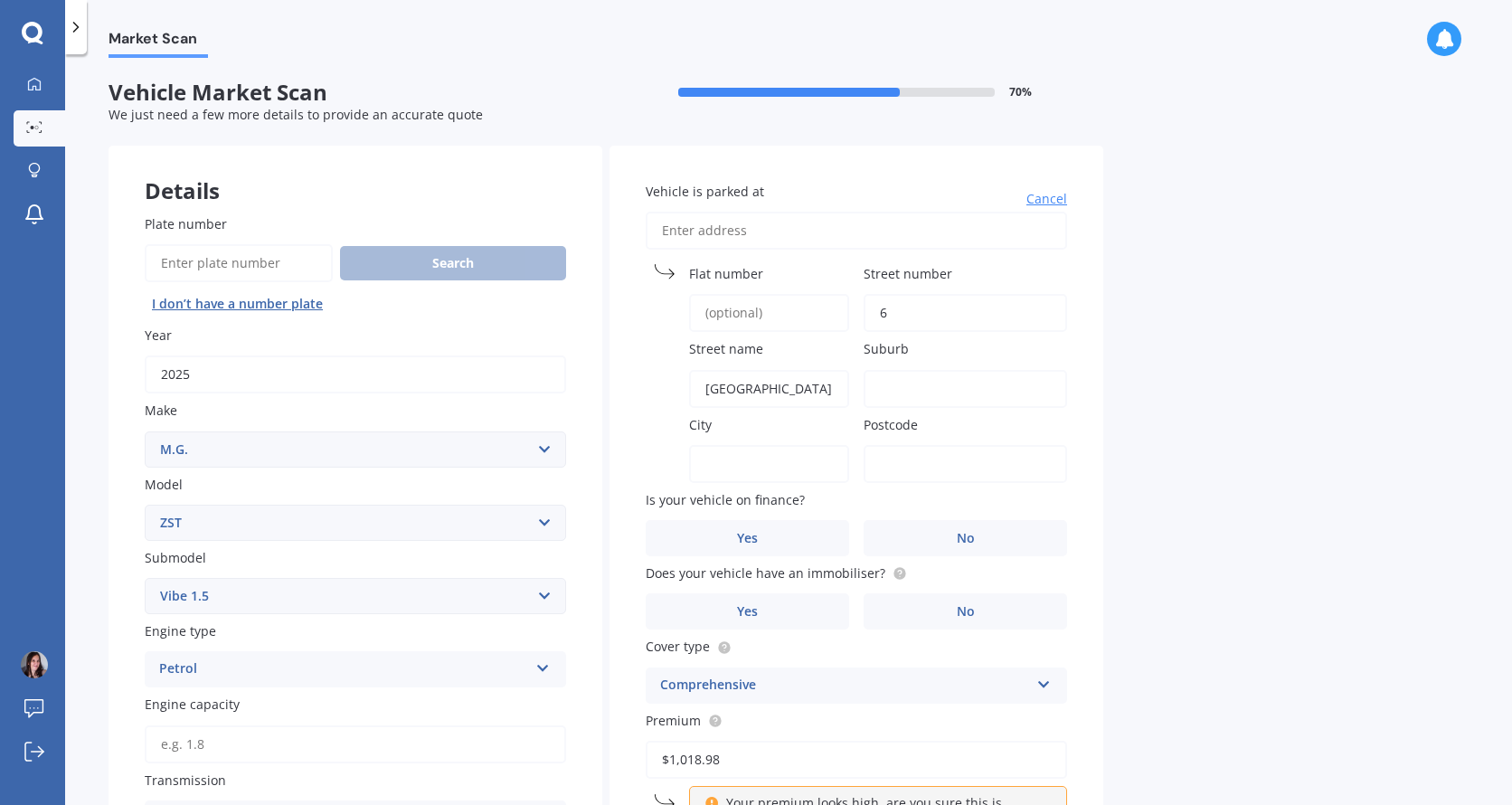 type on "[GEOGRAPHIC_DATA]" 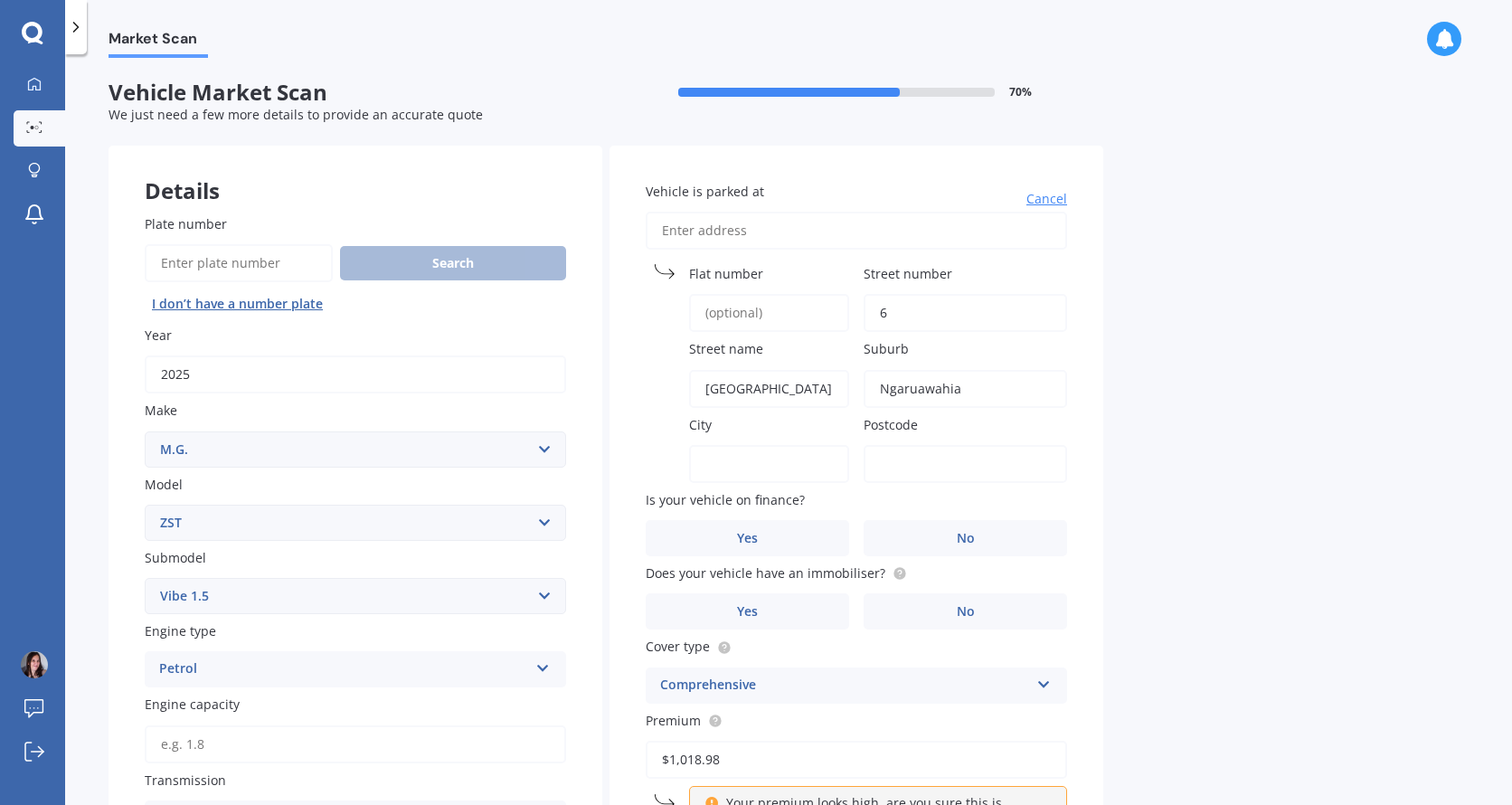 type on "Ngaruawahia" 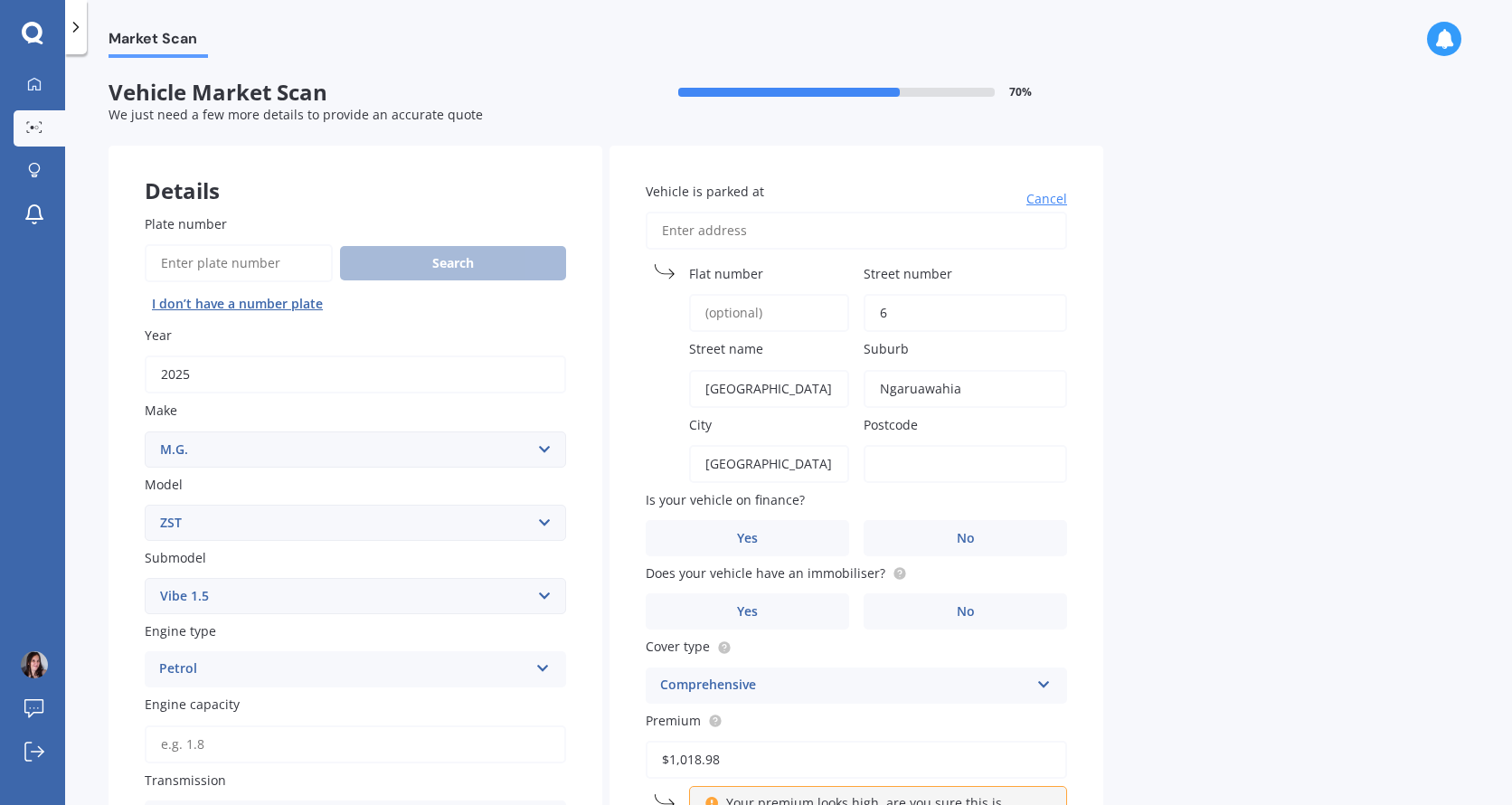 type on "[GEOGRAPHIC_DATA]" 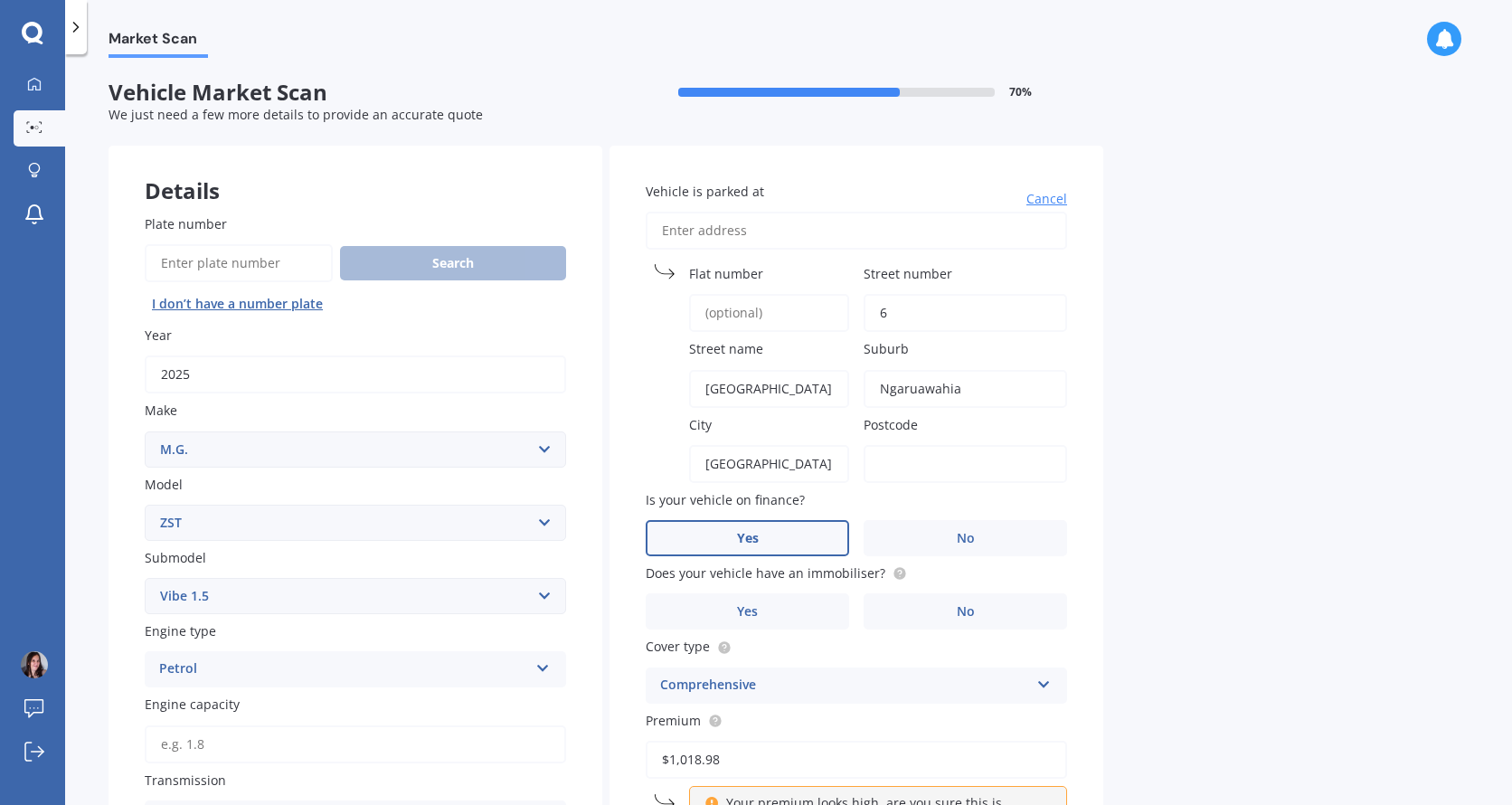 click on "Yes" at bounding box center [747, 538] 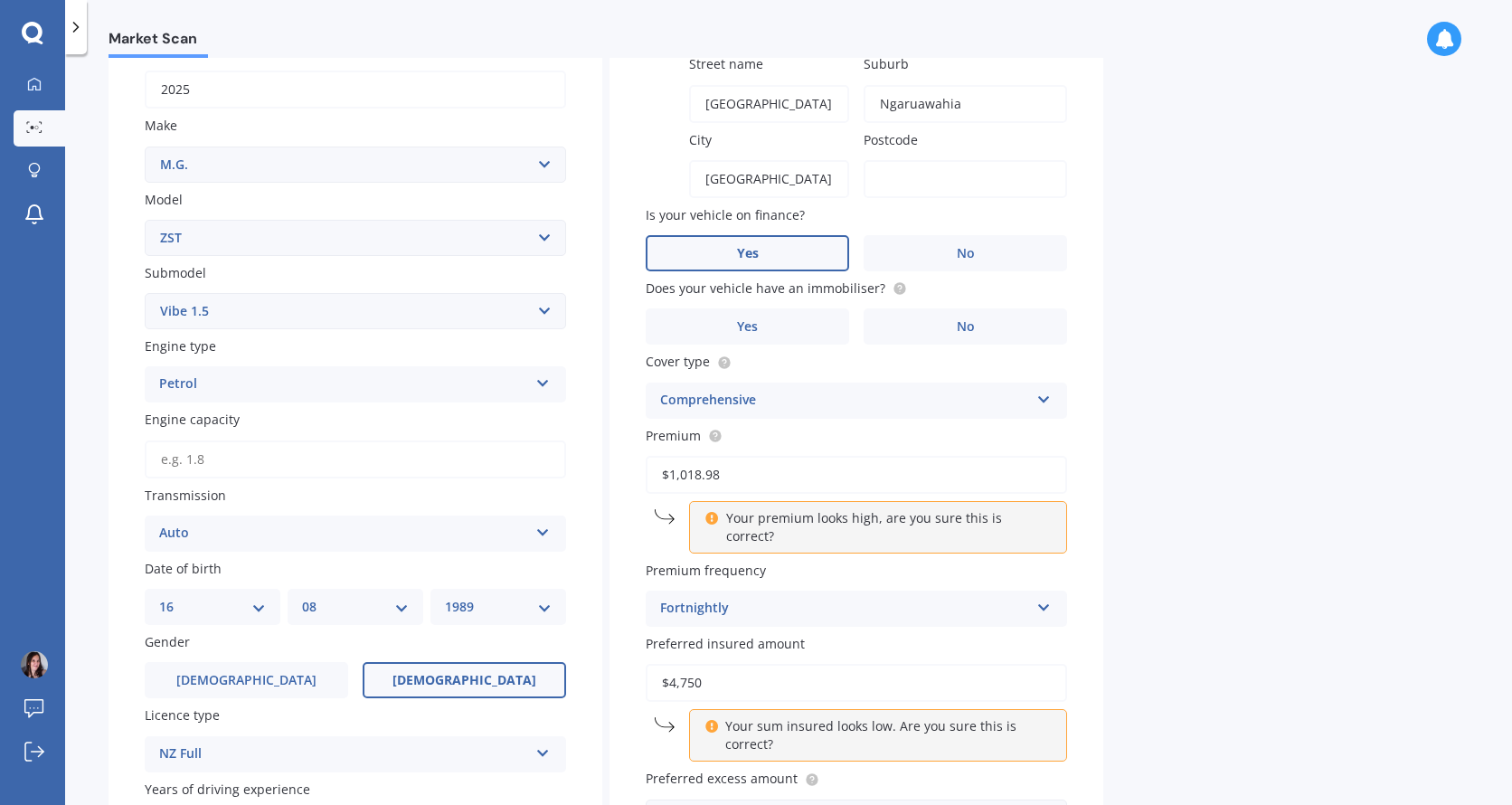 scroll, scrollTop: 301, scrollLeft: 0, axis: vertical 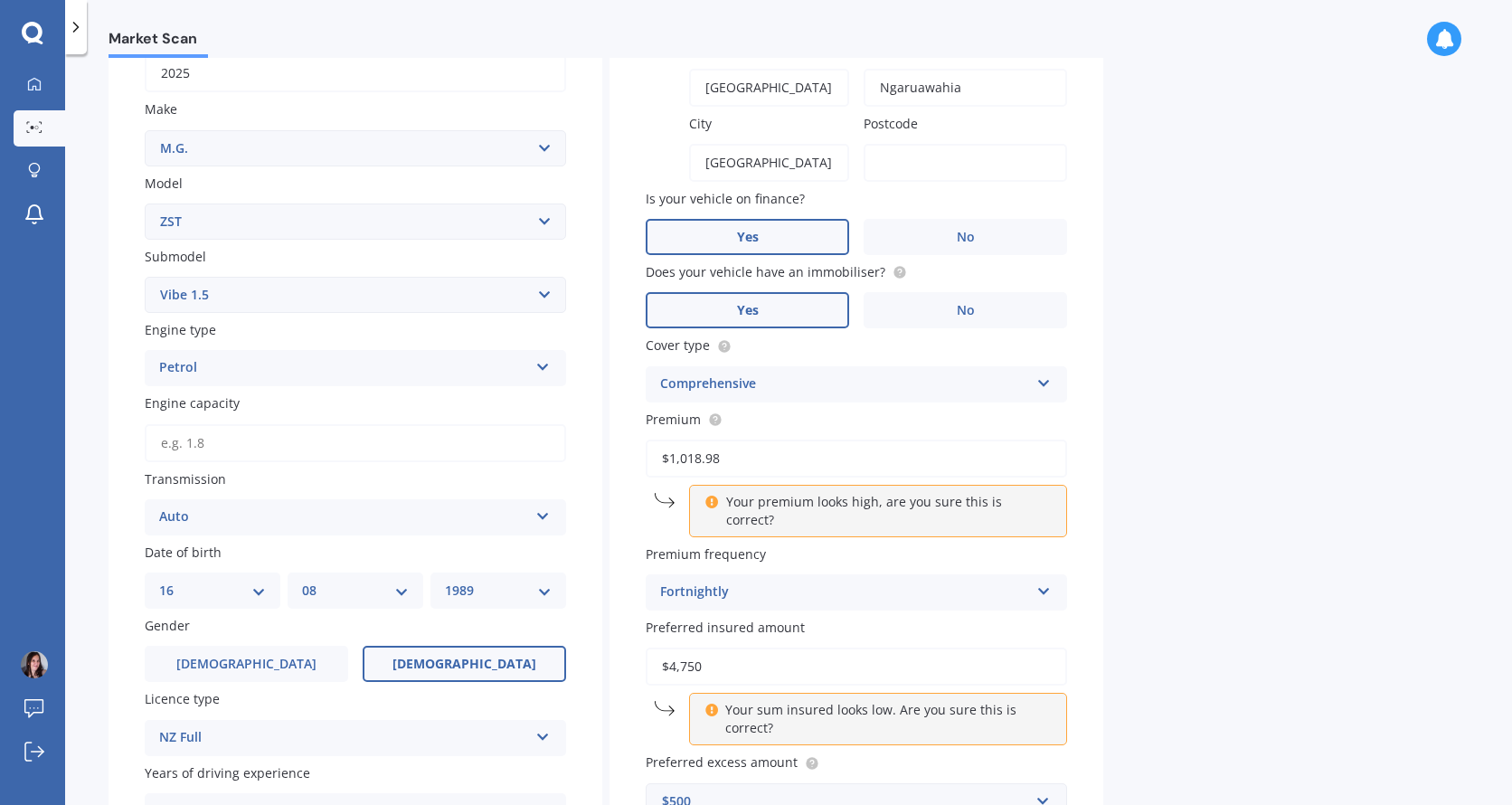 click on "Yes" at bounding box center [747, 310] 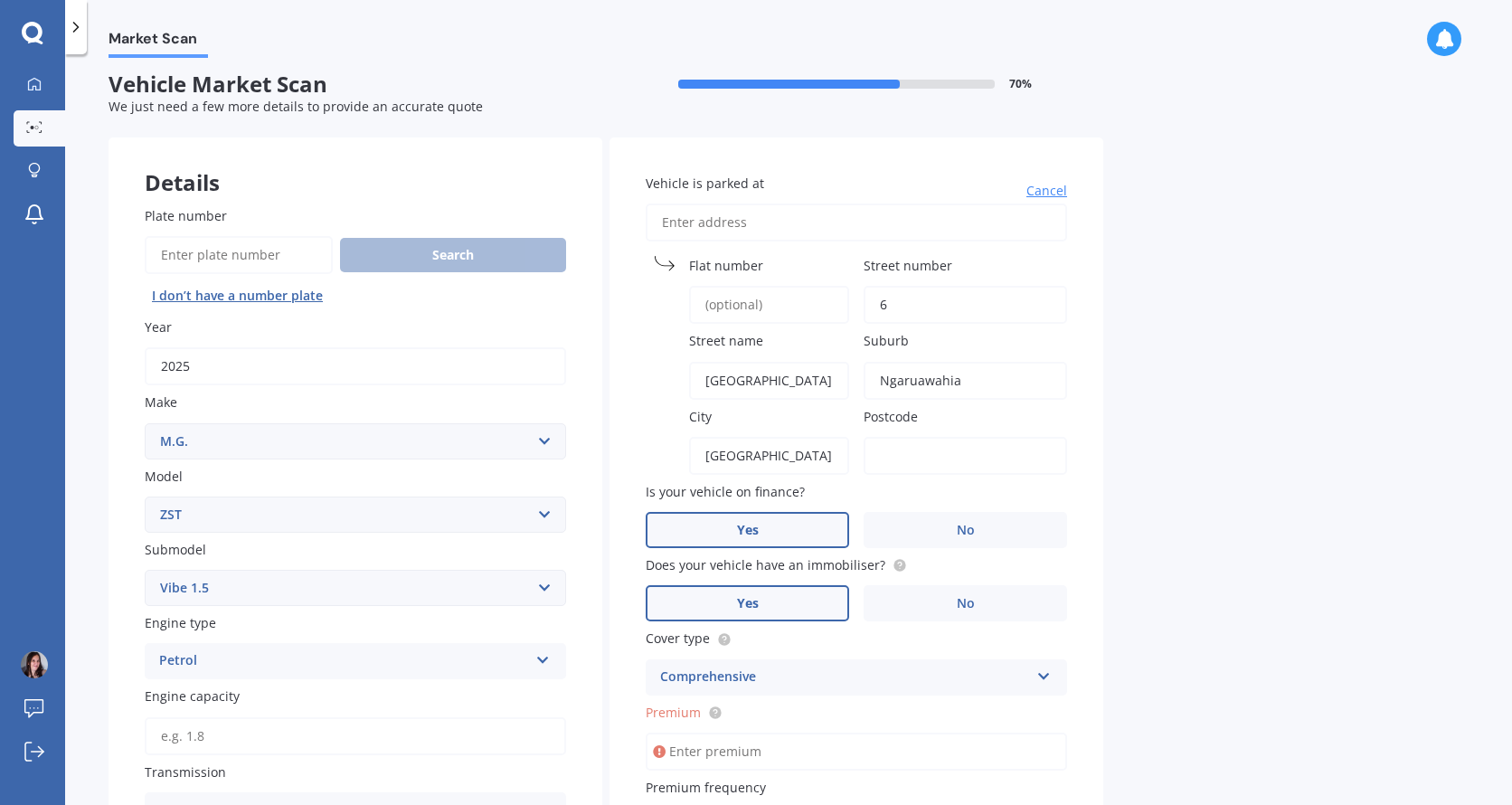 scroll, scrollTop: 0, scrollLeft: 0, axis: both 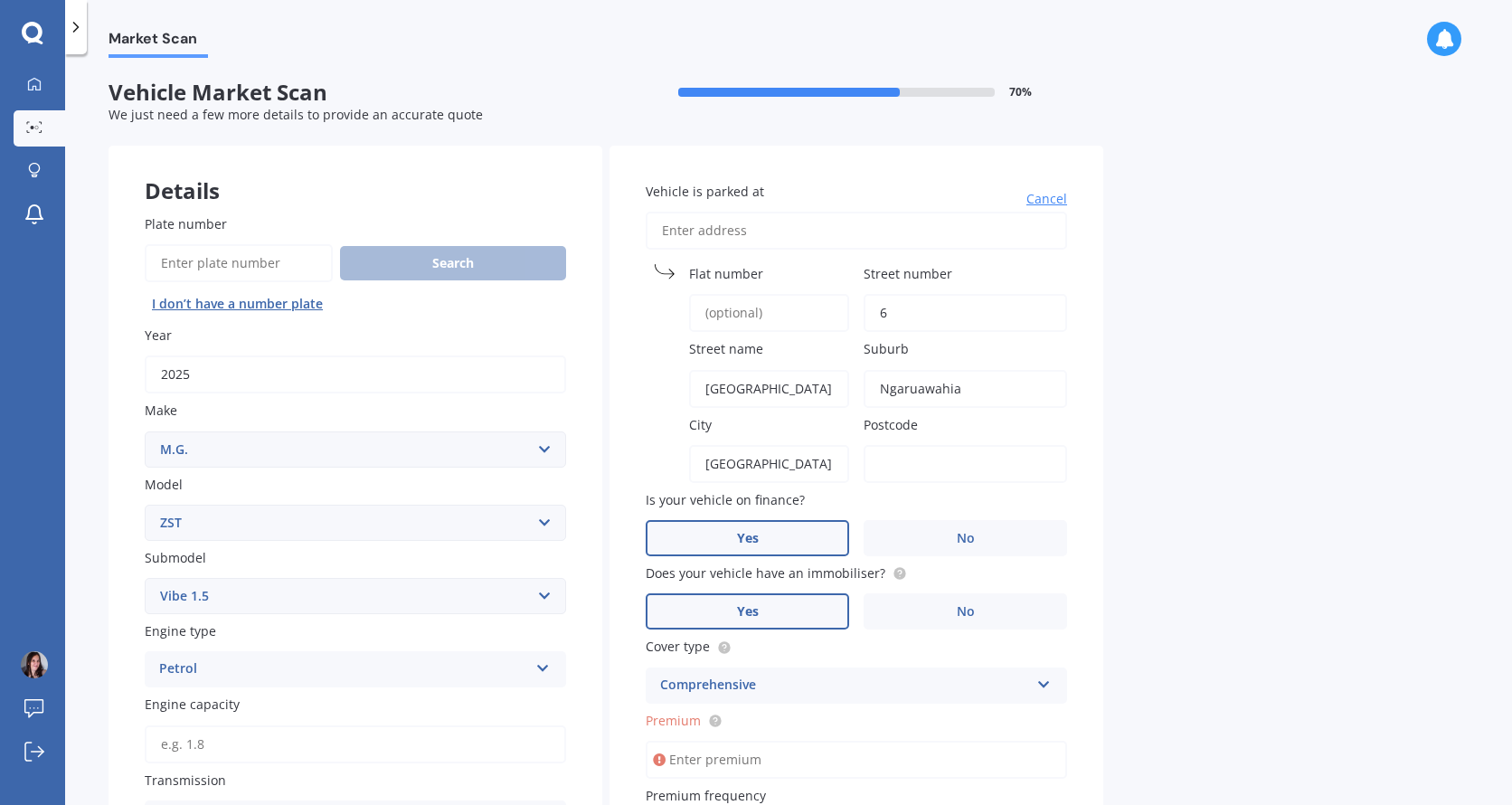 type 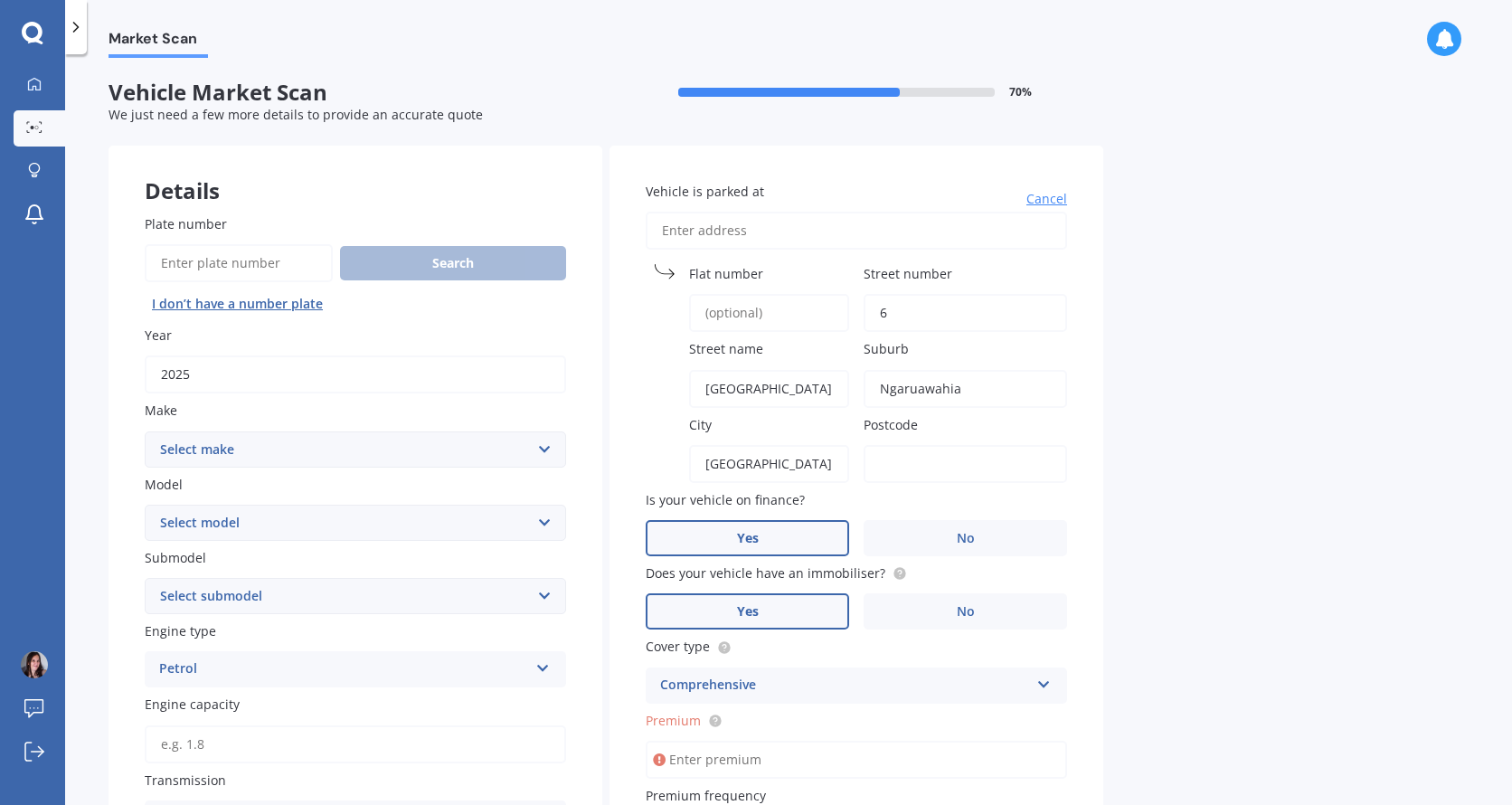 click on "Select make AC ALFA ROMEO ASTON [PERSON_NAME] AUDI AUSTIN BEDFORD Bentley BMW BYD CADILLAC CAN-AM CHERY CHEVROLET CHRYSLER Citroen CRUISEAIR CUPRA DAEWOO DAIHATSU DAIMLER DAMON DIAHATSU DODGE EXOCET FACTORY FIVE FERRARI FIAT Fiord FLEETWOOD FORD FOTON FRASER GEELY GENESIS GEORGIE BOY GMC GREAT WALL GWM [PERSON_NAME] HINO [PERSON_NAME] HOLIDAY RAMBLER HONDA HUMMER HYUNDAI INFINITI ISUZU IVECO JAC JAECOO JAGUAR JEEP KGM KIA LADA LAMBORGHINI LANCIA LANDROVER LDV LEXUS LINCOLN LOTUS LUNAR M.G M.G. MAHINDRA MASERATI MAZDA MCLAREN MERCEDES AMG Mercedes Benz MERCEDES-AMG MERCURY MINI MITSUBISHI [PERSON_NAME] NEWMAR NISSAN OMODA OPEL OXFORD PEUGEOT Plymouth Polestar PONTIAC PORSCHE PROTON RAM Range Rover Rayne RENAULT ROLLS ROYCE ROVER SAAB SATURN SEAT SHELBY SKODA SMART SSANGYONG SUBARU SUZUKI TATA TESLA TIFFIN Toyota TRIUMPH TVR Vauxhall VOLKSWAGEN VOLVO WESTFIELD WINNEBAGO ZX" at bounding box center (355, 450) 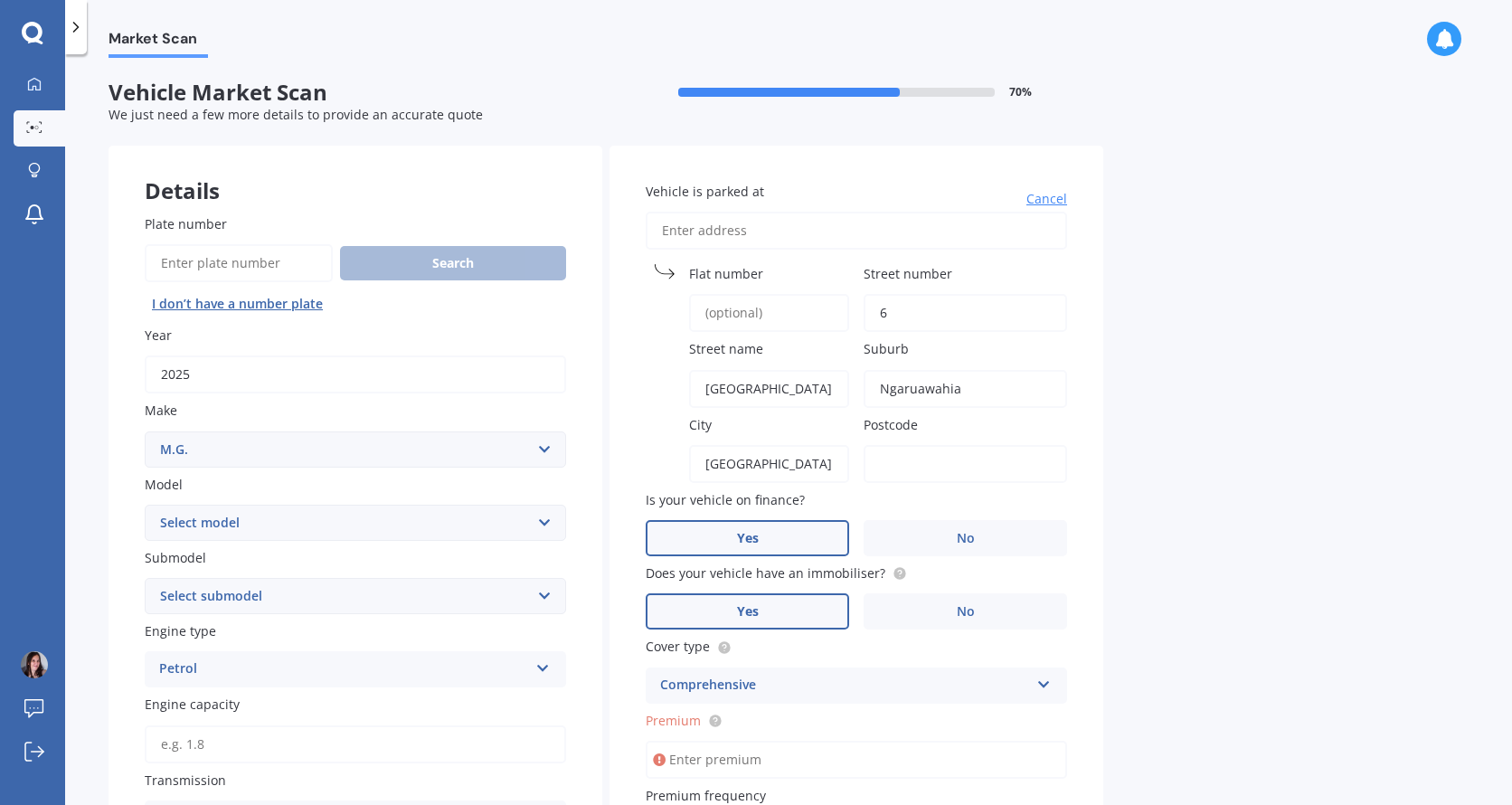 click on "Select make AC ALFA ROMEO ASTON [PERSON_NAME] AUDI AUSTIN BEDFORD Bentley BMW BYD CADILLAC CAN-AM CHERY CHEVROLET CHRYSLER Citroen CRUISEAIR CUPRA DAEWOO DAIHATSU DAIMLER DAMON DIAHATSU DODGE EXOCET FACTORY FIVE FERRARI FIAT Fiord FLEETWOOD FORD FOTON FRASER GEELY GENESIS GEORGIE BOY GMC GREAT WALL GWM [PERSON_NAME] HINO [PERSON_NAME] HOLIDAY RAMBLER HONDA HUMMER HYUNDAI INFINITI ISUZU IVECO JAC JAECOO JAGUAR JEEP KGM KIA LADA LAMBORGHINI LANCIA LANDROVER LDV LEXUS LINCOLN LOTUS LUNAR M.G M.G. MAHINDRA MASERATI MAZDA MCLAREN MERCEDES AMG Mercedes Benz MERCEDES-AMG MERCURY MINI MITSUBISHI [PERSON_NAME] NEWMAR NISSAN OMODA OPEL OXFORD PEUGEOT Plymouth Polestar PONTIAC PORSCHE PROTON RAM Range Rover Rayne RENAULT ROLLS ROYCE ROVER SAAB SATURN SEAT SHELBY SKODA SMART SSANGYONG SUBARU SUZUKI TATA TESLA TIFFIN Toyota TRIUMPH TVR Vauxhall VOLKSWAGEN VOLVO WESTFIELD WINNEBAGO ZX" at bounding box center [355, 450] 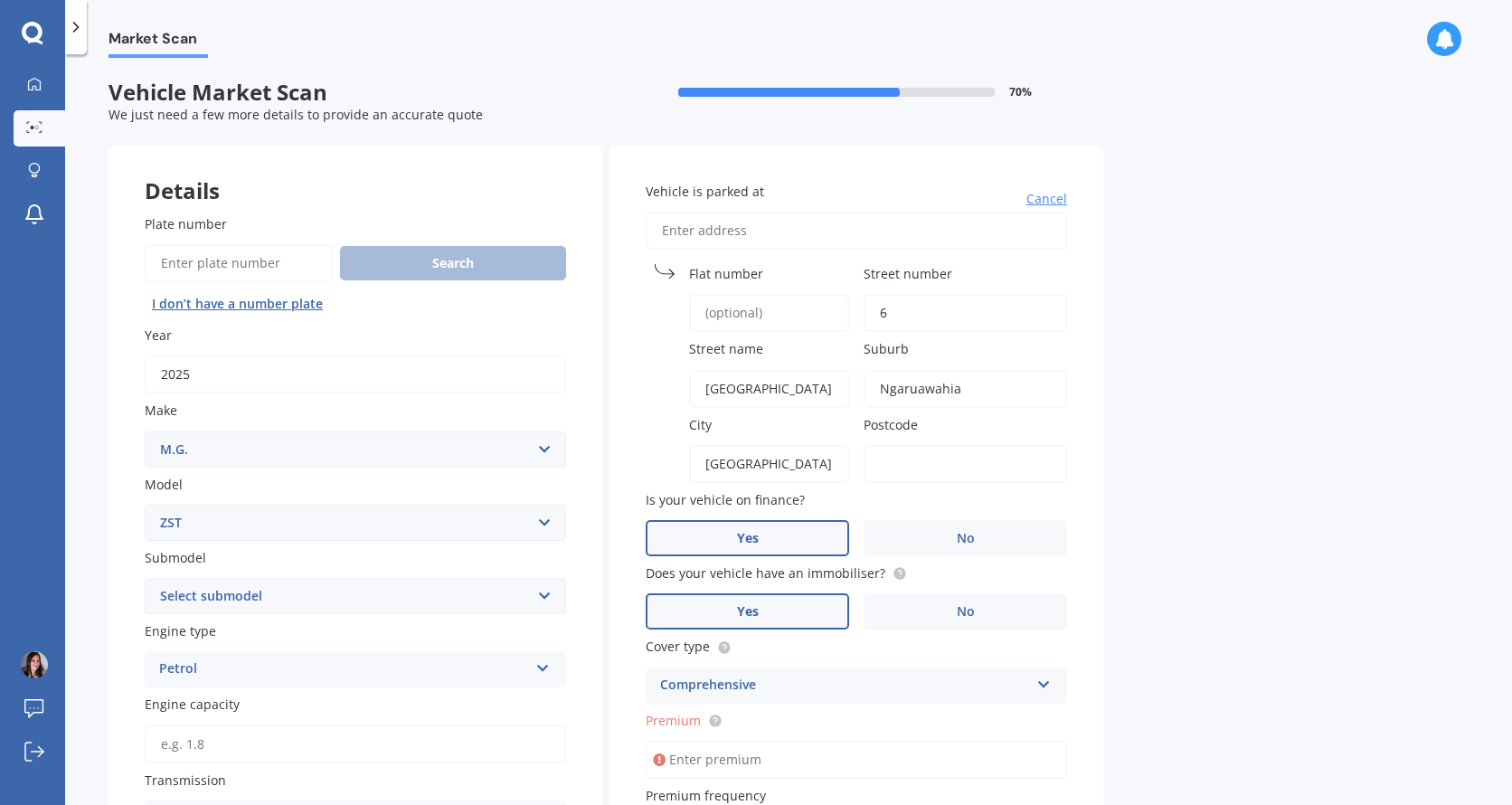 click on "Select model 3 6 GS HS Metro MG3 MG4 MGF Midget Montego TD 2000 TF 120 TF 135 TF 160 ZR ZS ZST ZT ZT-T" at bounding box center (355, 523) 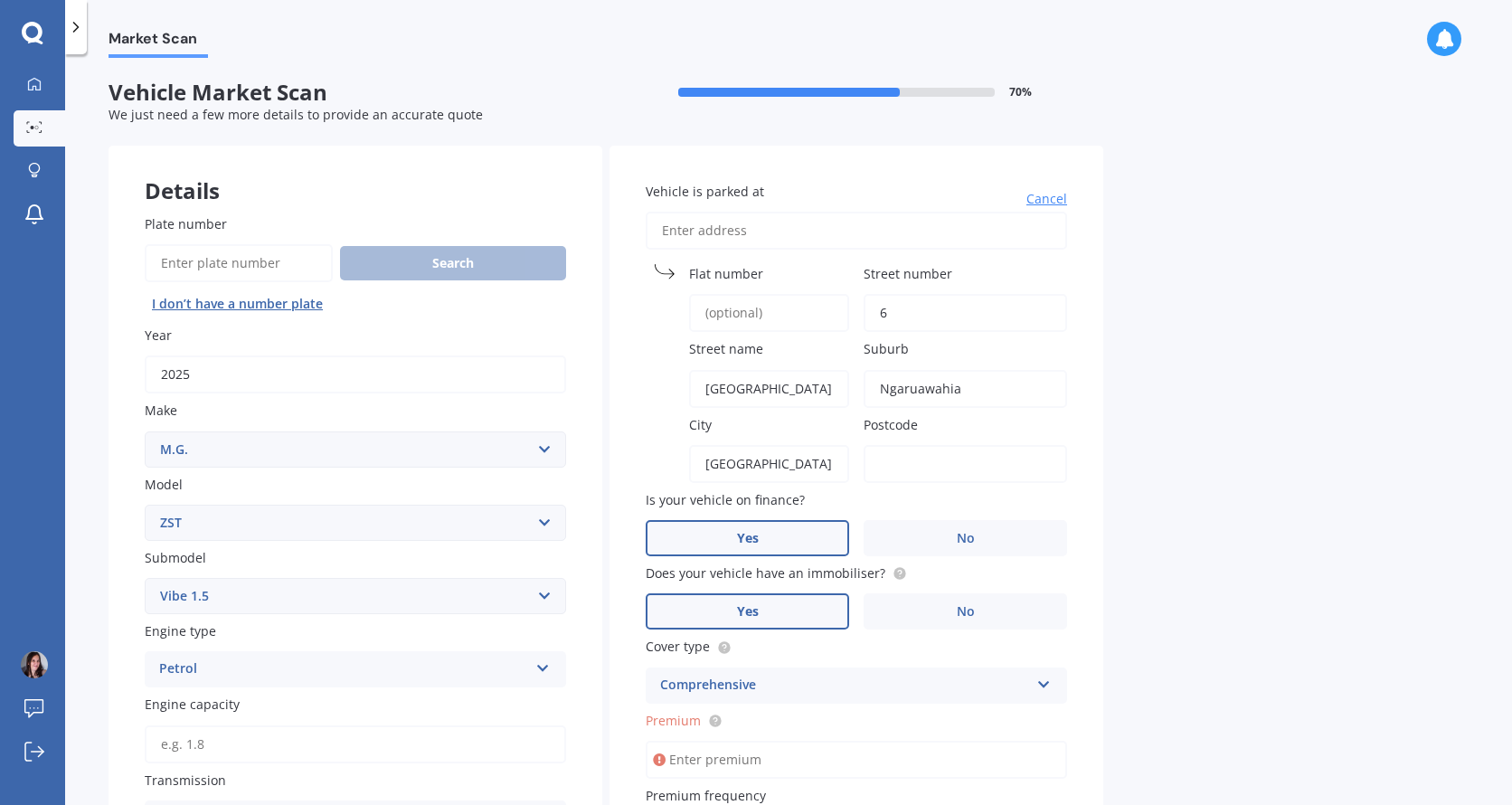 click on "Select submodel Core 1.5 Essence 1.3T Excite 1.3T Vibe 1.5" at bounding box center [355, 596] 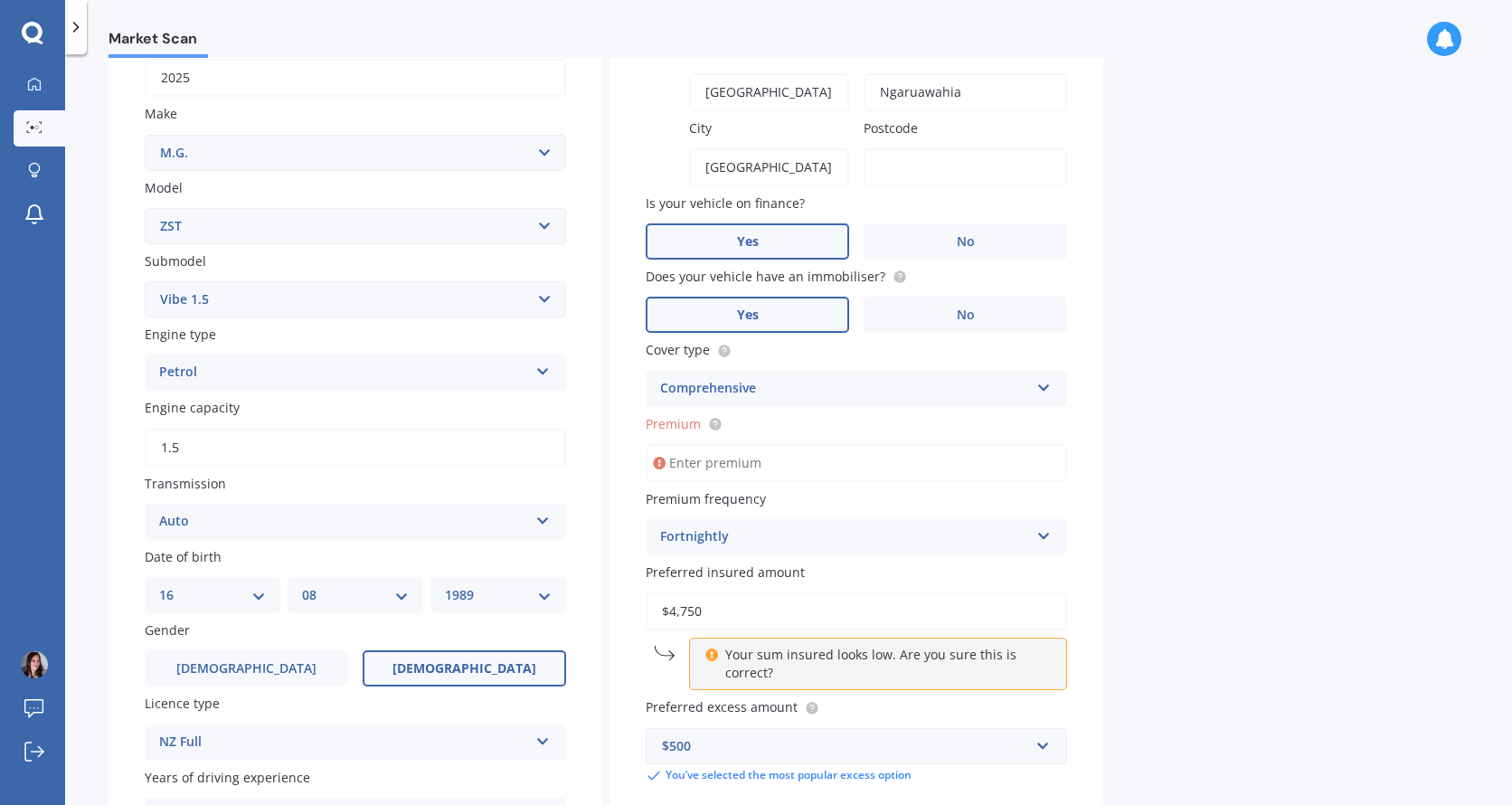 scroll, scrollTop: 301, scrollLeft: 0, axis: vertical 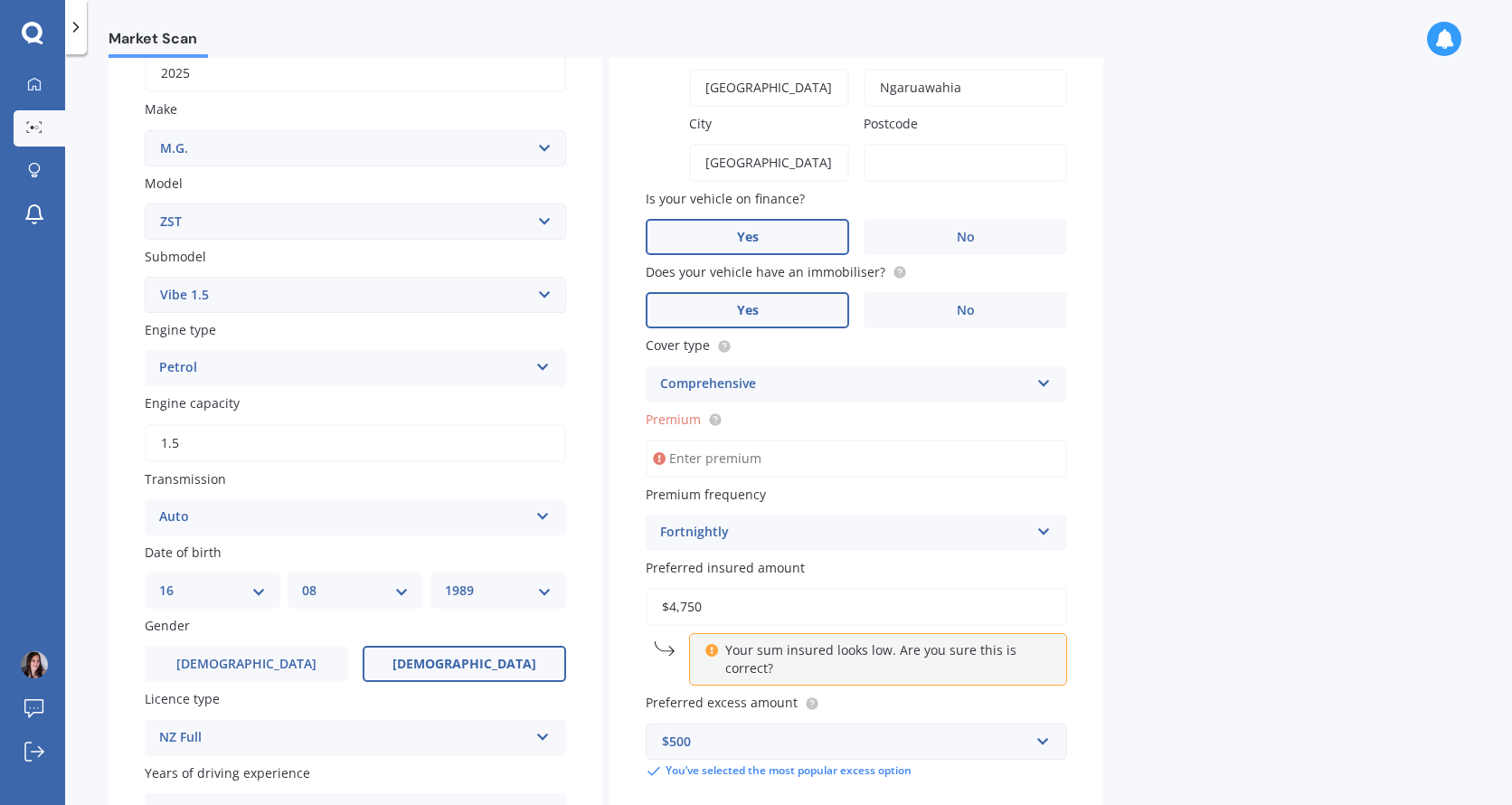 type on "1.5" 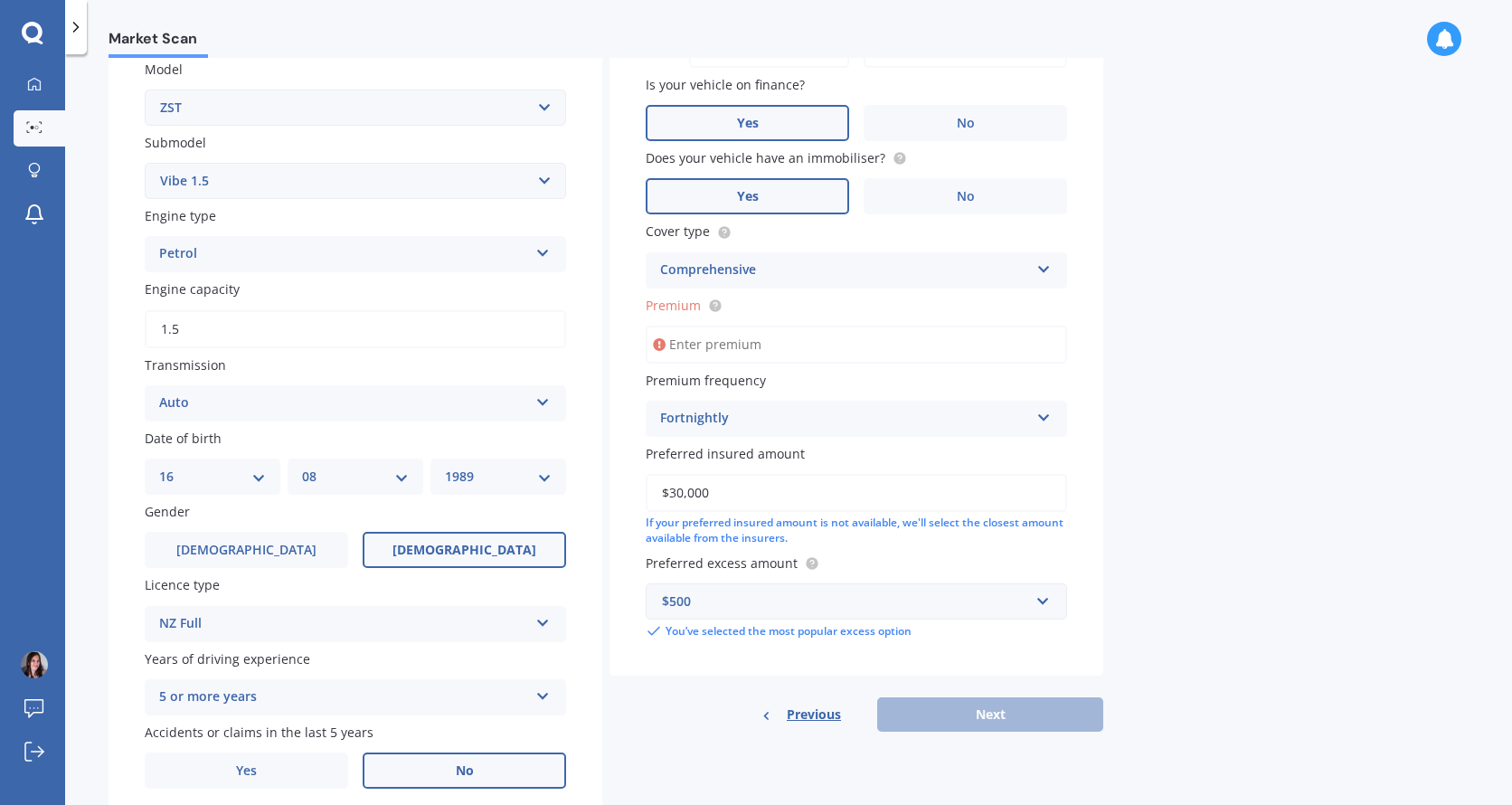 scroll, scrollTop: 482, scrollLeft: 0, axis: vertical 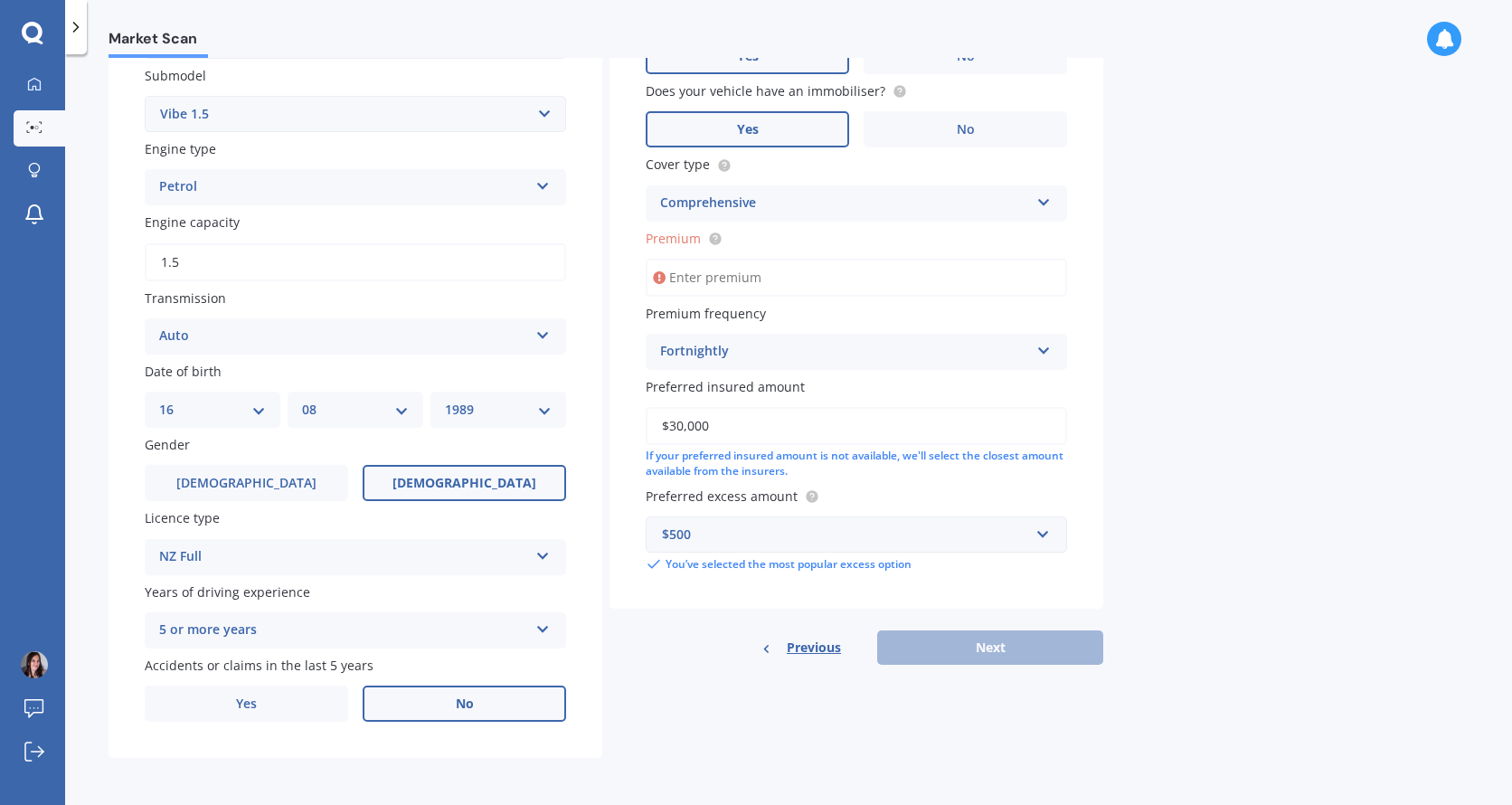 type on "$30,000" 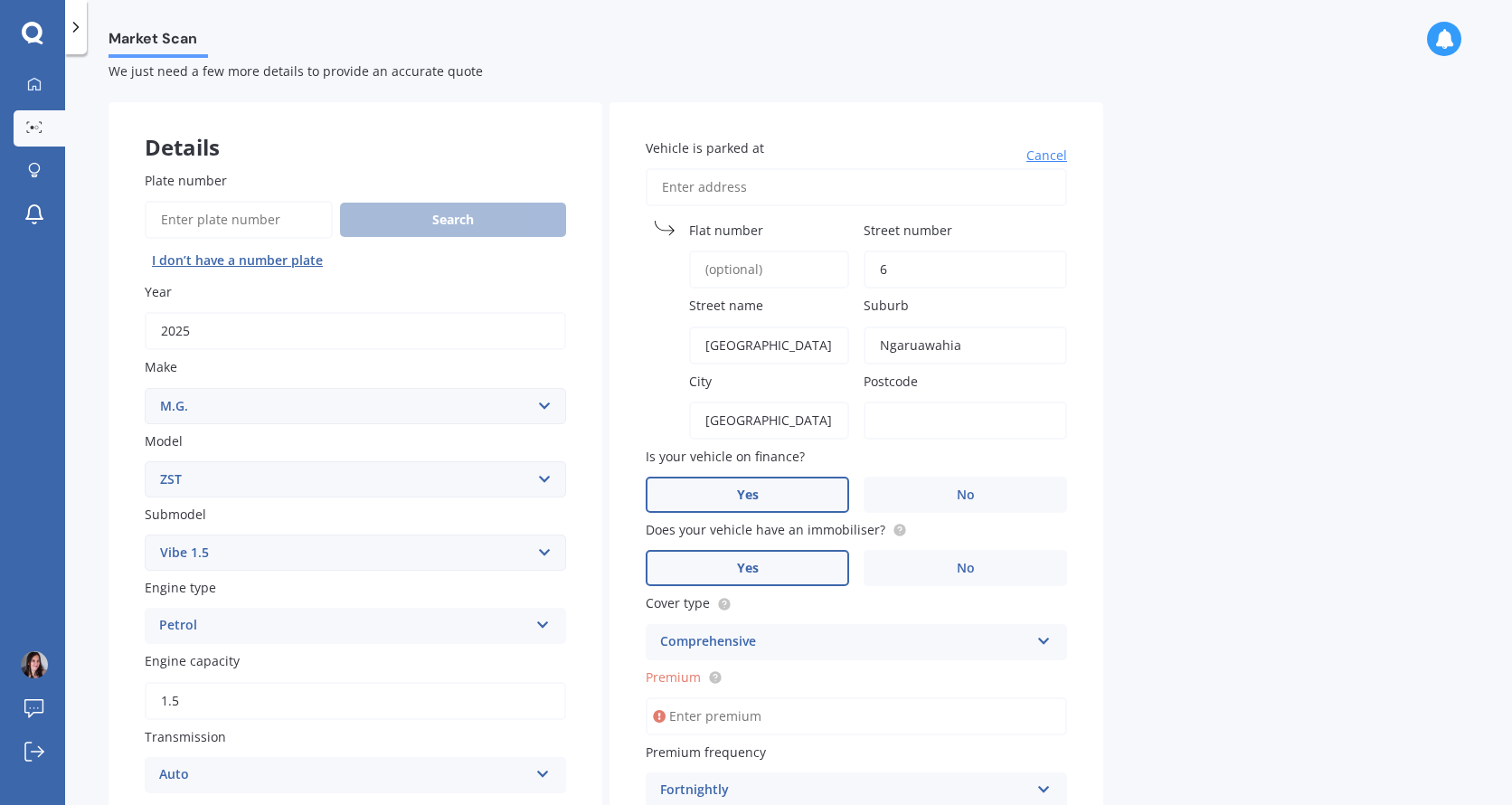 scroll, scrollTop: 0, scrollLeft: 0, axis: both 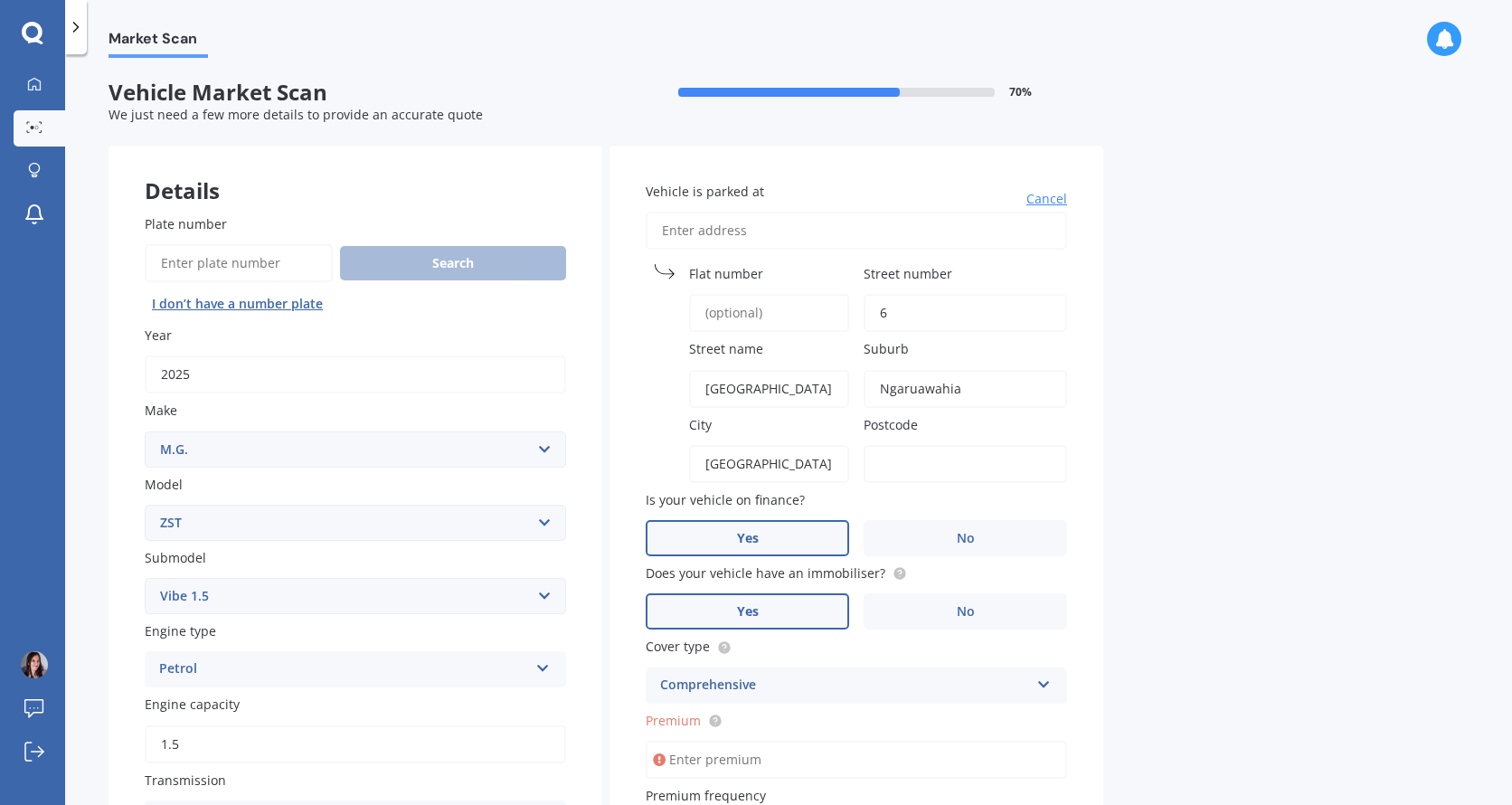 click on "Postcode" at bounding box center (965, 464) 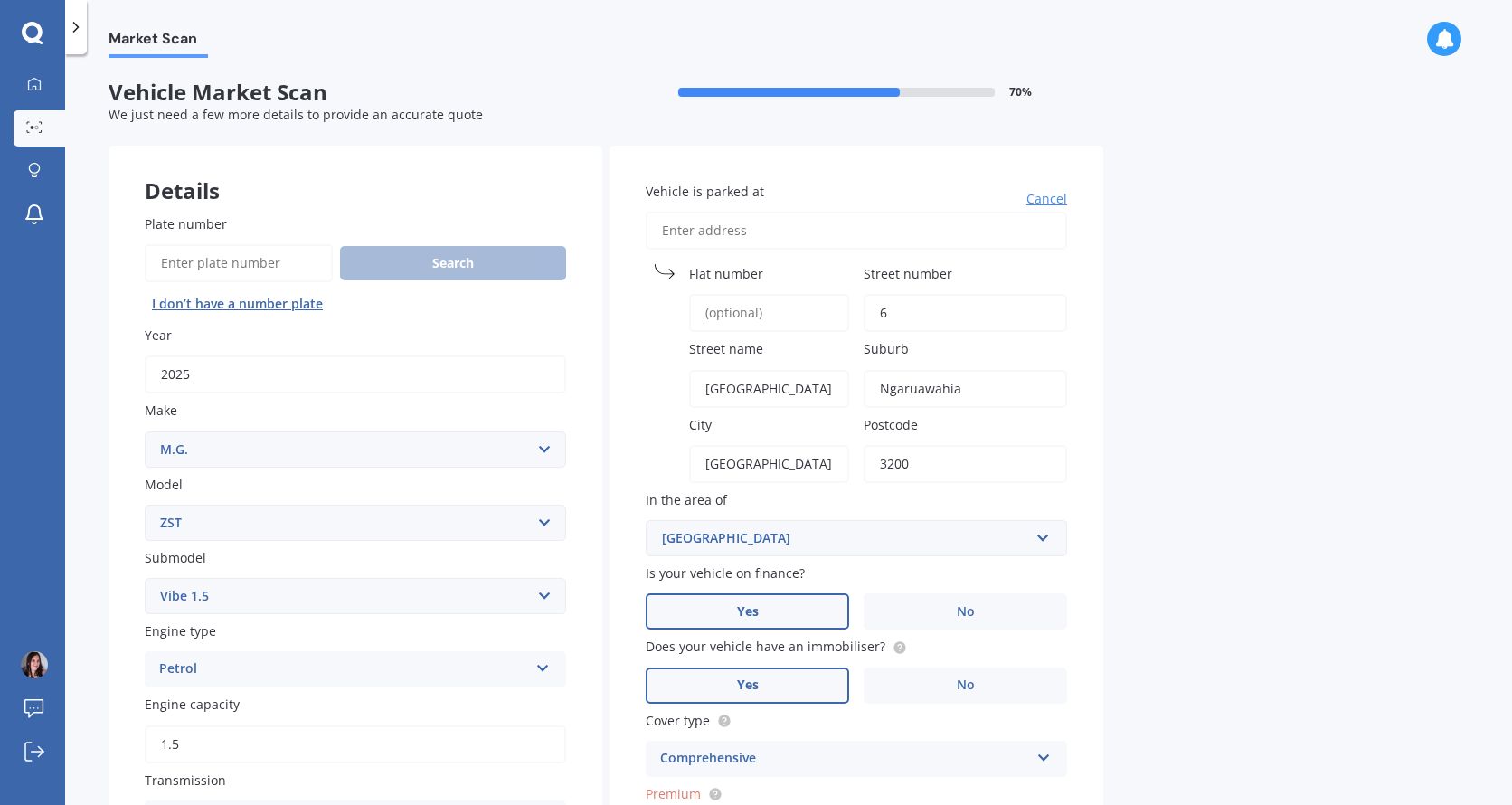 type on "3200" 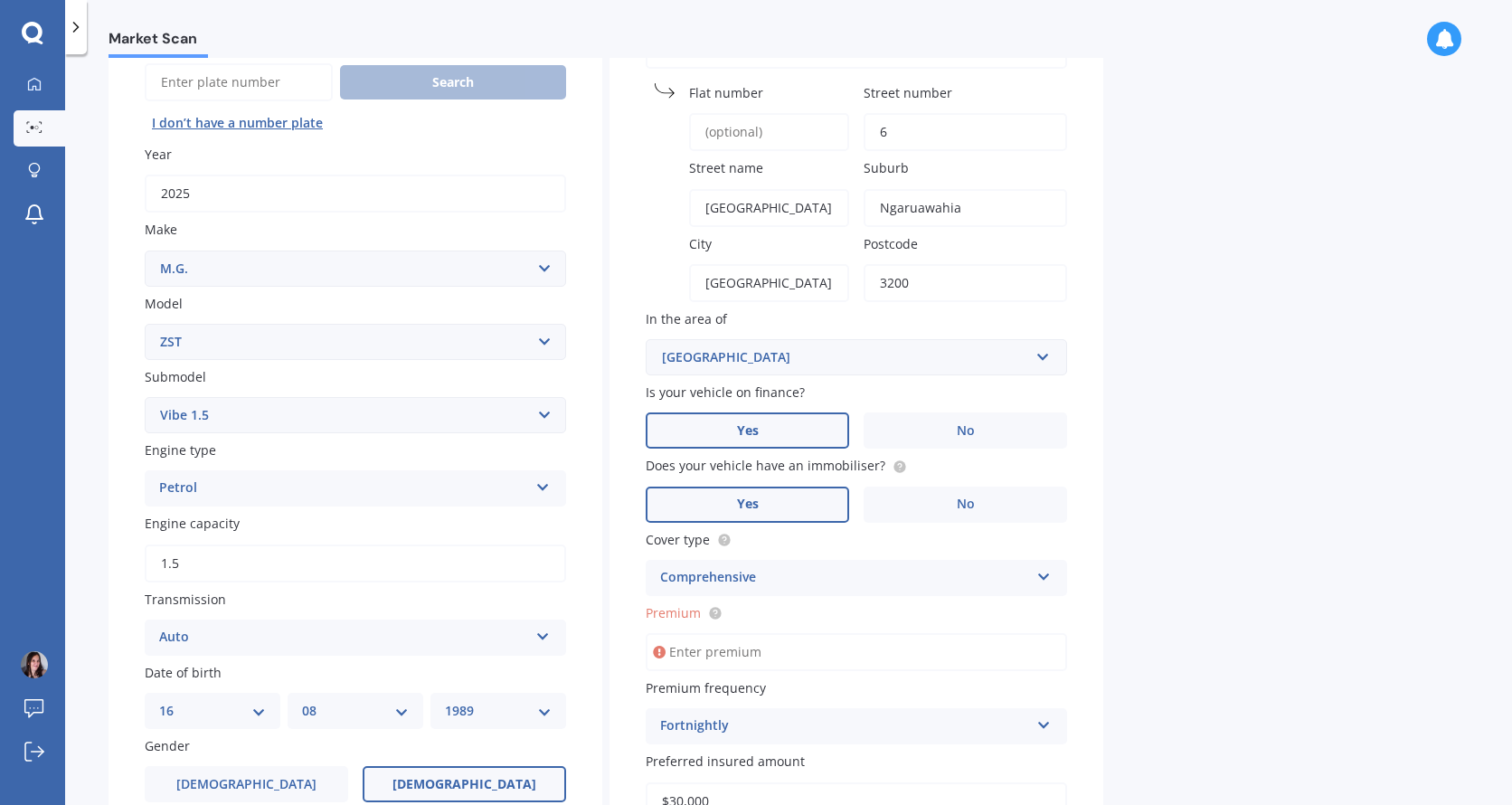 scroll, scrollTop: 0, scrollLeft: 0, axis: both 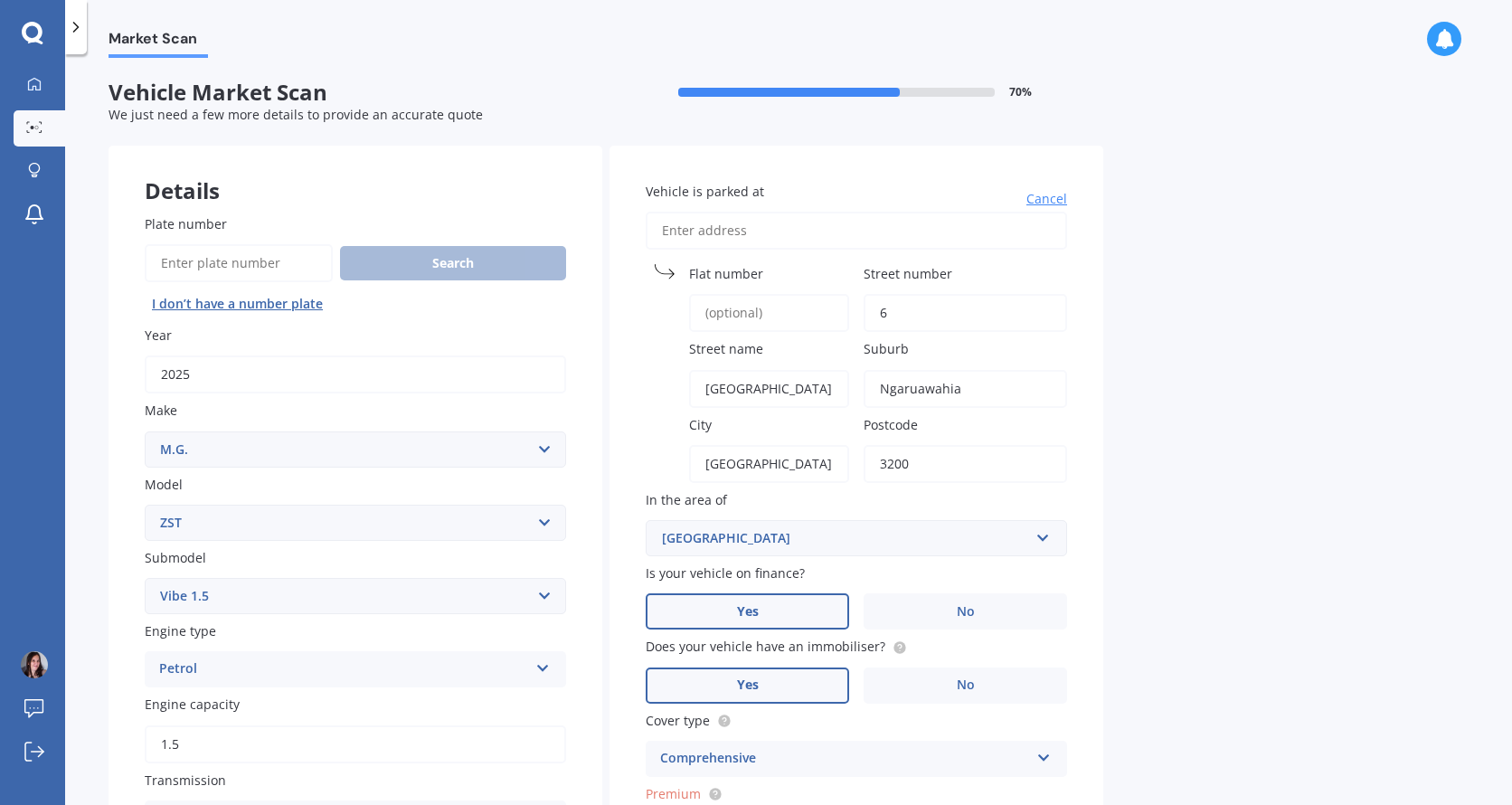 click on "Vehicle is parked at" at bounding box center [856, 231] 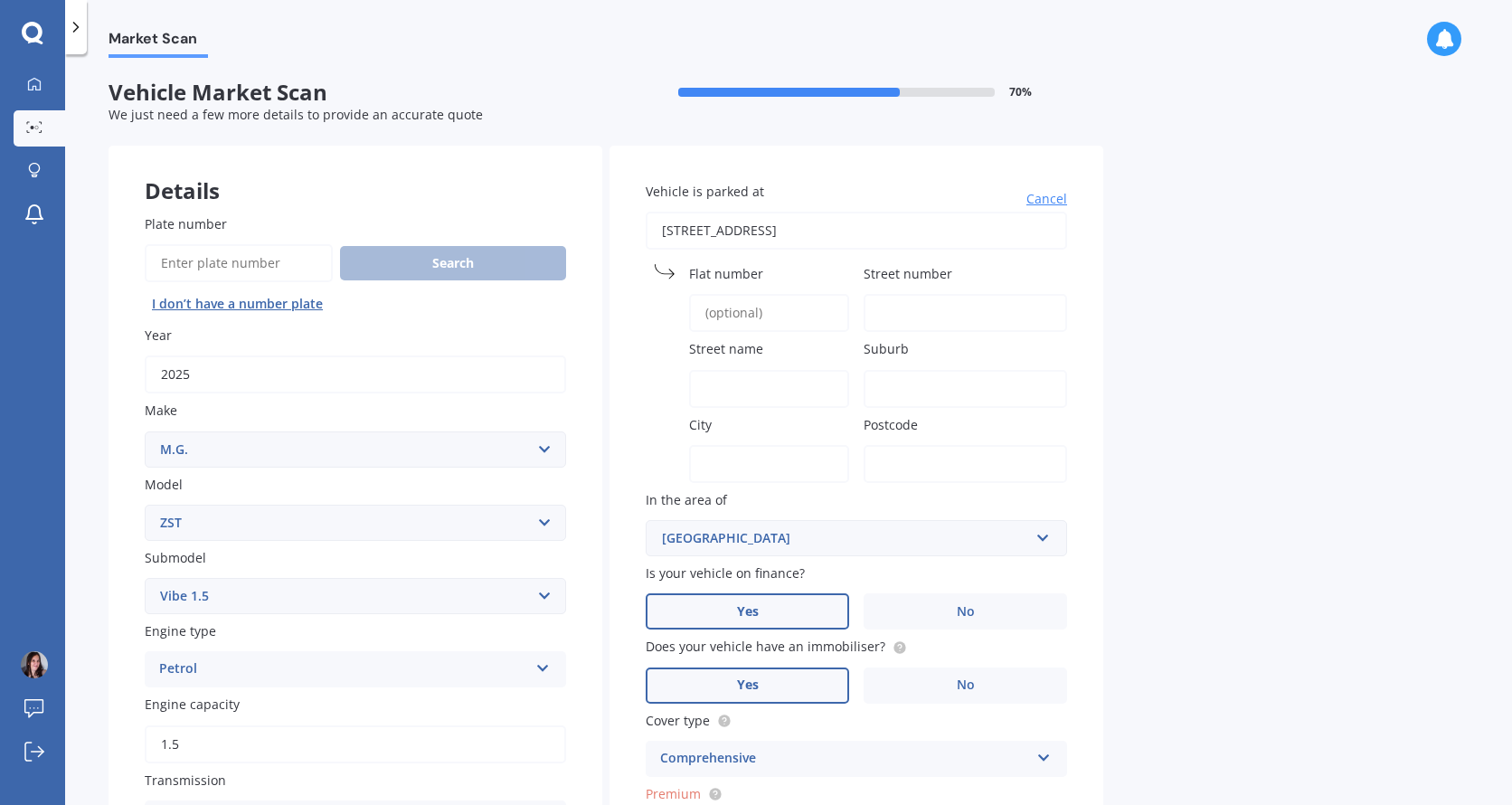 type on "[STREET_ADDRESS]" 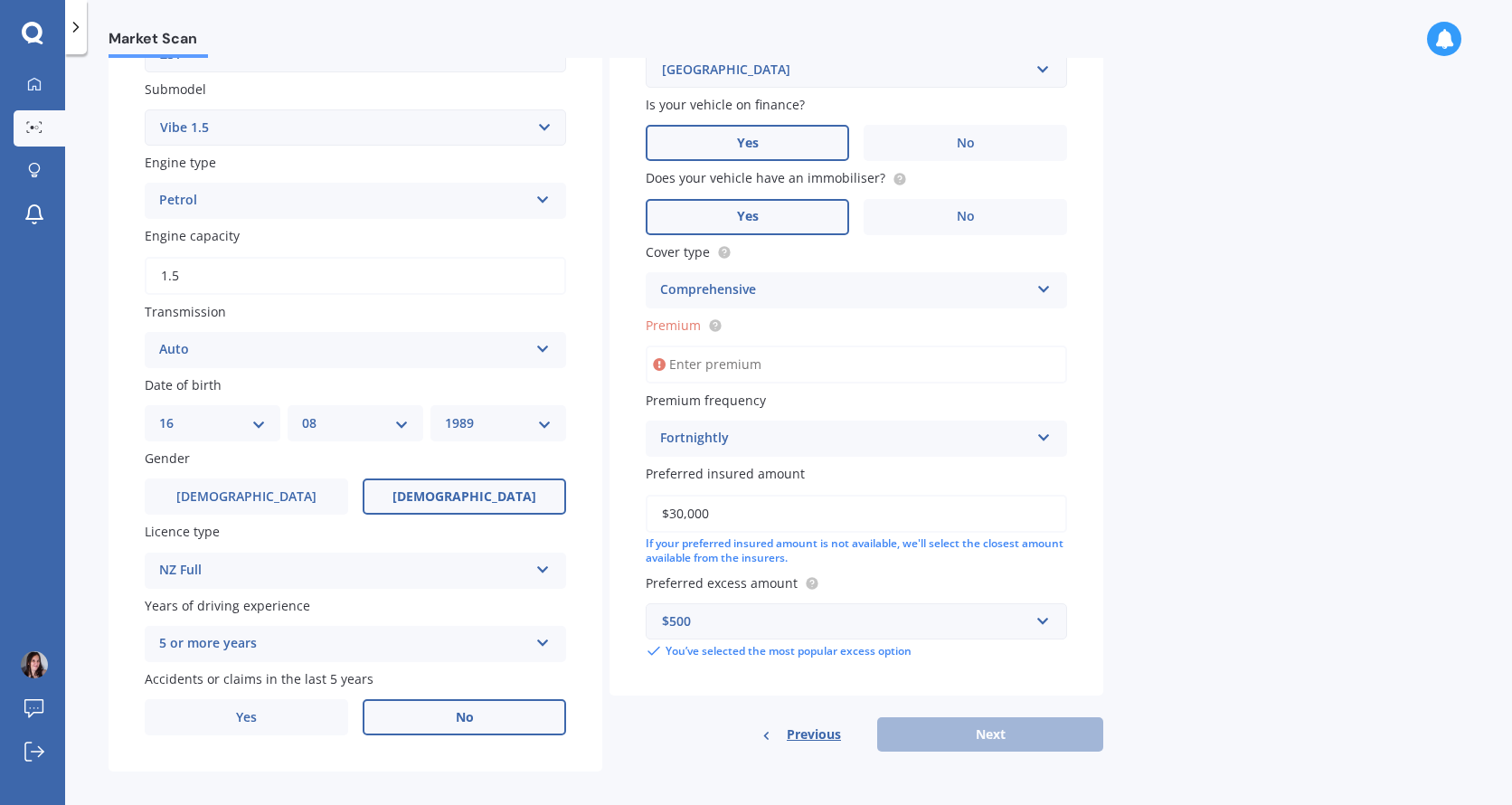 scroll, scrollTop: 482, scrollLeft: 0, axis: vertical 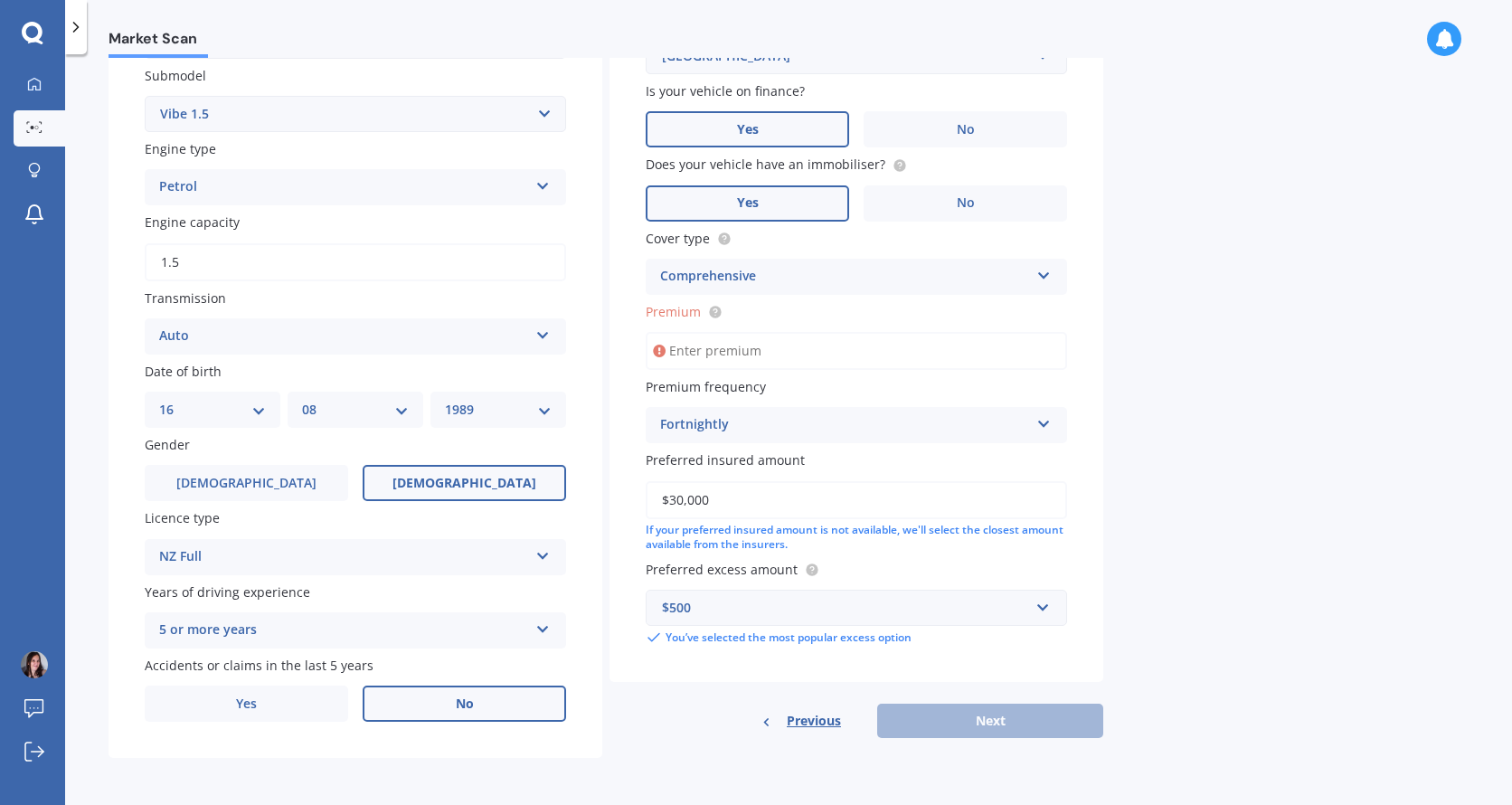 click on "Premium" at bounding box center [673, 311] 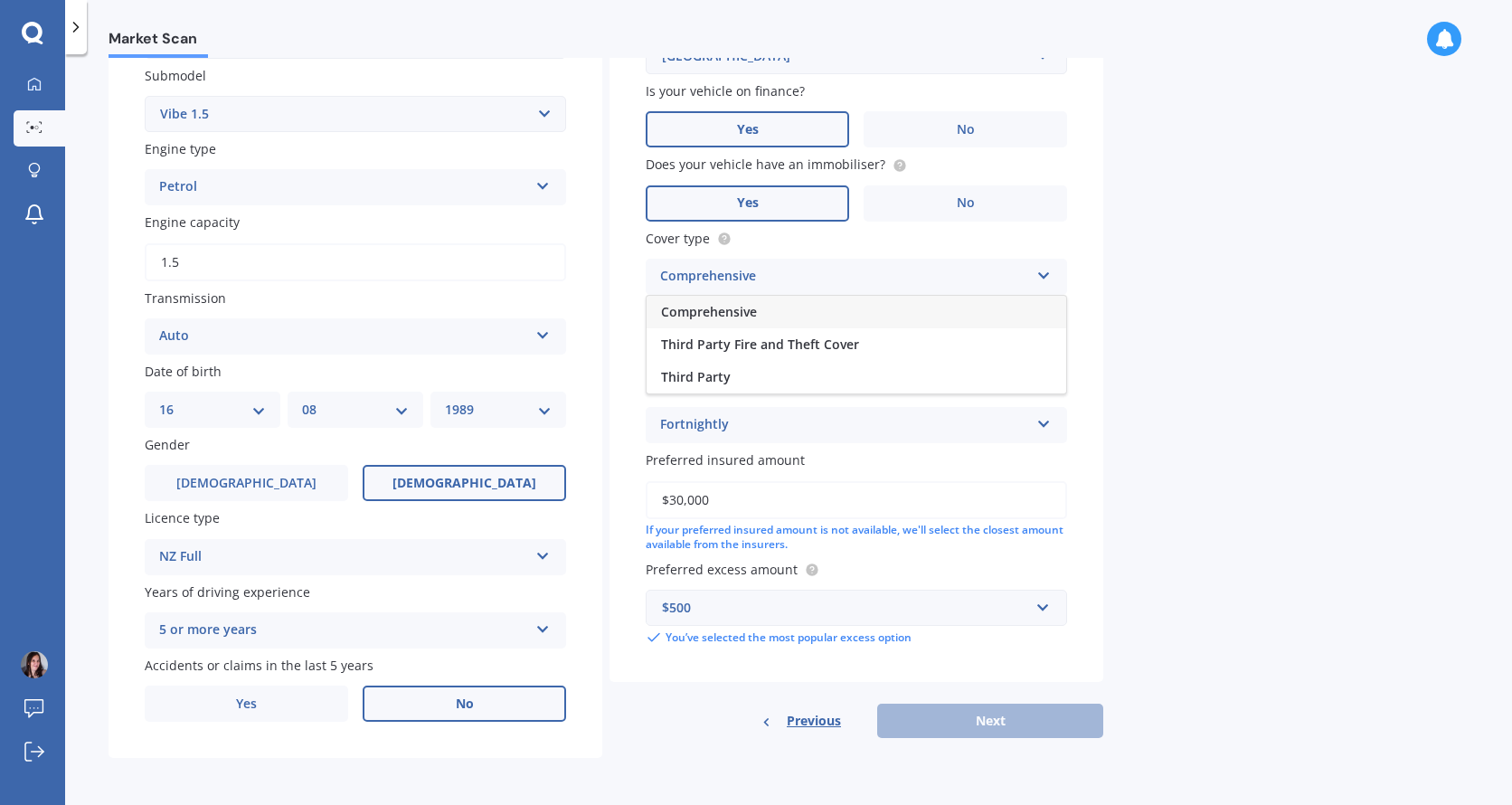 click on "Comprehensive" at bounding box center [709, 311] 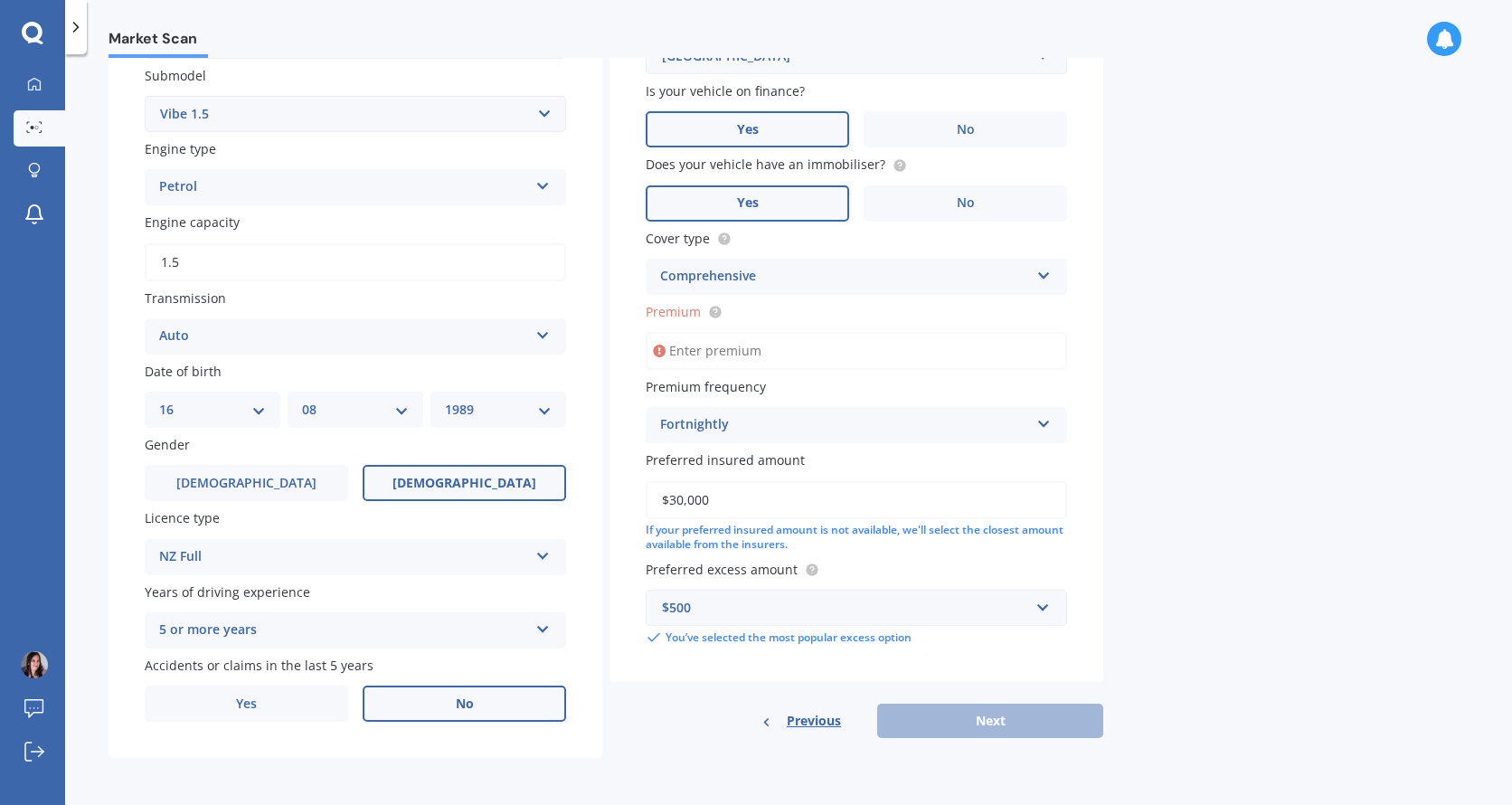 click on "Fortnightly" at bounding box center (845, 425) 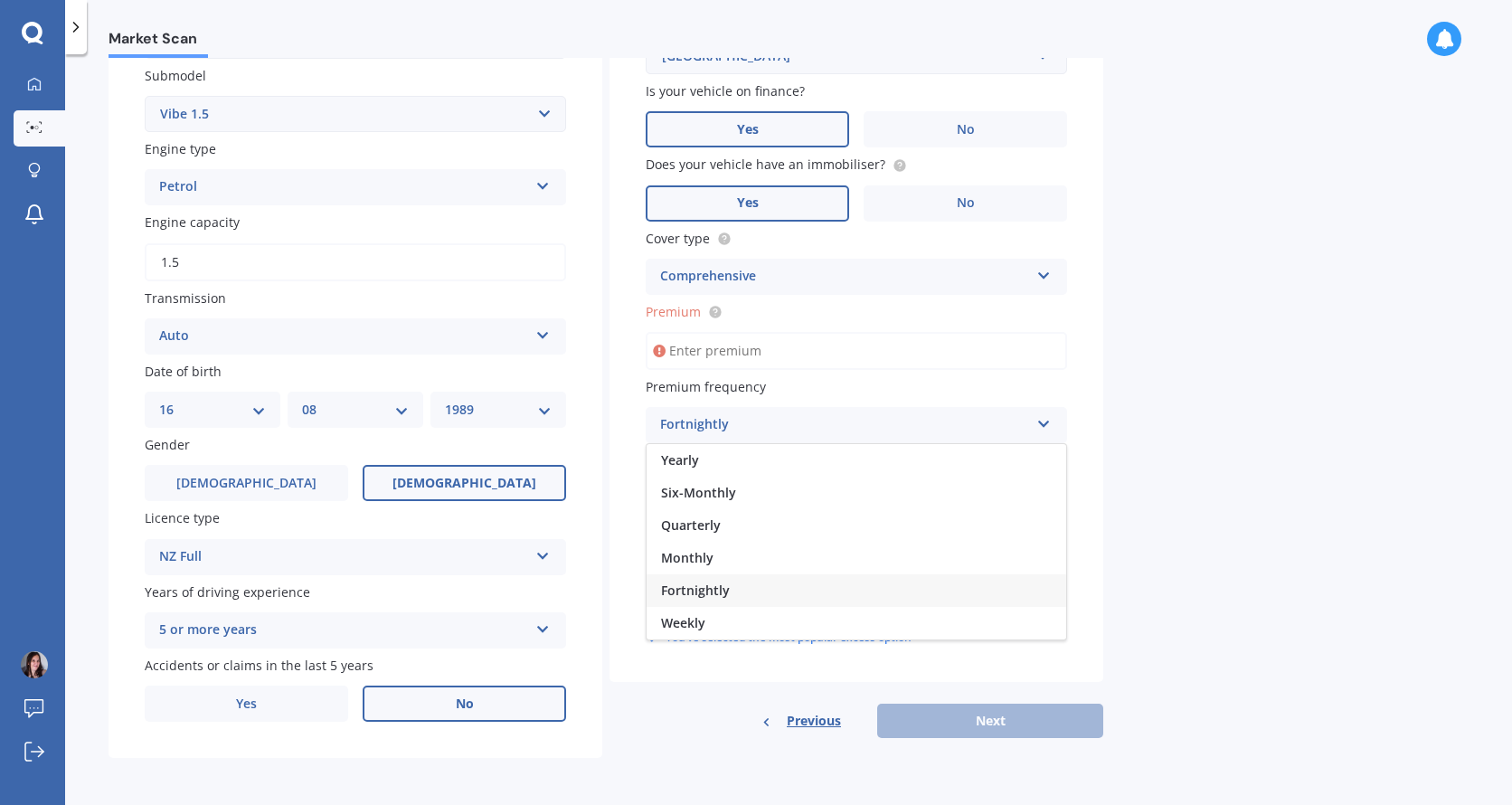 click on "Fortnightly" at bounding box center [695, 590] 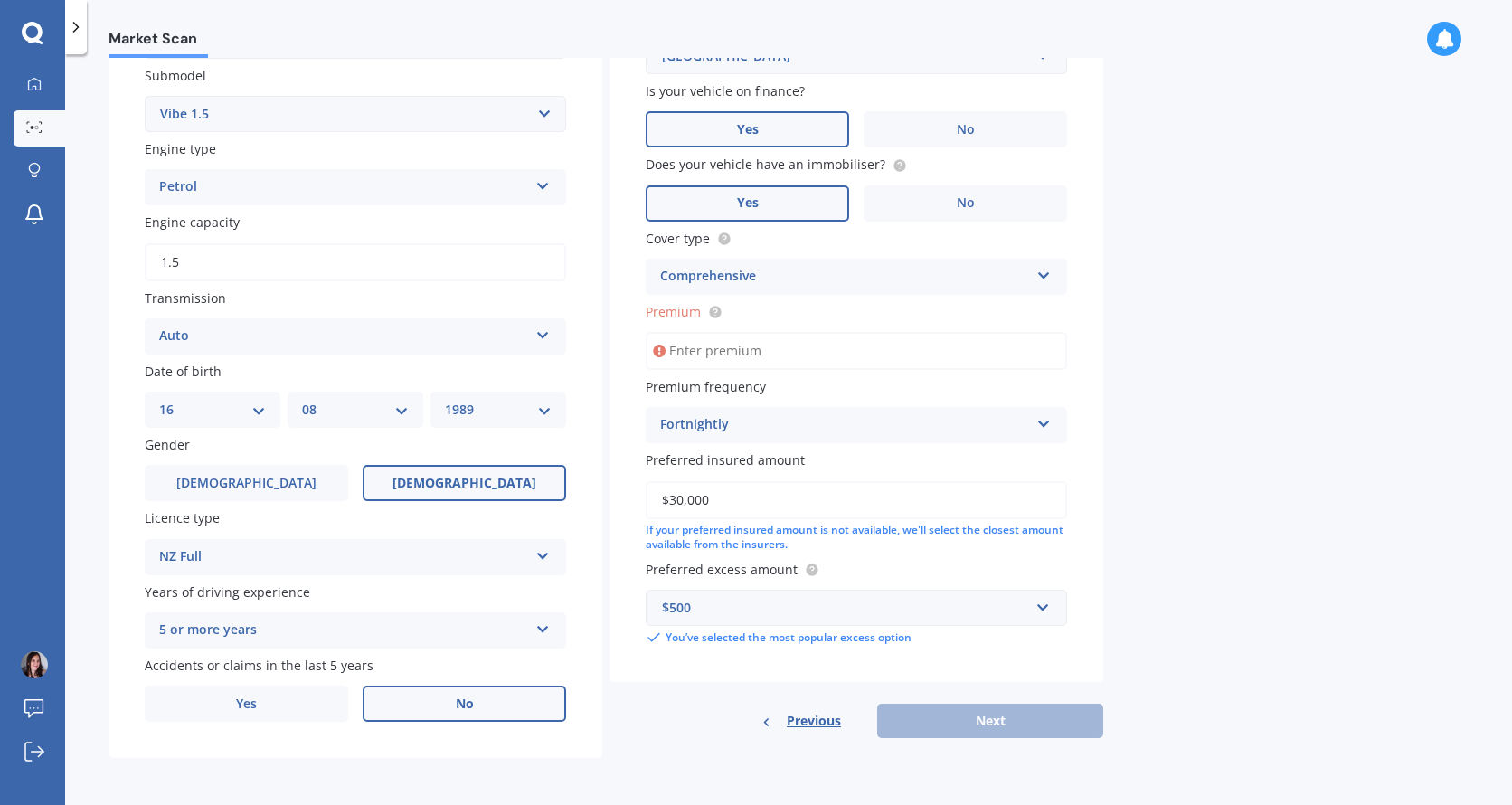 click on "$30,000" at bounding box center (856, 500) 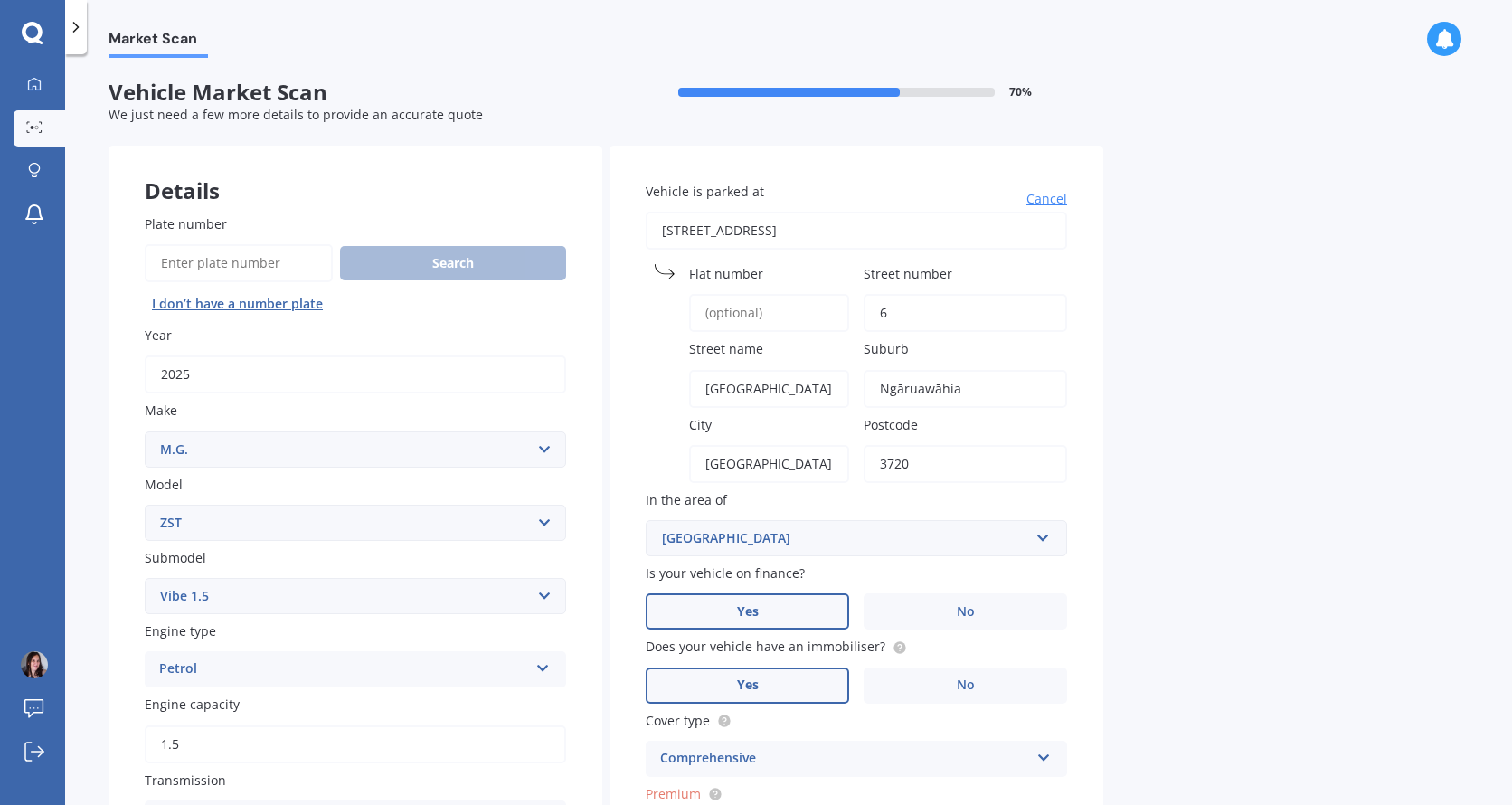 scroll, scrollTop: 482, scrollLeft: 0, axis: vertical 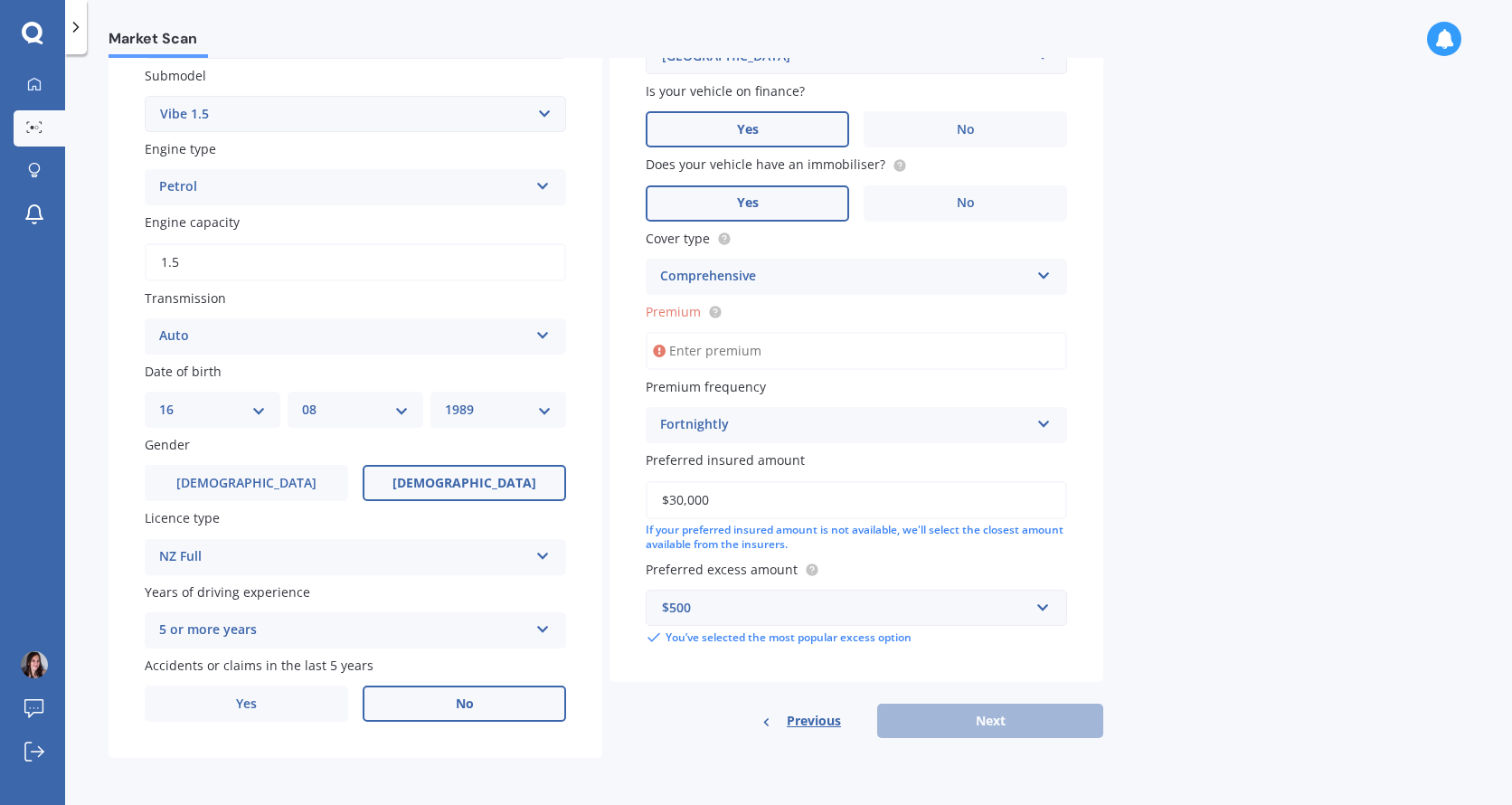 click on "Previous Next" at bounding box center [856, 721] 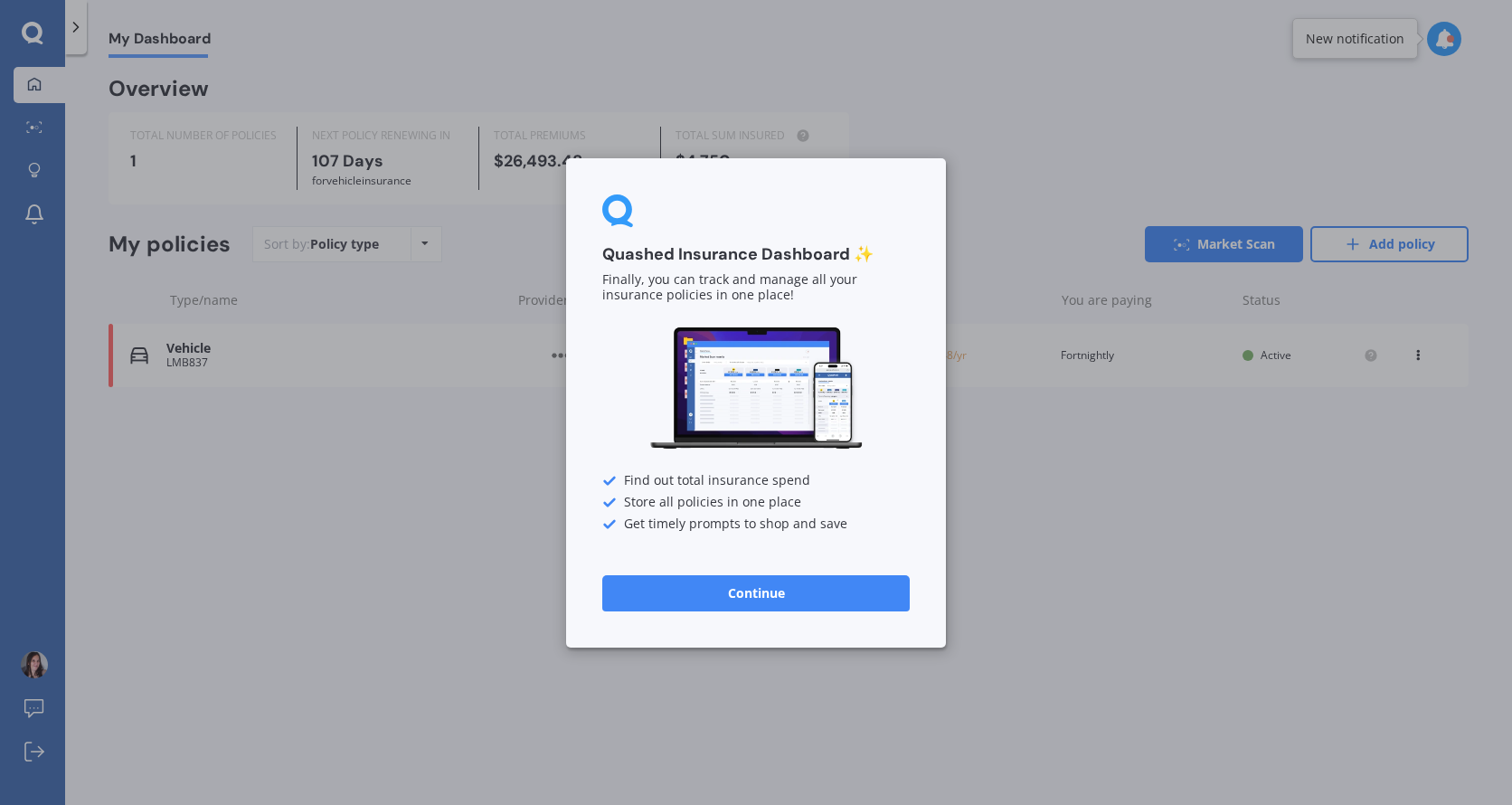 scroll, scrollTop: 0, scrollLeft: 0, axis: both 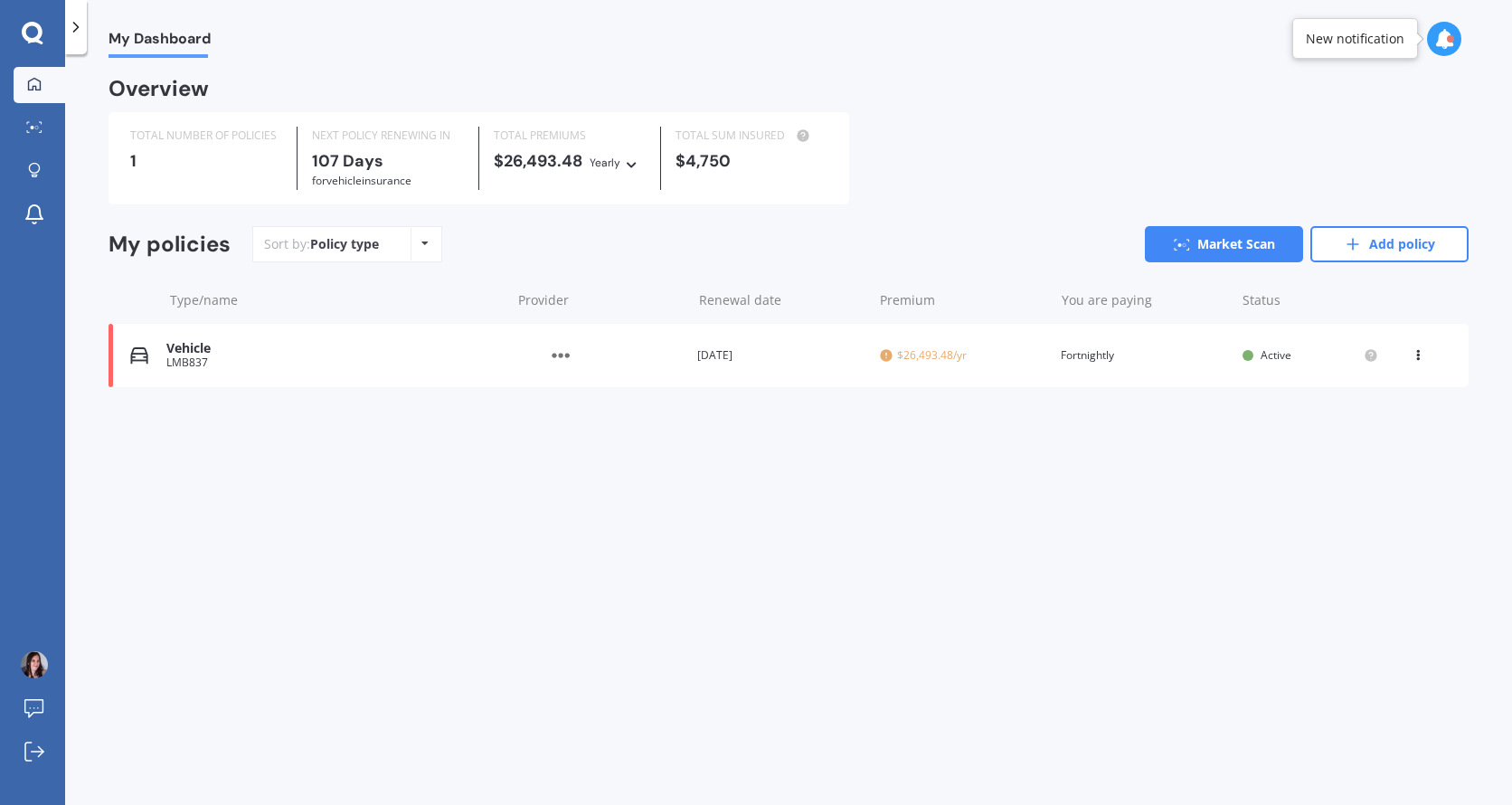 click on "View option View policy Delete" at bounding box center [1420, 355] 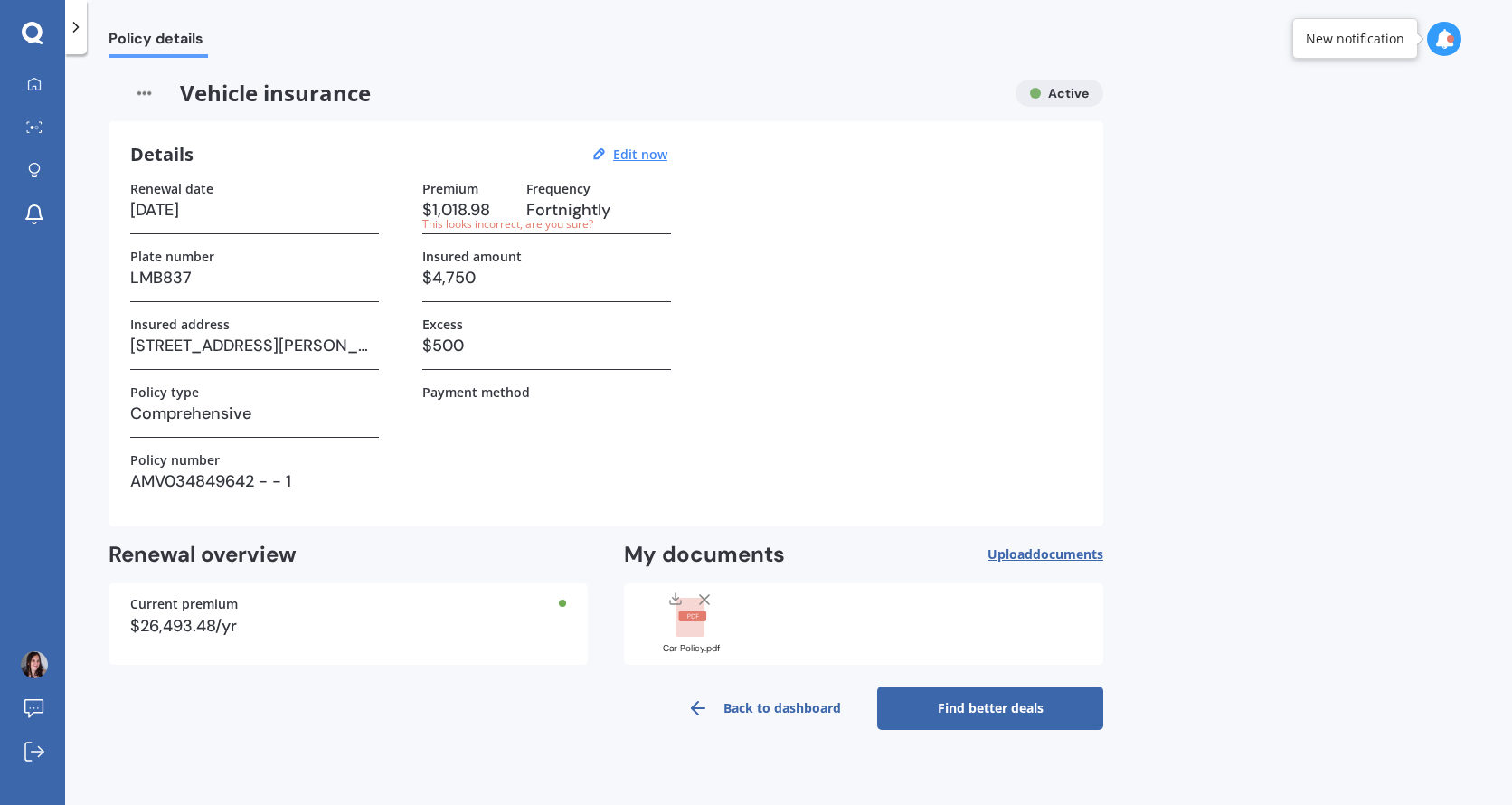 click on "Back to dashboard" at bounding box center [764, 708] 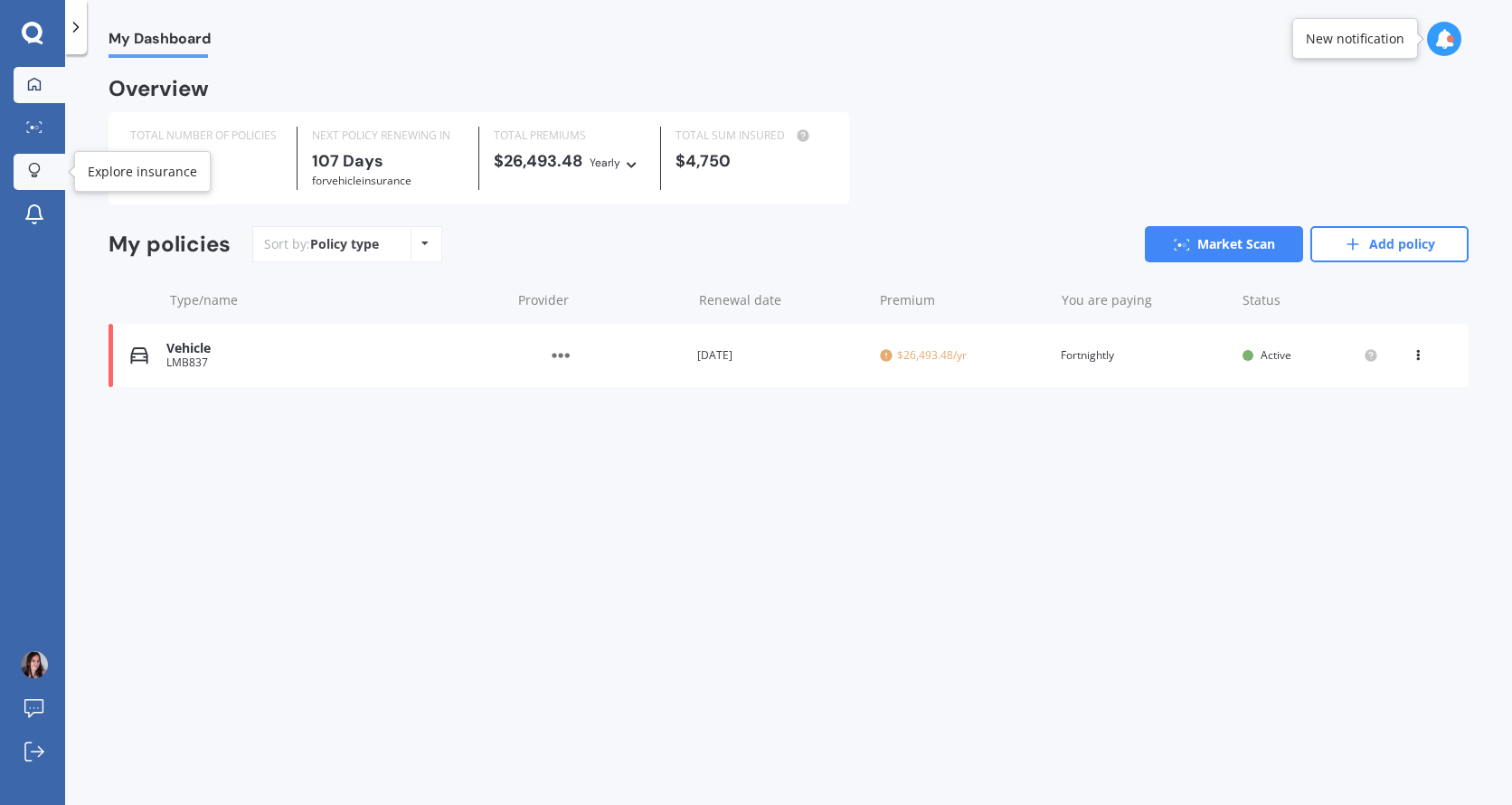 click on "Explore insurance" at bounding box center [39, 172] 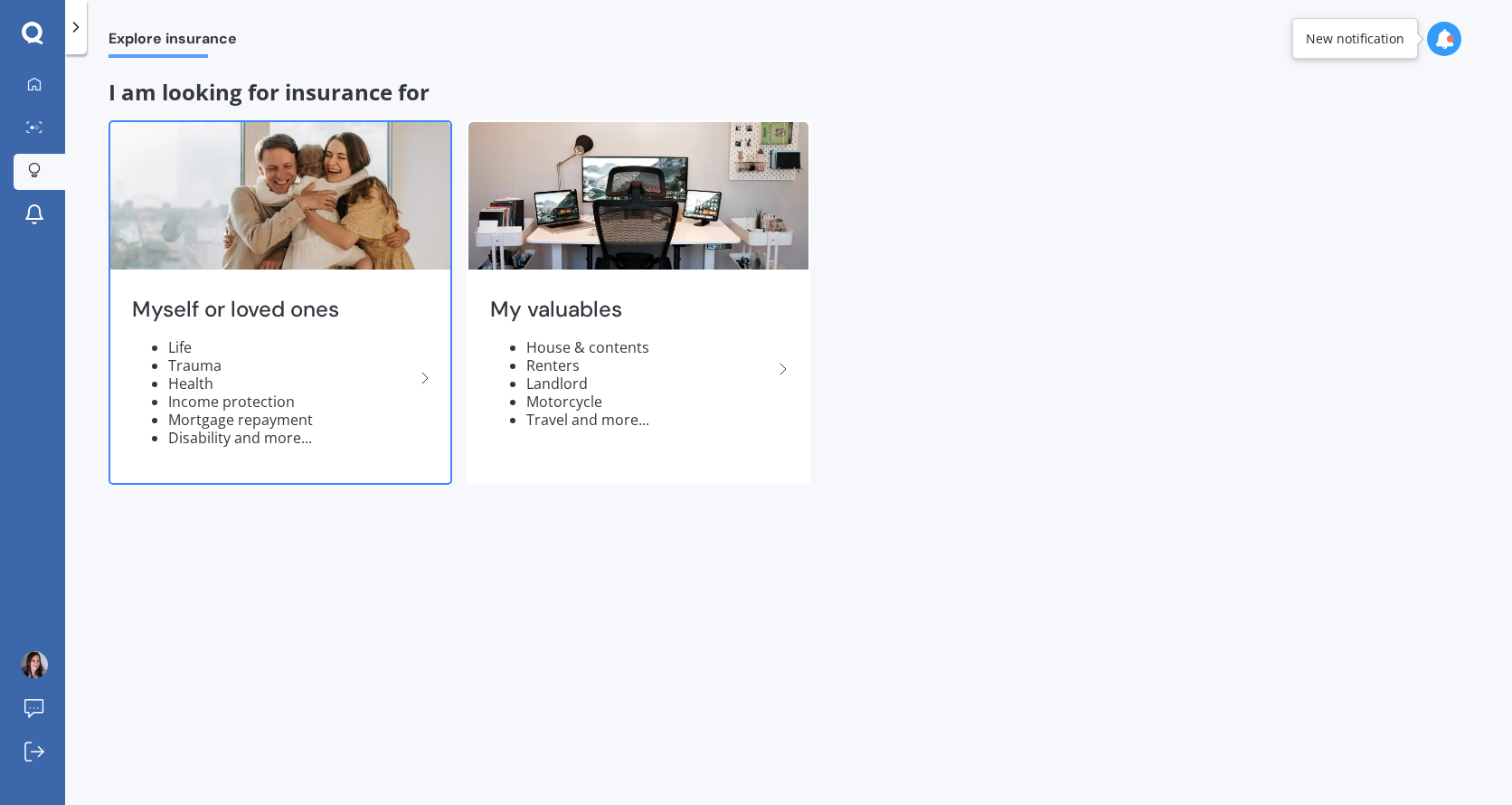 click on "Income protection" at bounding box center [291, 402] 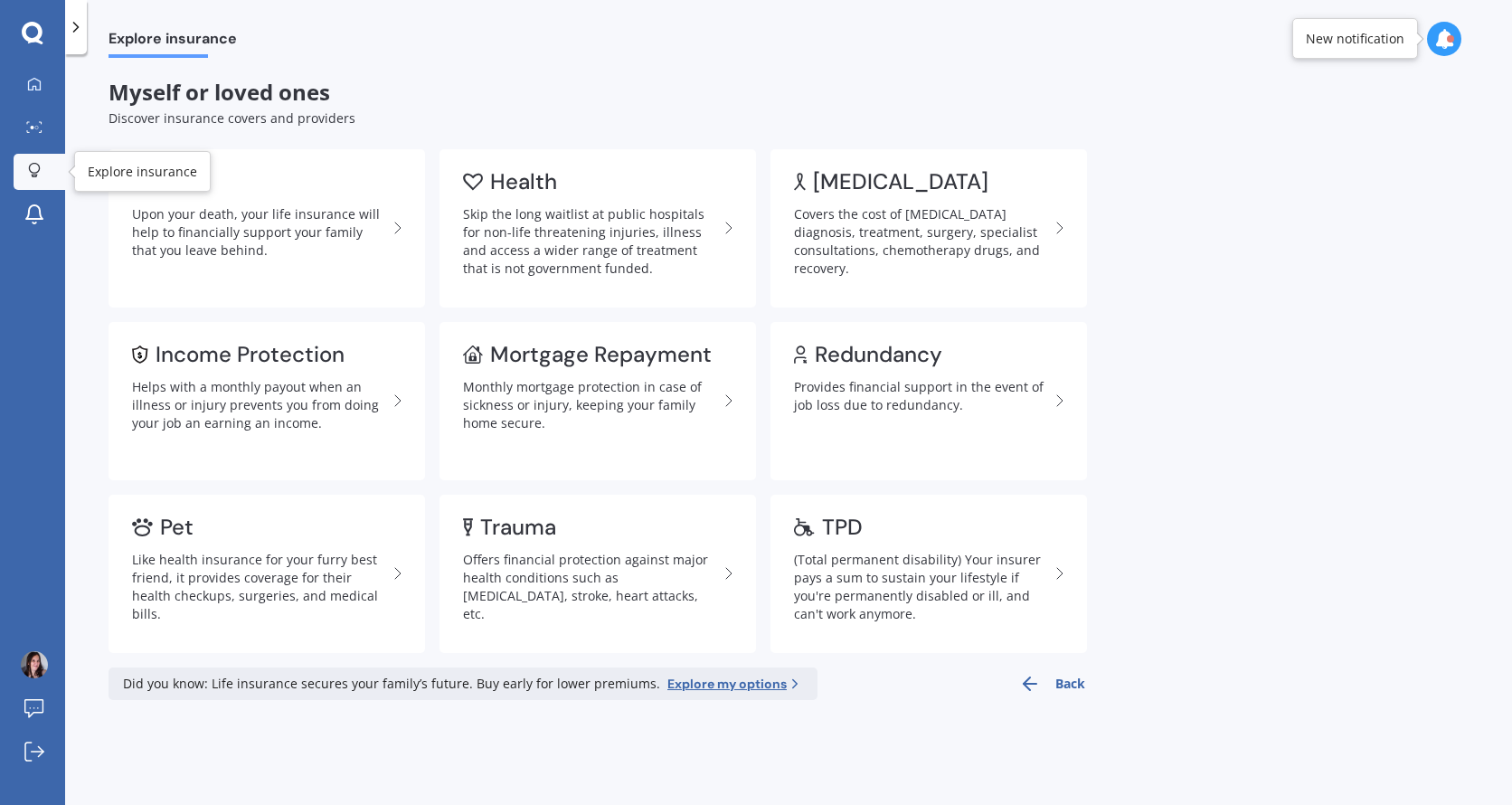 click 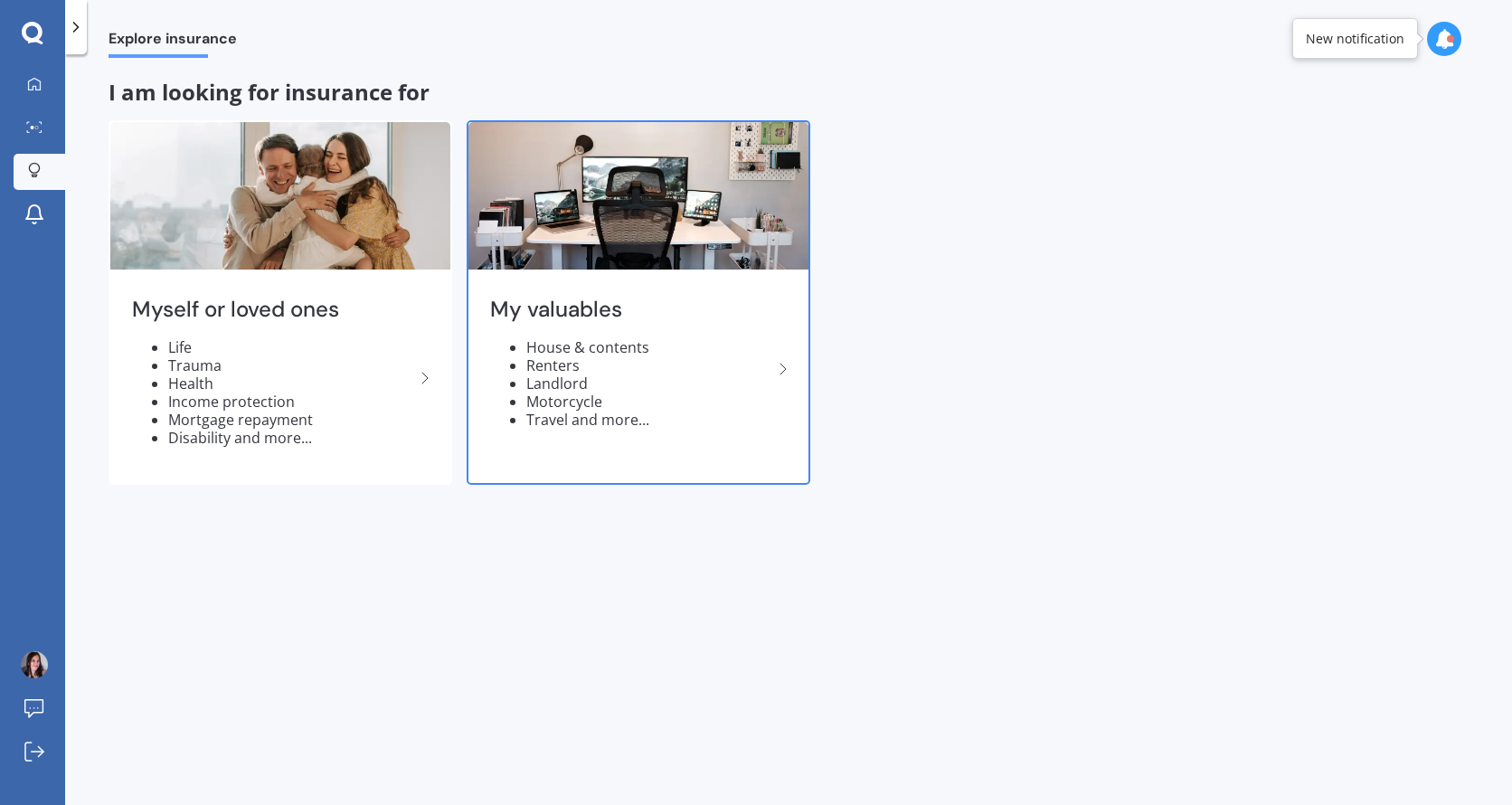 click on "My valuables House & contents Renters Landlord Motorcycle Travel and more..." at bounding box center [638, 369] 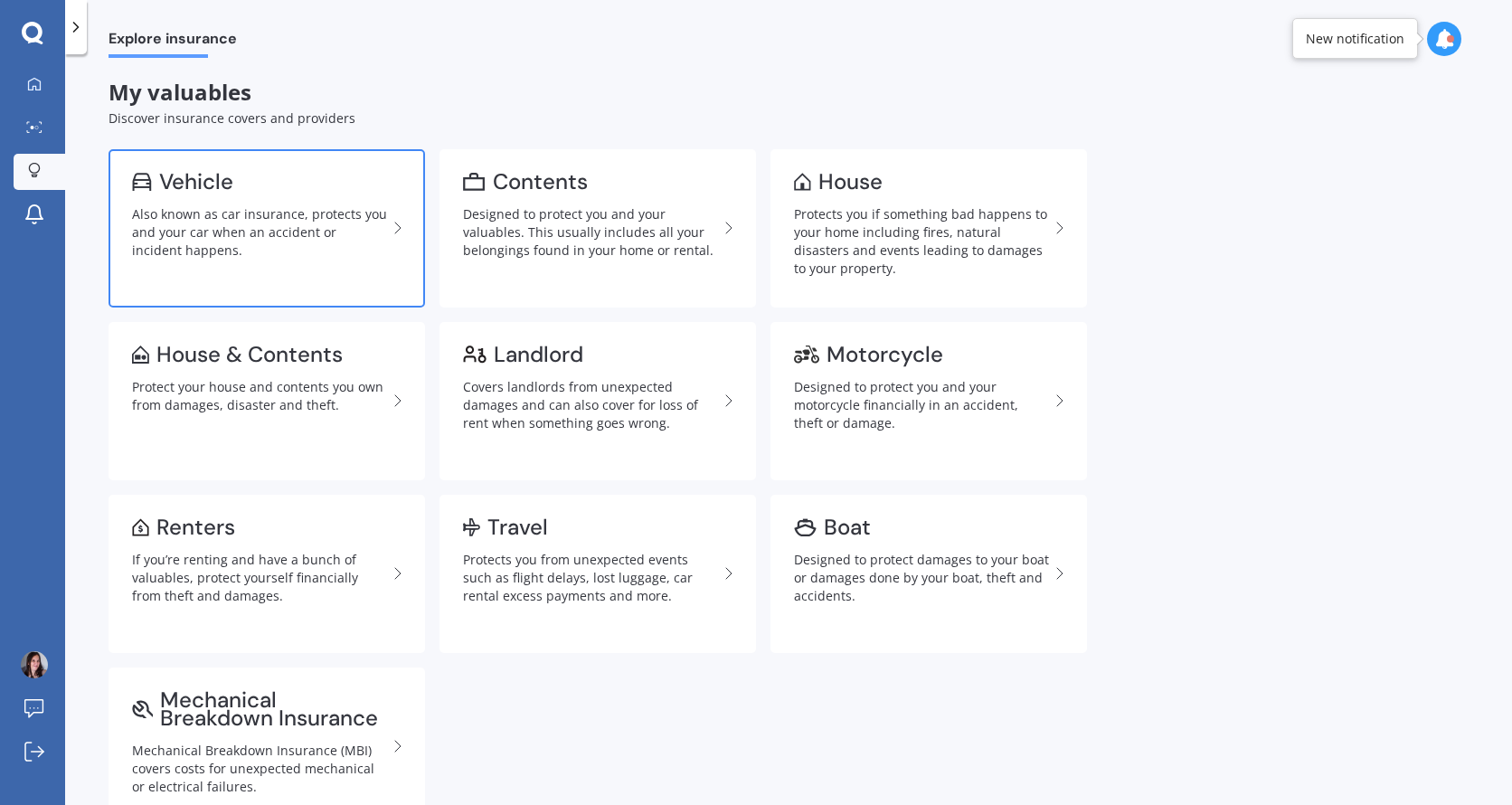 click on "Also known as car insurance, protects you and your car when an accident or incident happens." at bounding box center (260, 232) 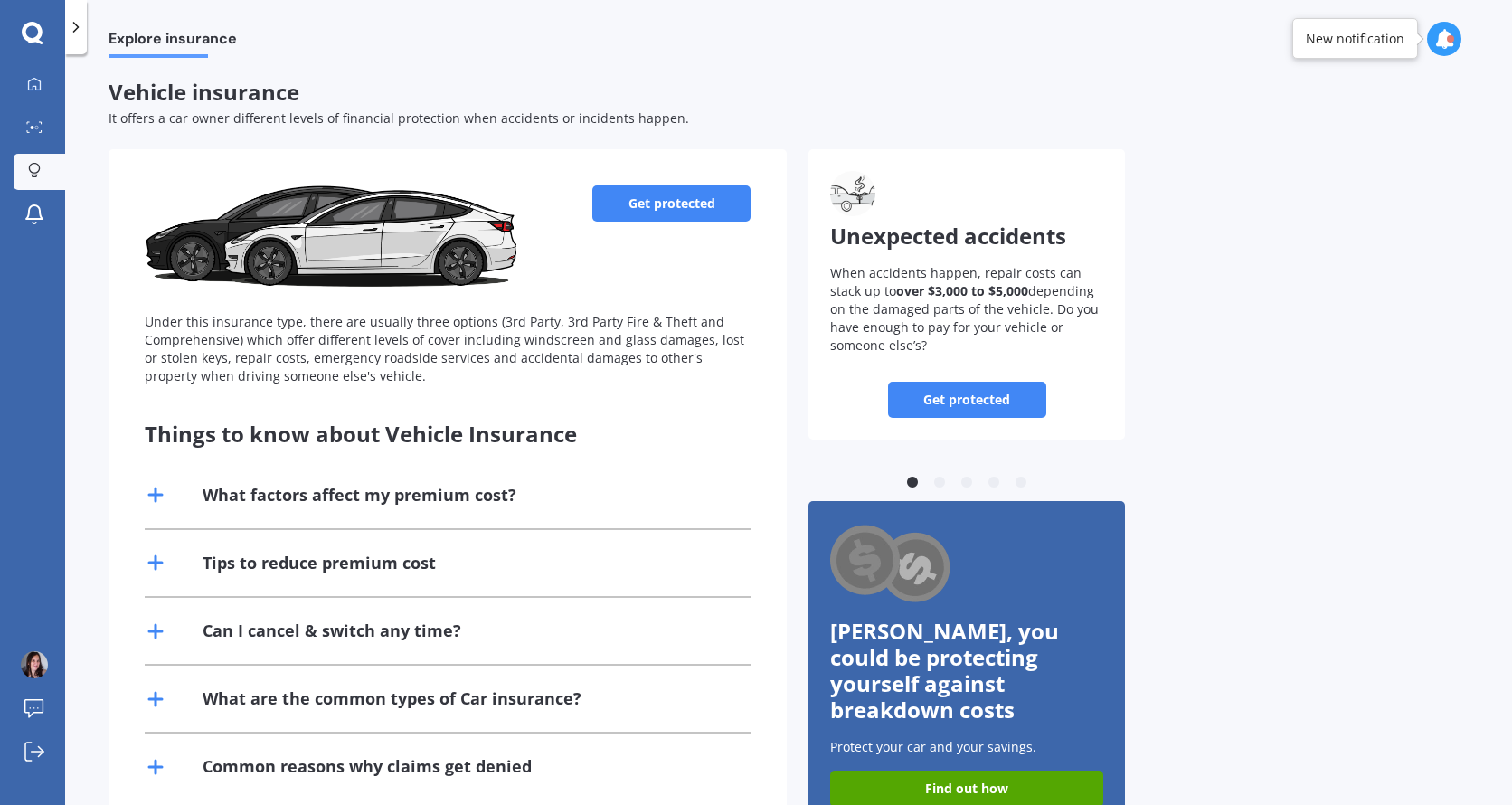 click on "Get protected" at bounding box center [671, 204] 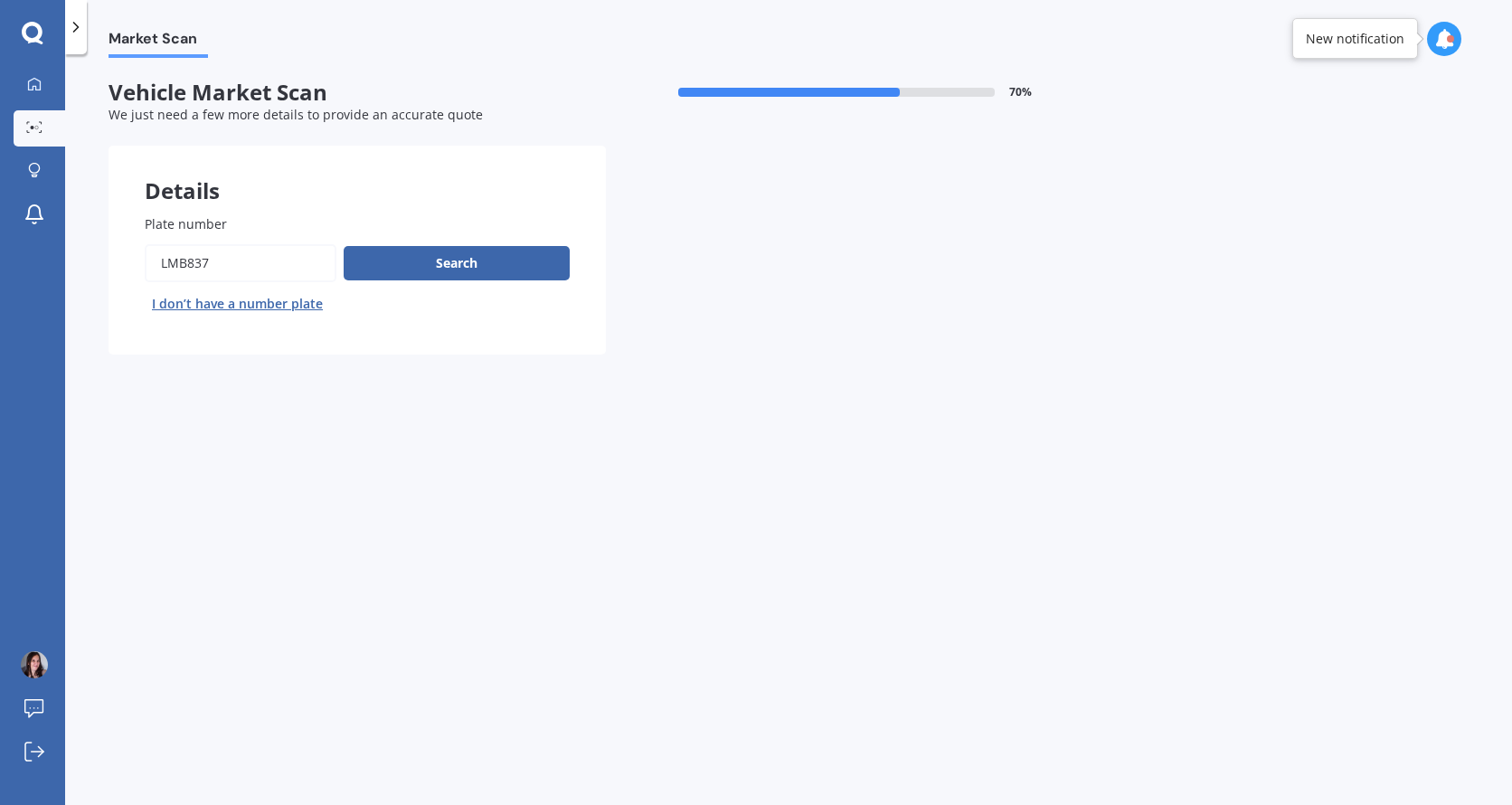 drag, startPoint x: 288, startPoint y: 255, endPoint x: -4, endPoint y: 254, distance: 292.00171 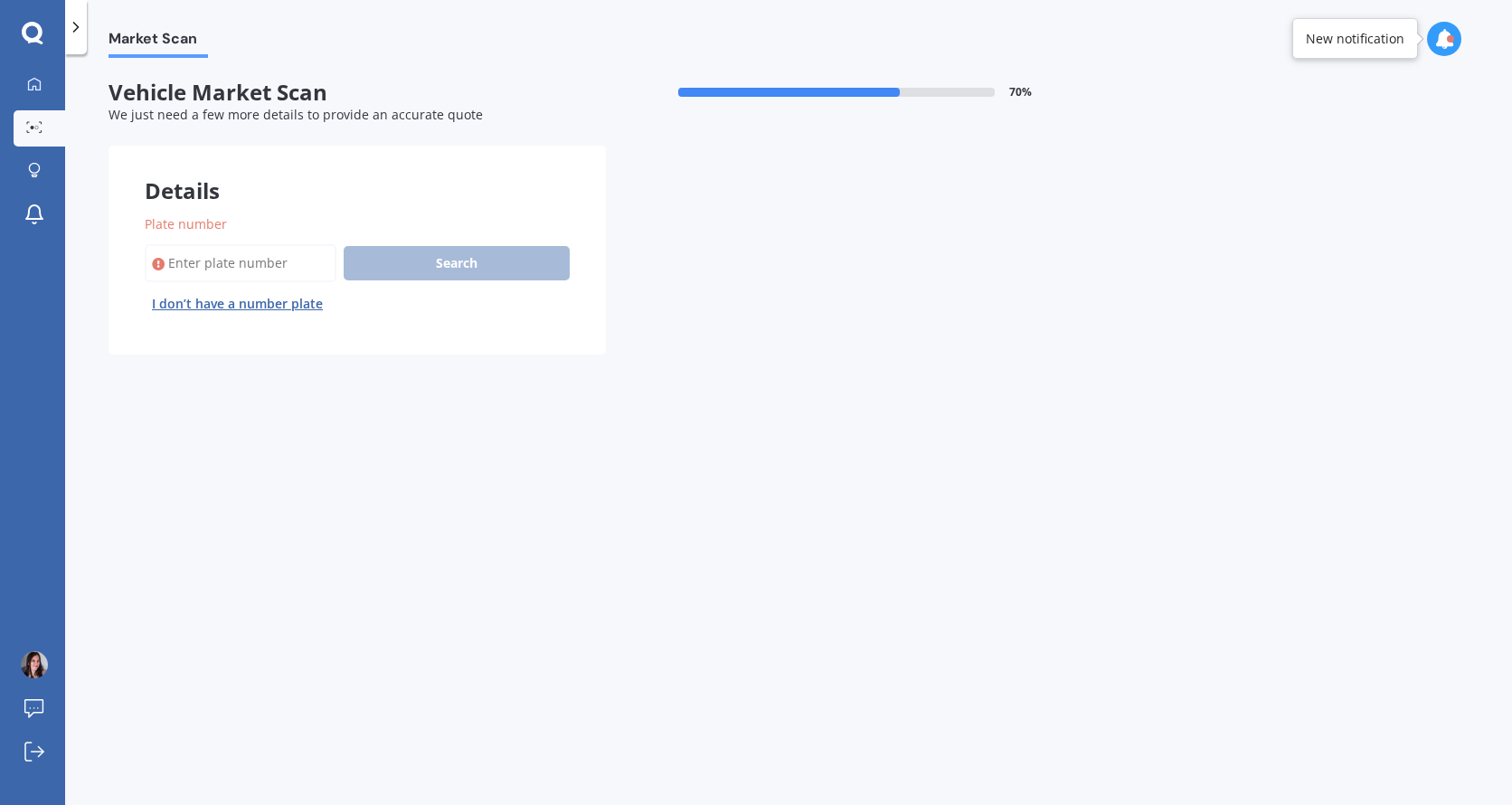 type 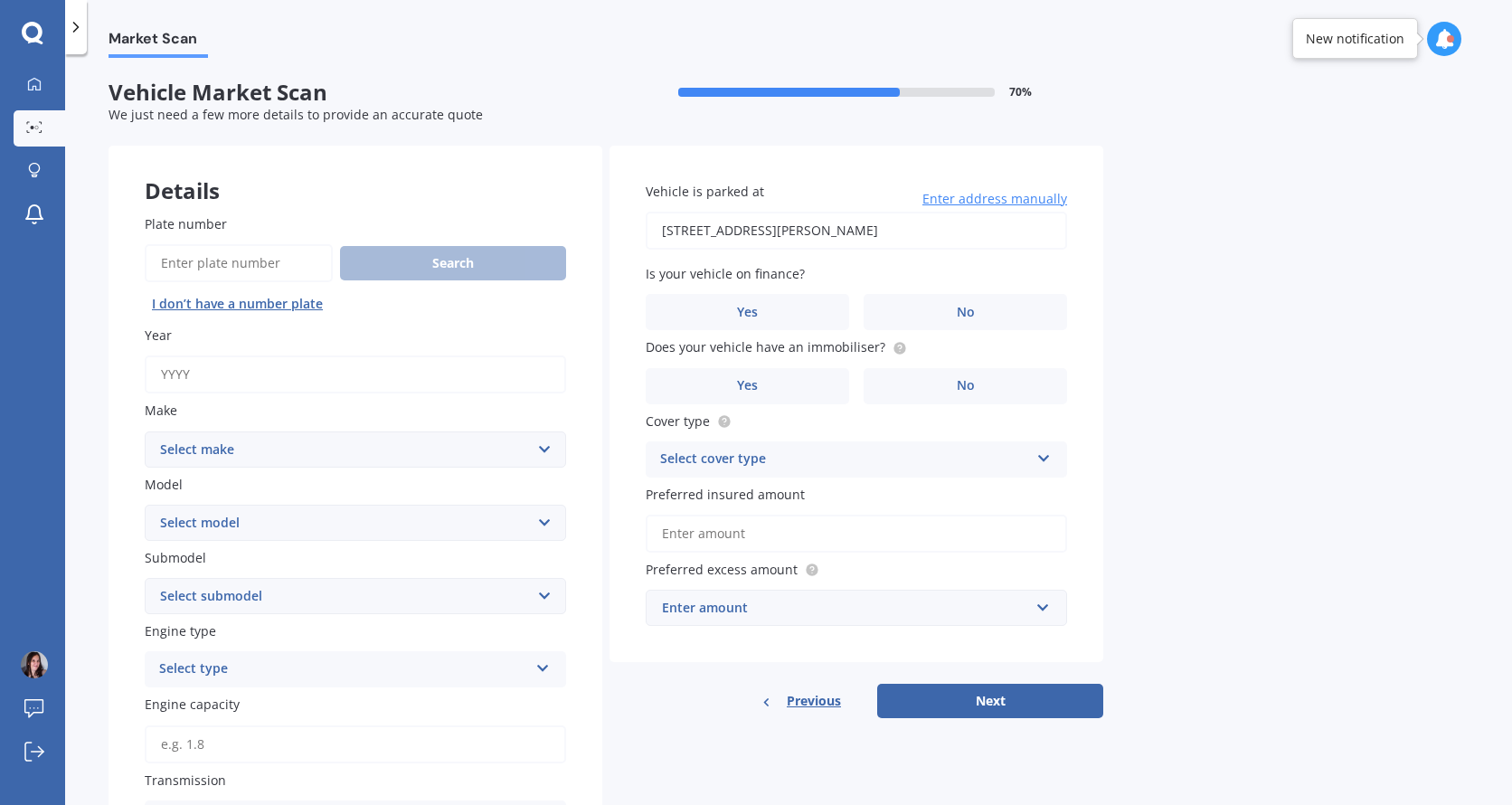 click on "Year" at bounding box center [355, 374] 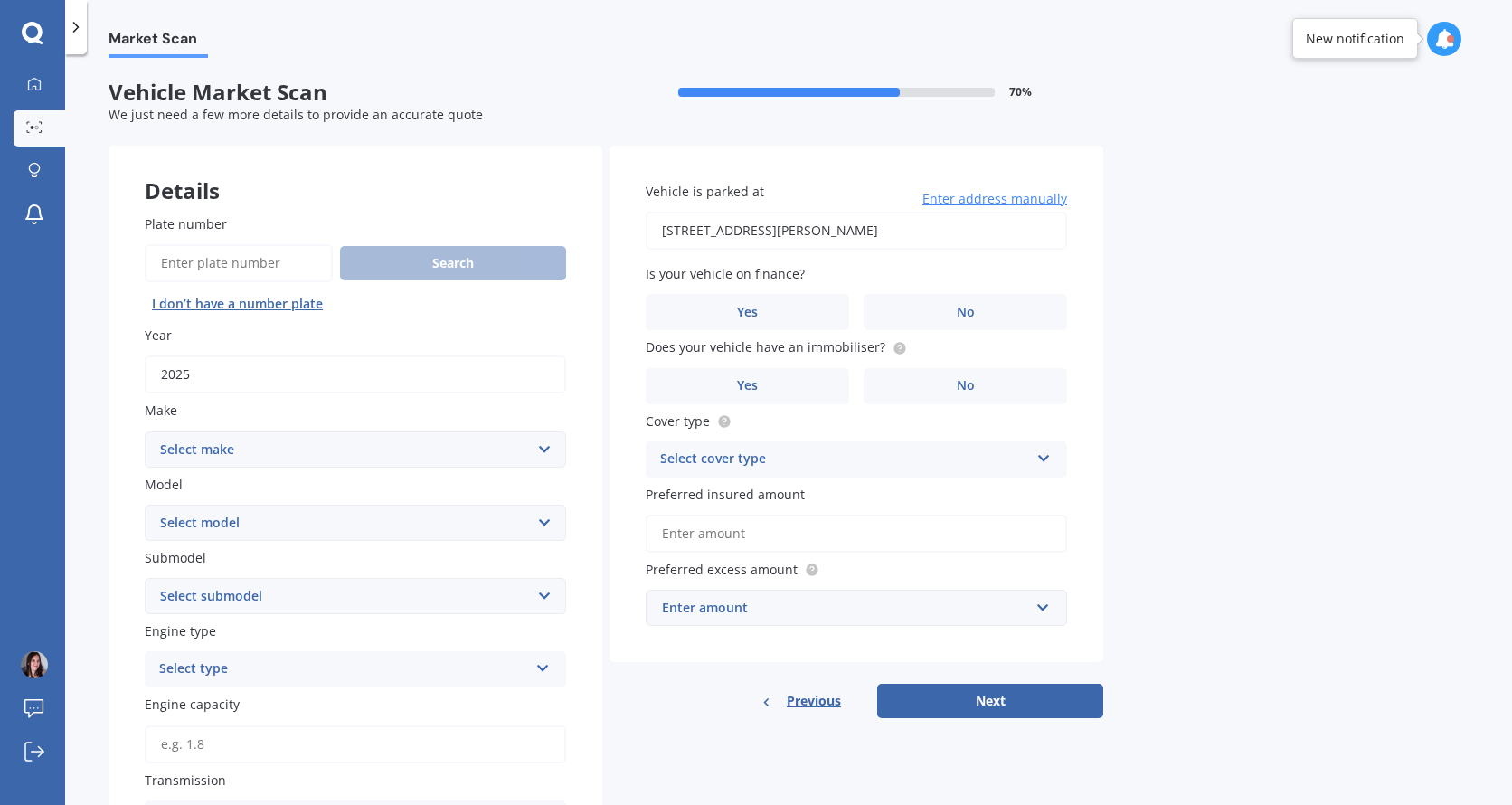 type on "2025" 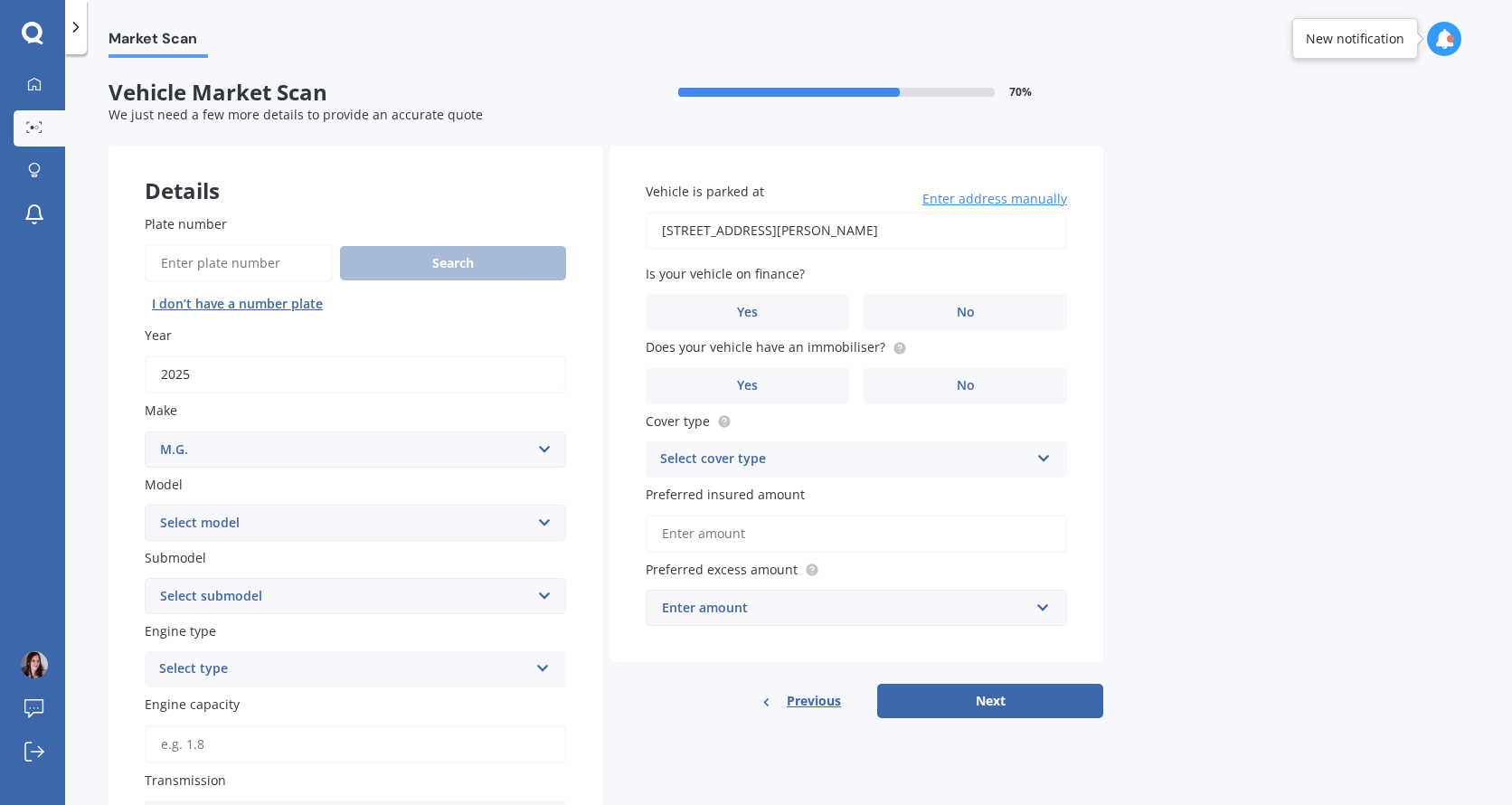 click on "Select make AC ALFA ROMEO ASTON [PERSON_NAME] AUDI AUSTIN BEDFORD Bentley BMW BYD CADILLAC CAN-AM CHERY CHEVROLET CHRYSLER Citroen CRUISEAIR CUPRA DAEWOO DAIHATSU DAIMLER DAMON DIAHATSU DODGE EXOCET FACTORY FIVE FERRARI FIAT Fiord FLEETWOOD FORD FOTON FRASER GEELY GENESIS GEORGIE BOY GMC GREAT WALL GWM [PERSON_NAME] HINO [PERSON_NAME] HOLIDAY RAMBLER HONDA HUMMER HYUNDAI INFINITI ISUZU IVECO JAC JAECOO JAGUAR JEEP KGM KIA LADA LAMBORGHINI LANCIA LANDROVER LDV LEXUS LINCOLN LOTUS LUNAR M.G M.G. MAHINDRA MASERATI MAZDA MCLAREN MERCEDES AMG Mercedes Benz MERCEDES-AMG MERCURY MINI MITSUBISHI [PERSON_NAME] NEWMAR NISSAN OMODA OPEL OXFORD PEUGEOT Plymouth Polestar PONTIAC PORSCHE PROTON RAM Range Rover Rayne RENAULT ROLLS ROYCE ROVER SAAB SATURN SEAT SHELBY SKODA SMART SSANGYONG SUBARU SUZUKI TATA TESLA TIFFIN Toyota TRIUMPH TVR Vauxhall VOLKSWAGEN VOLVO WESTFIELD WINNEBAGO ZX" at bounding box center [355, 450] 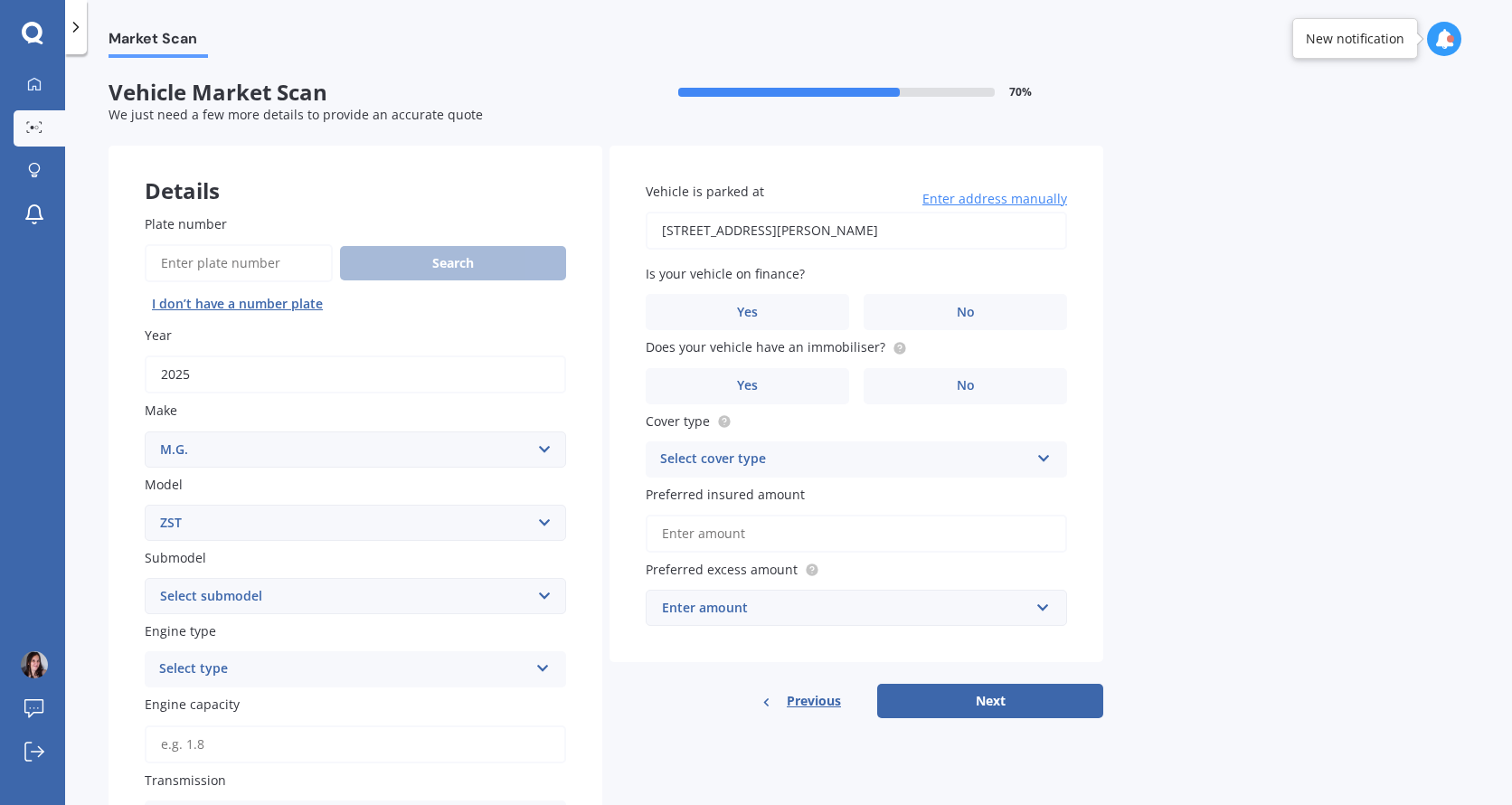 click on "Select model 3 6 GS HS Metro MG3 MG4 MGF Midget Montego TD 2000 TF 120 TF 135 TF 160 ZR ZS ZST ZT ZT-T" at bounding box center (355, 523) 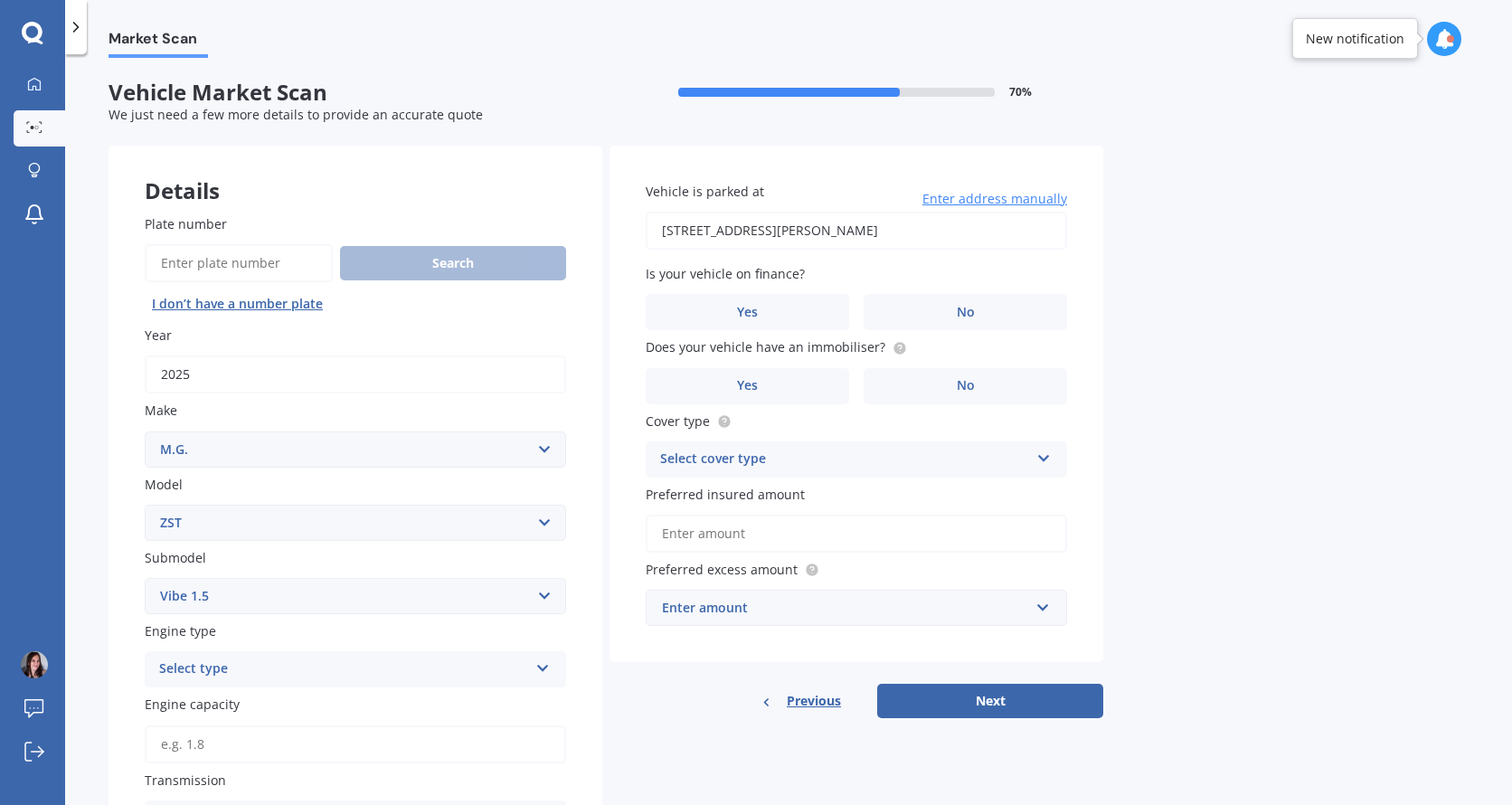 click on "Select submodel Core 1.5 Essence 1.3T Excite 1.3T Vibe 1.5" at bounding box center (355, 596) 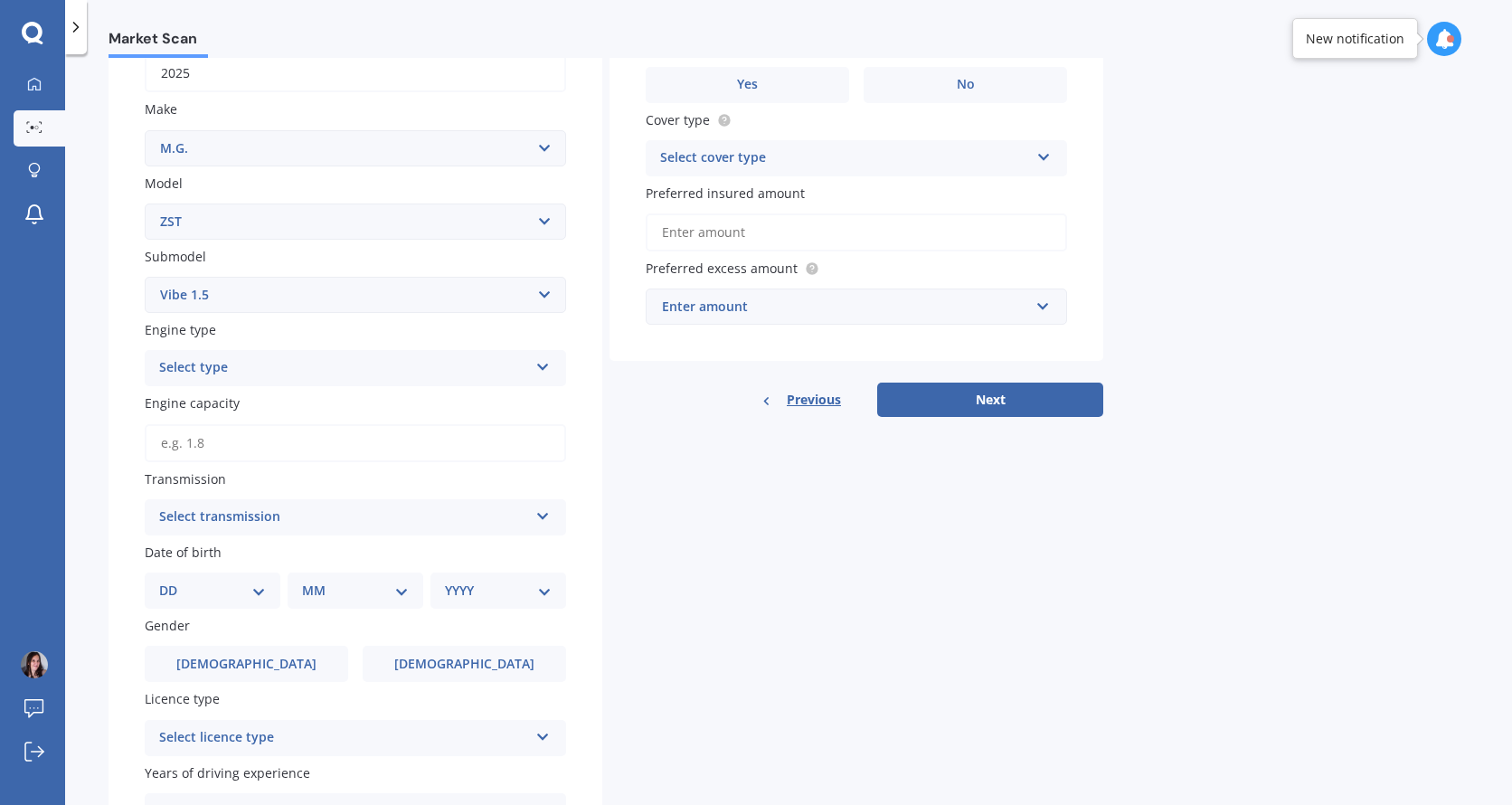 click on "Select type" at bounding box center (344, 368) 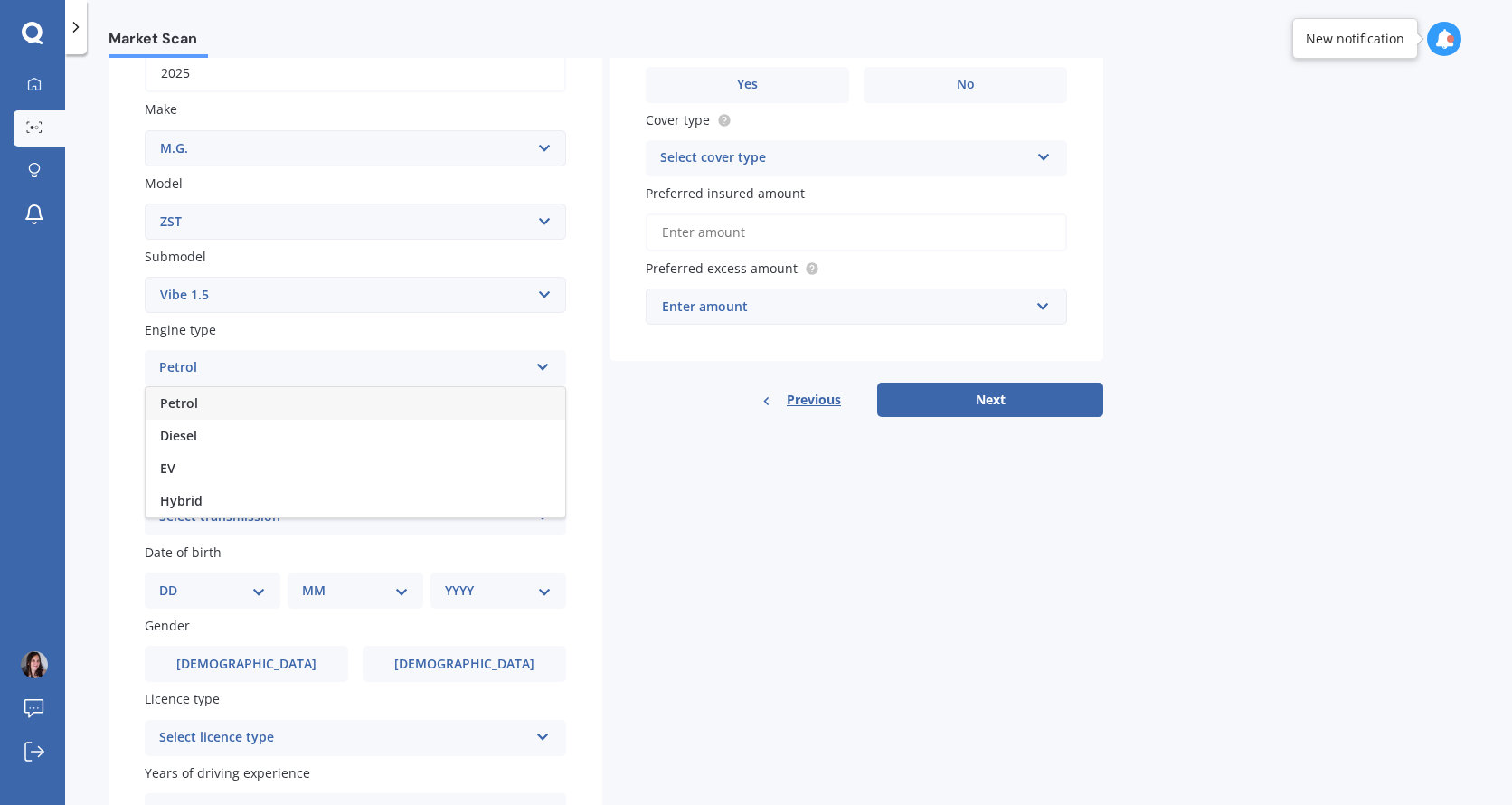 click on "Petrol" at bounding box center [355, 403] 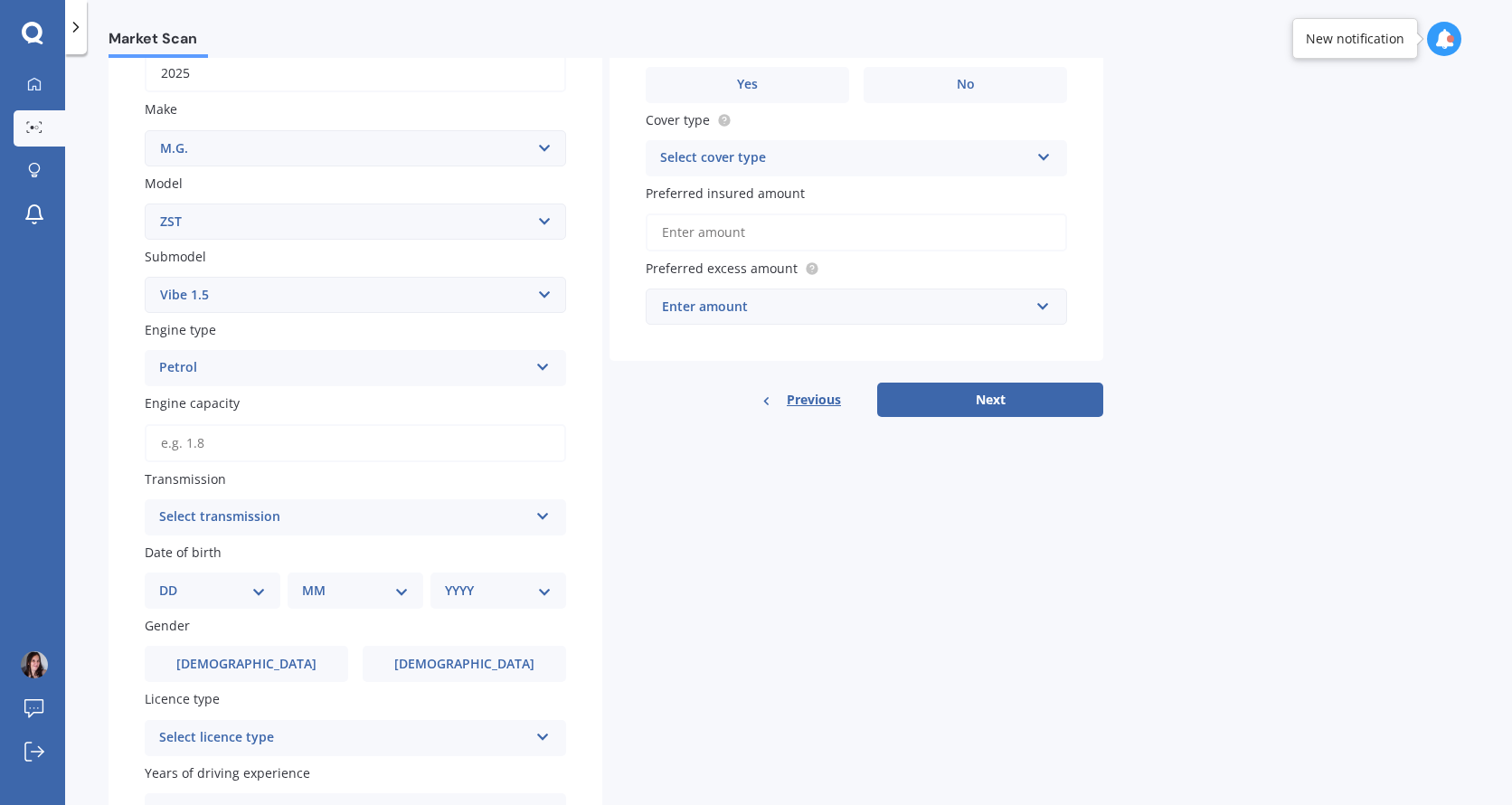 click on "Engine capacity" at bounding box center [355, 443] 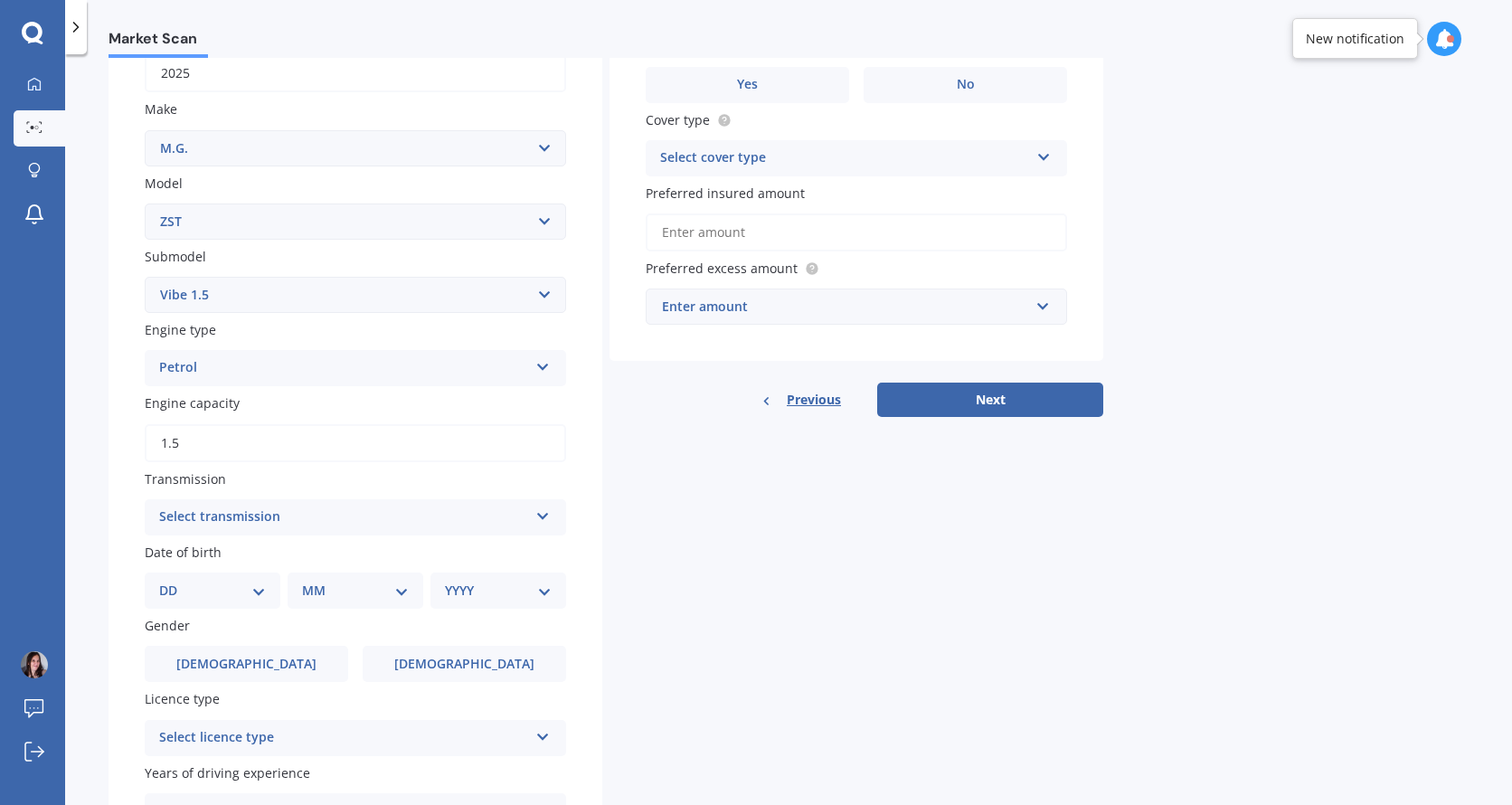 type on "1.5" 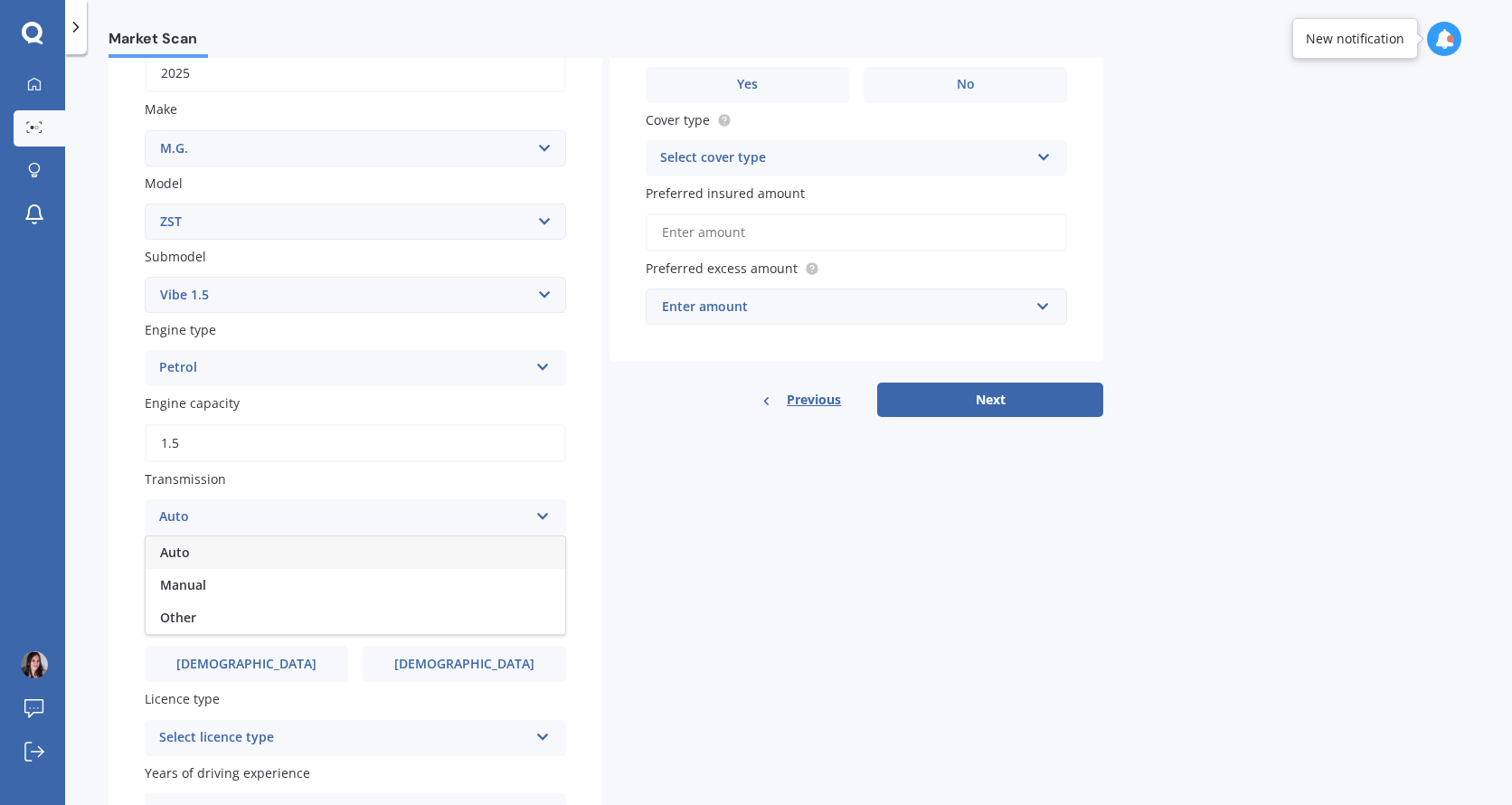 click on "Auto" at bounding box center [355, 553] 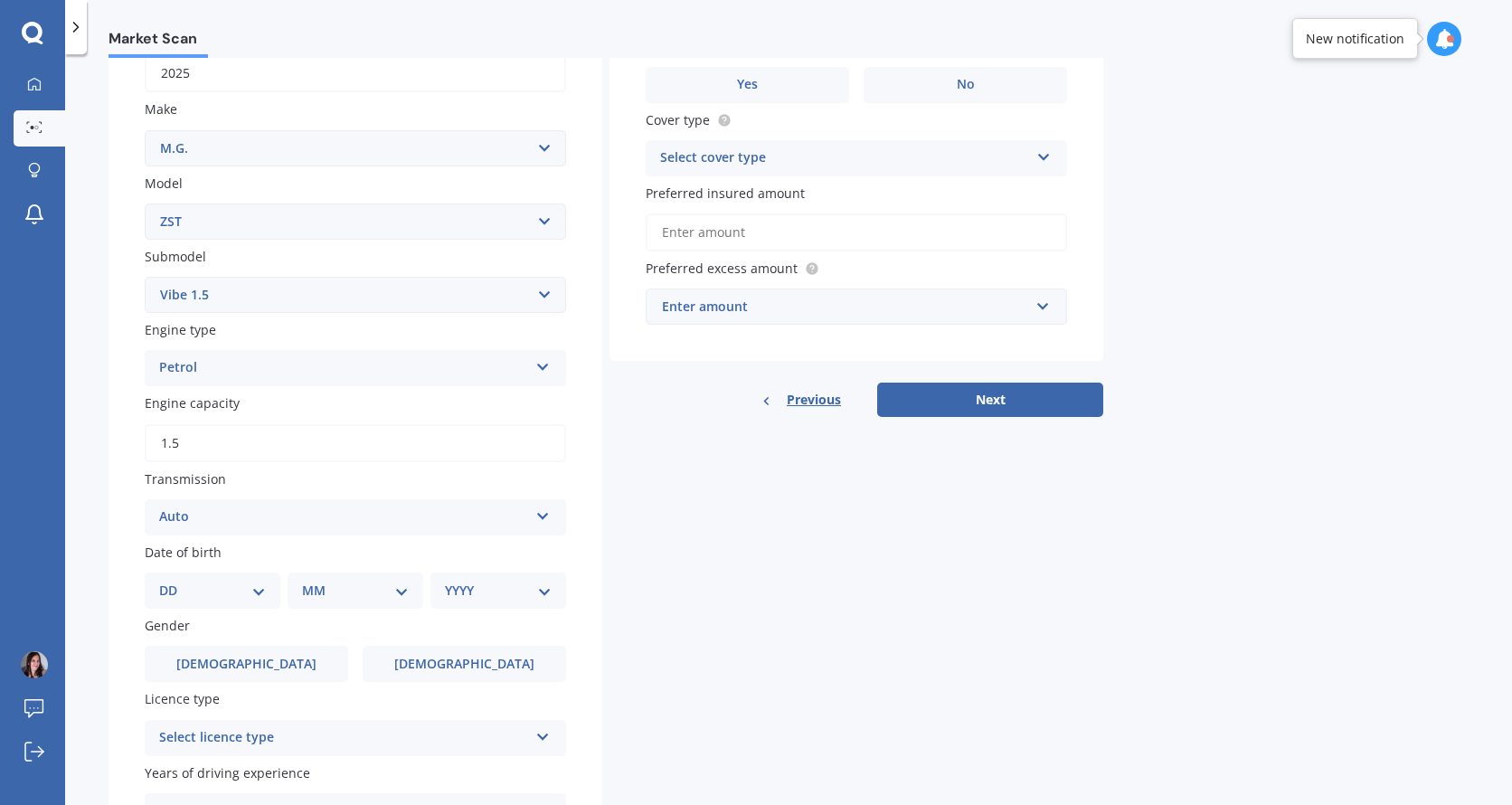 click on "DD 01 02 03 04 05 06 07 08 09 10 11 12 13 14 15 16 17 18 19 20 21 22 23 24 25 26 27 28 29 30 31" at bounding box center [213, 591] 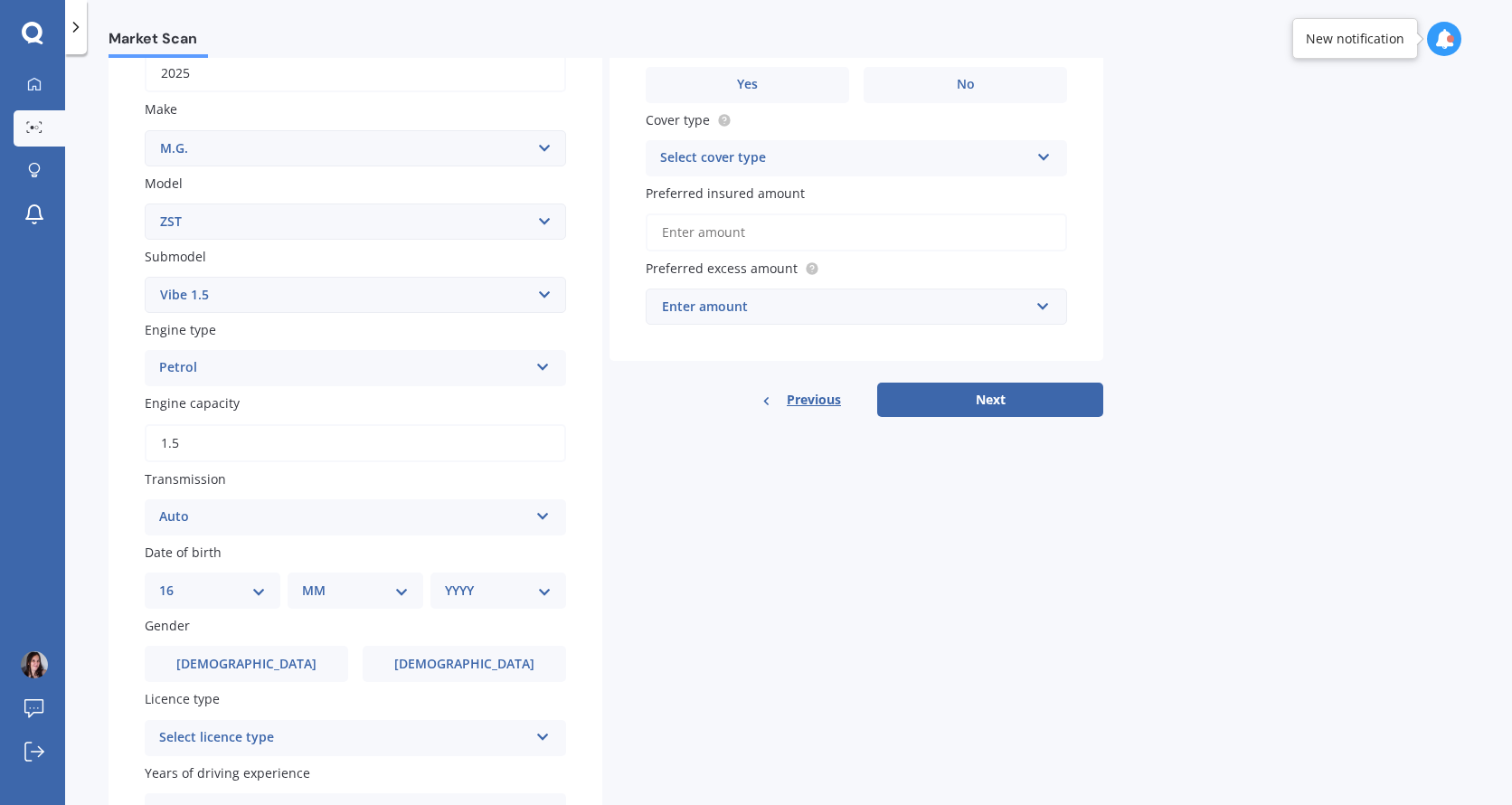 click on "DD 01 02 03 04 05 06 07 08 09 10 11 12 13 14 15 16 17 18 19 20 21 22 23 24 25 26 27 28 29 30 31" at bounding box center [213, 591] 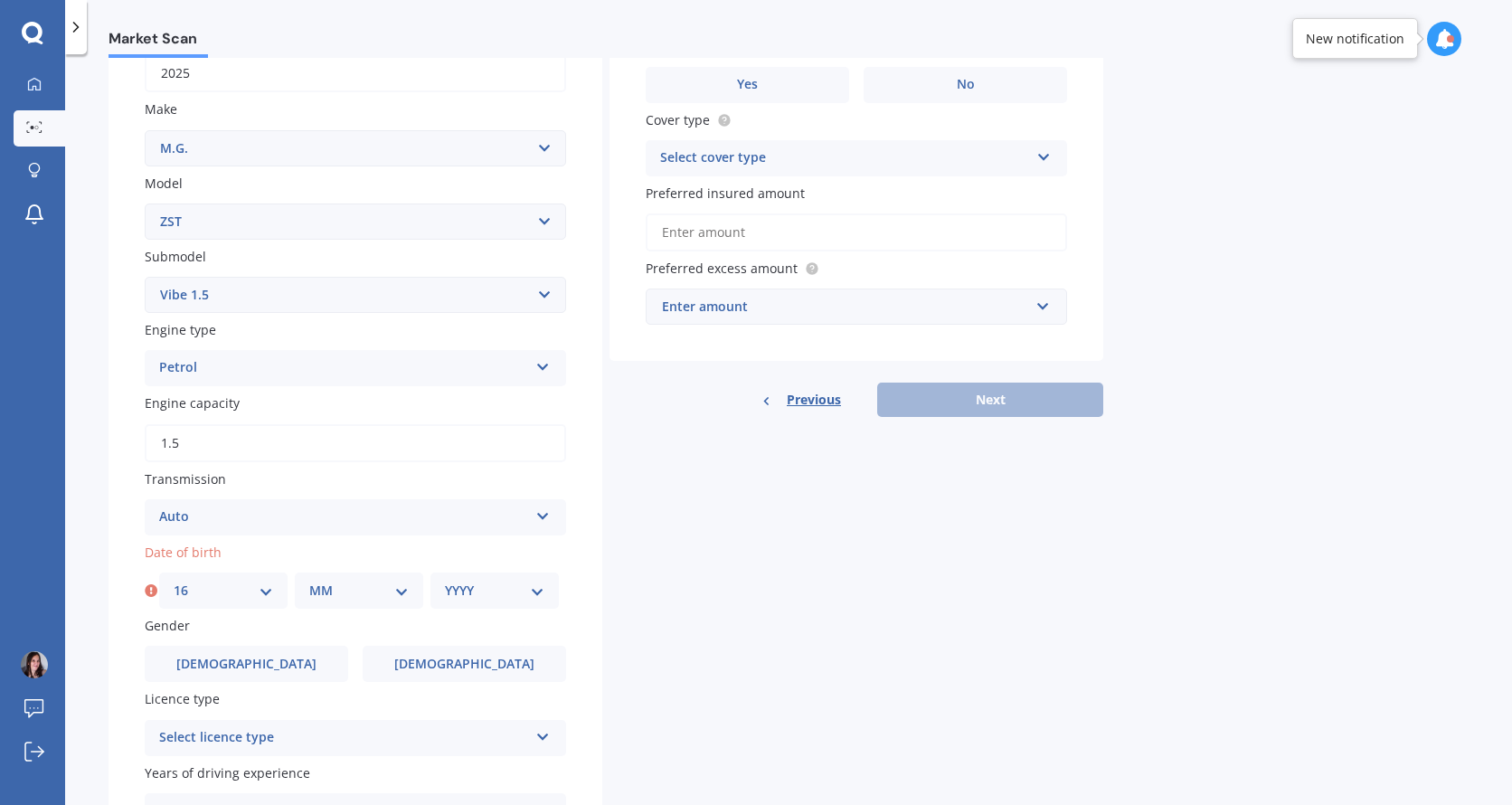 click on "MM 01 02 03 04 05 06 07 08 09 10 11 12" at bounding box center [359, 591] 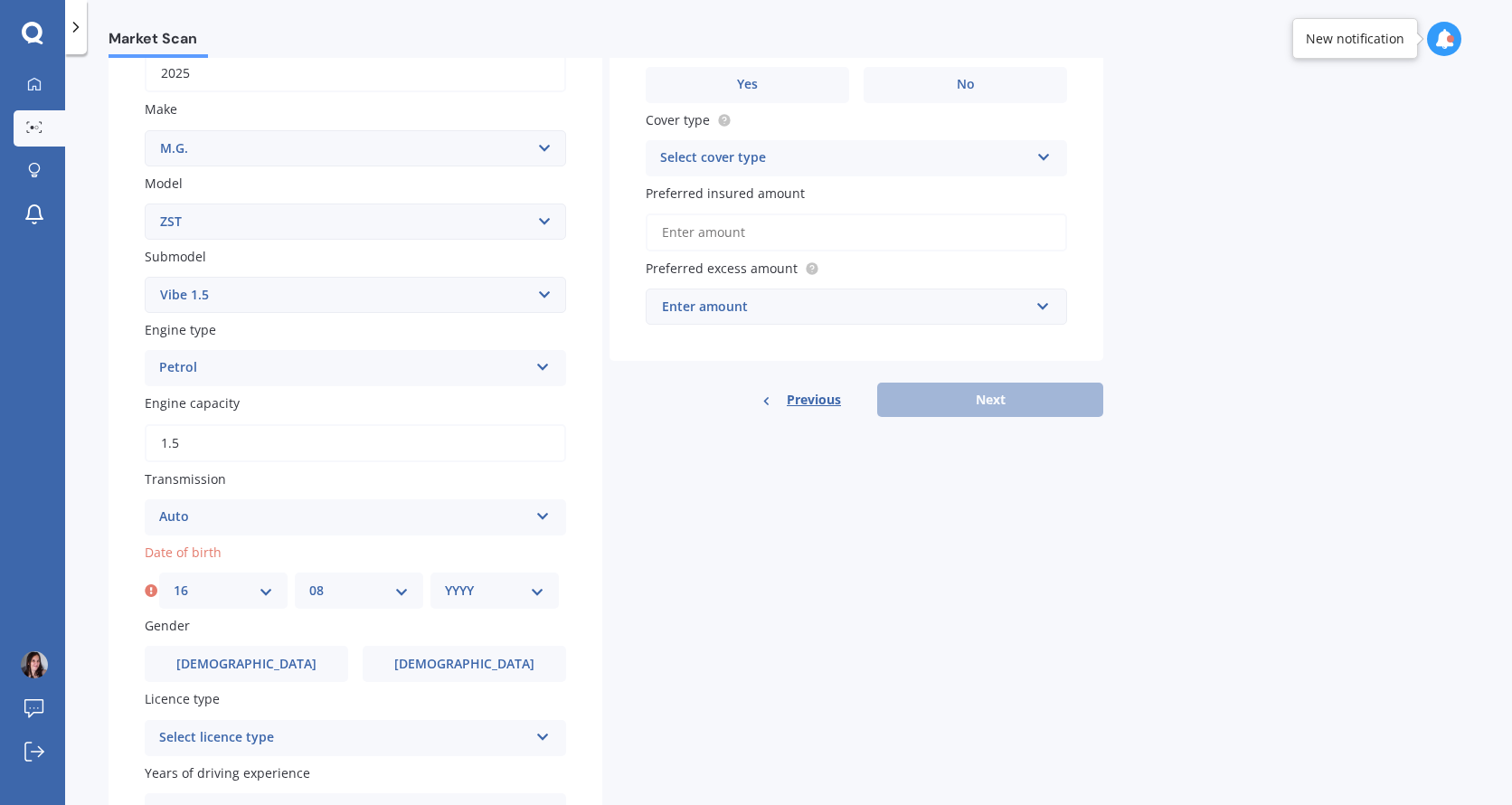 click on "MM 01 02 03 04 05 06 07 08 09 10 11 12" at bounding box center [359, 591] 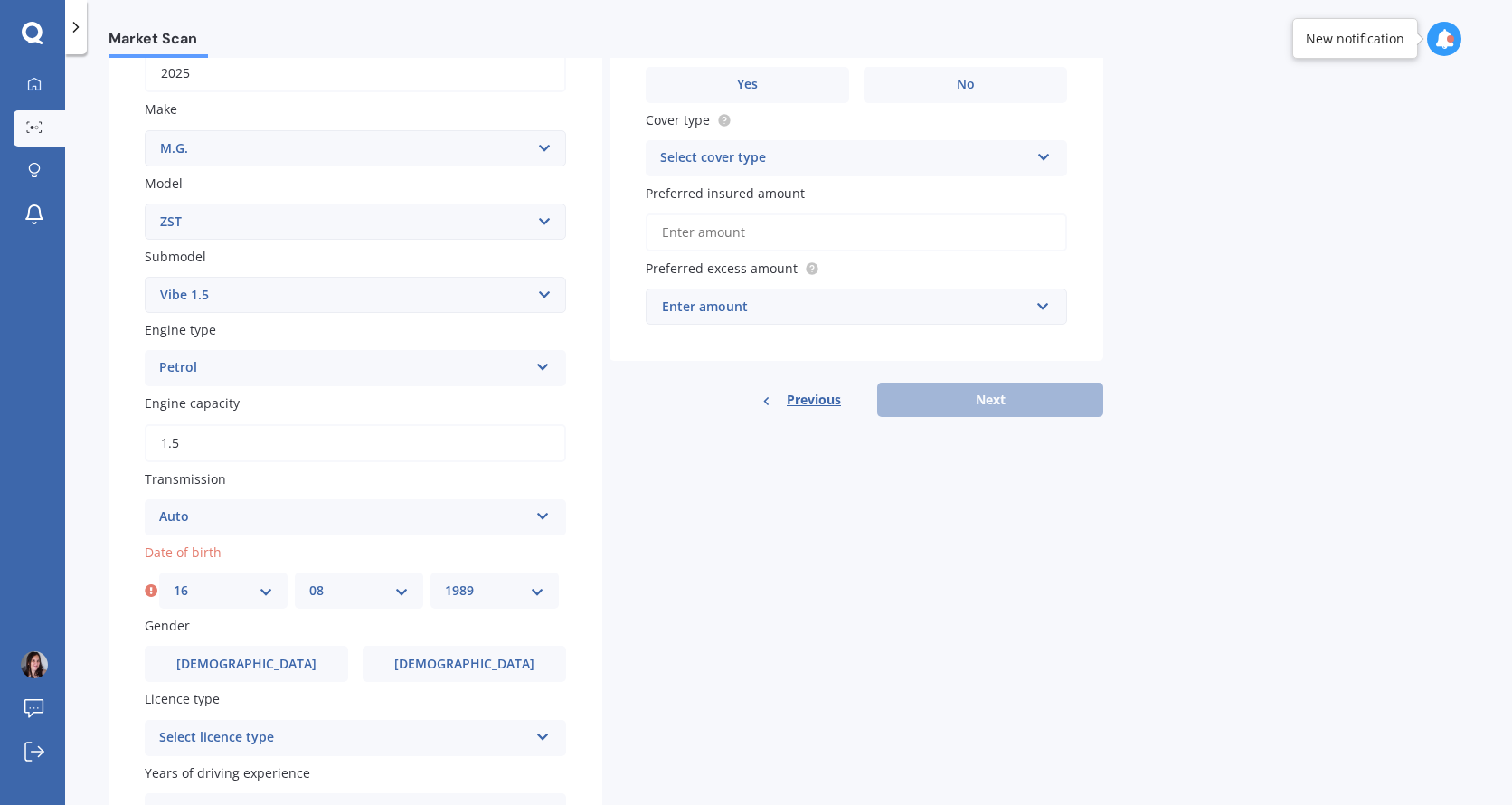 click on "YYYY 2025 2024 2023 2022 2021 2020 2019 2018 2017 2016 2015 2014 2013 2012 2011 2010 2009 2008 2007 2006 2005 2004 2003 2002 2001 2000 1999 1998 1997 1996 1995 1994 1993 1992 1991 1990 1989 1988 1987 1986 1985 1984 1983 1982 1981 1980 1979 1978 1977 1976 1975 1974 1973 1972 1971 1970 1969 1968 1967 1966 1965 1964 1963 1962 1961 1960 1959 1958 1957 1956 1955 1954 1953 1952 1951 1950 1949 1948 1947 1946 1945 1944 1943 1942 1941 1940 1939 1938 1937 1936 1935 1934 1933 1932 1931 1930 1929 1928 1927 1926" at bounding box center [495, 591] 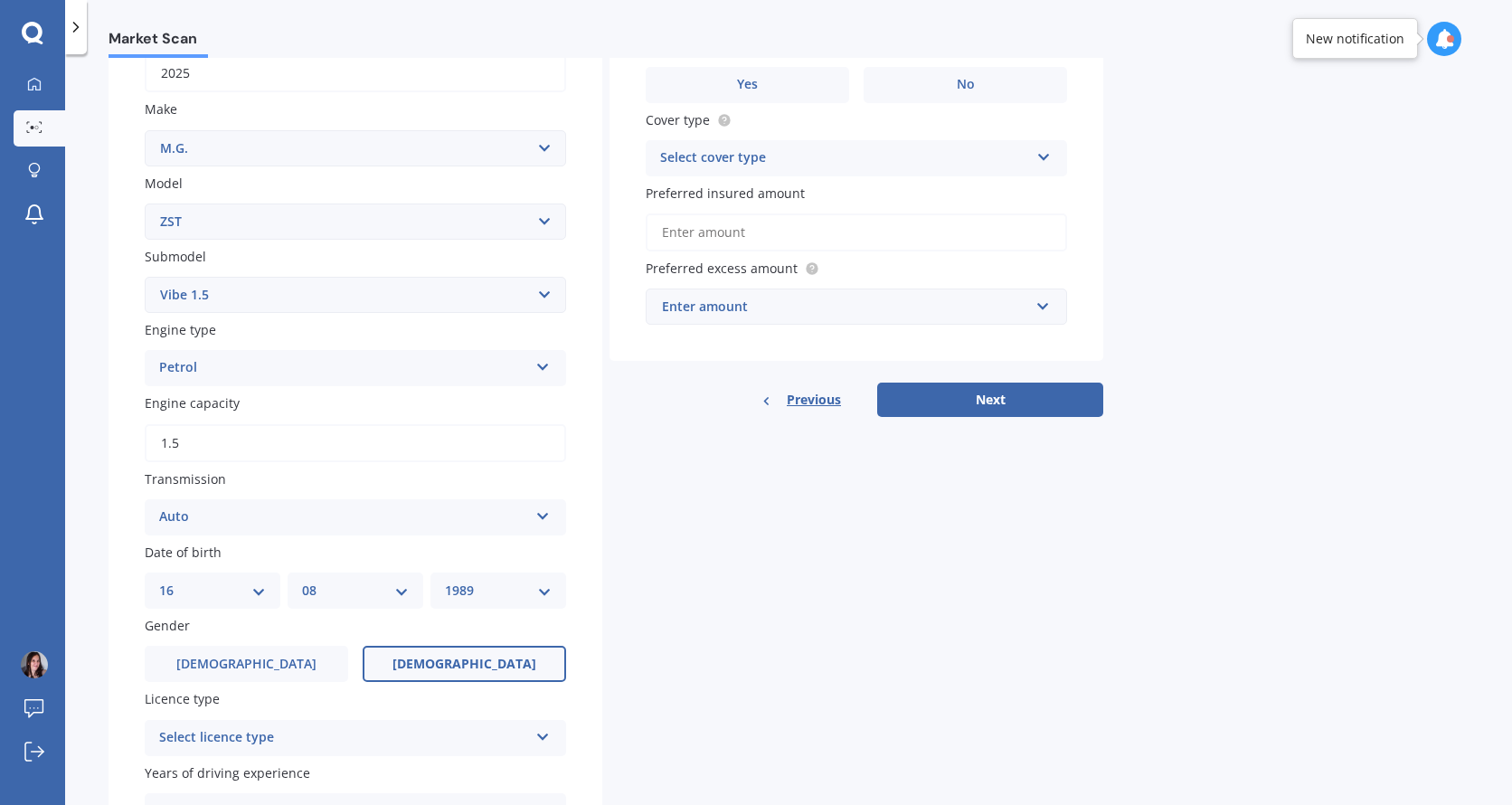 click on "[DEMOGRAPHIC_DATA]" at bounding box center (464, 664) 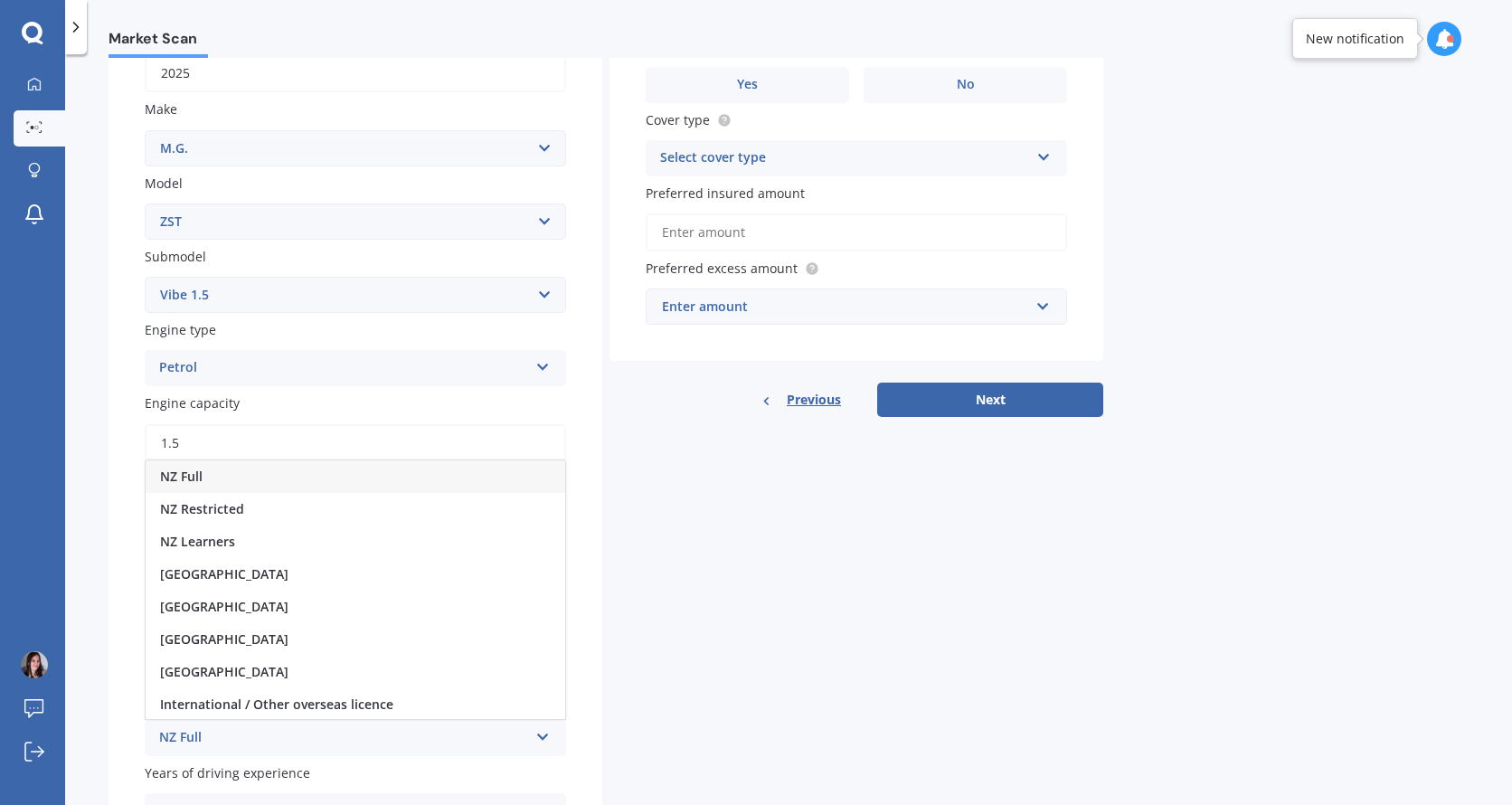 click on "NZ Full" at bounding box center [355, 477] 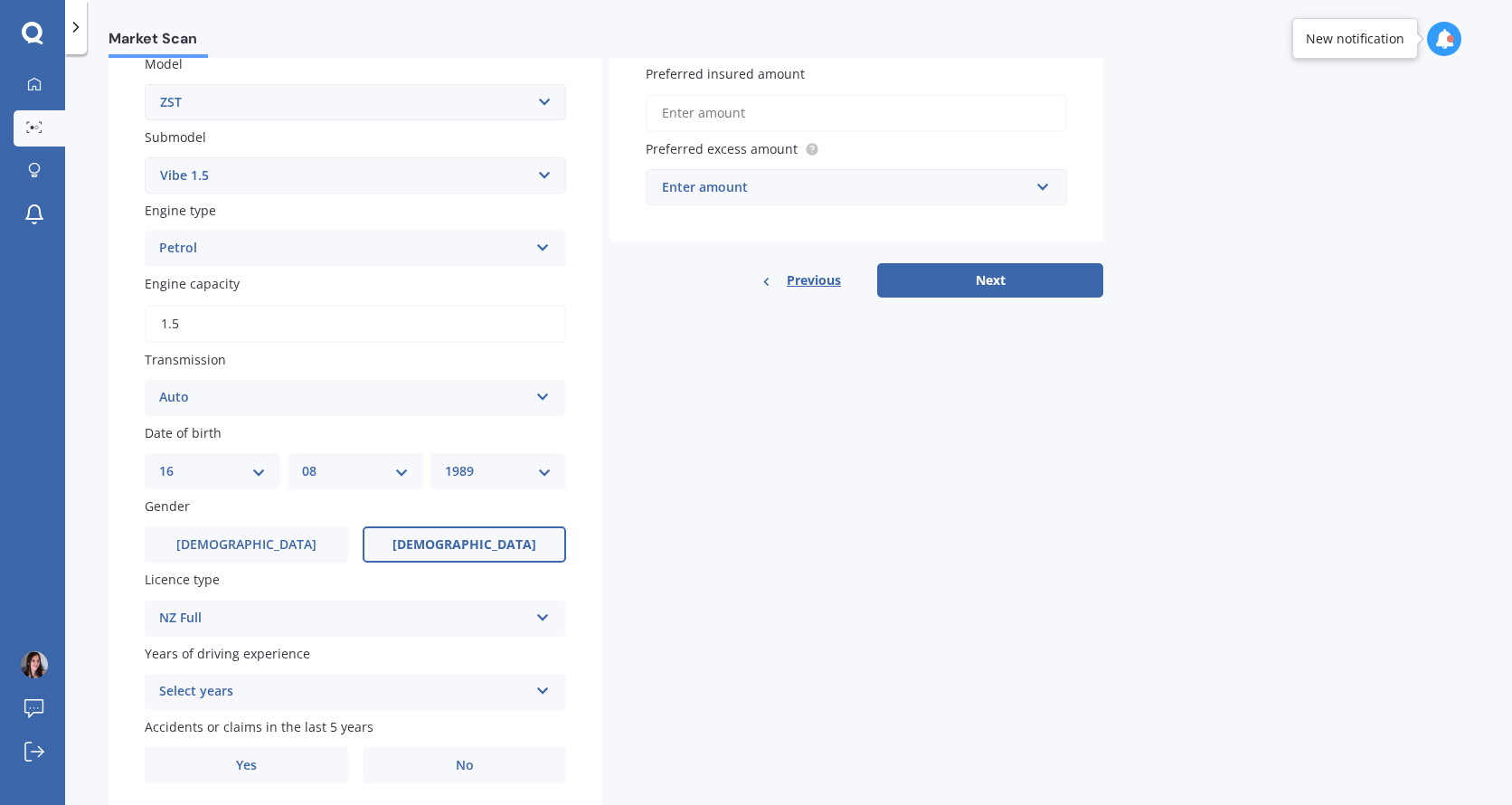 scroll, scrollTop: 482, scrollLeft: 0, axis: vertical 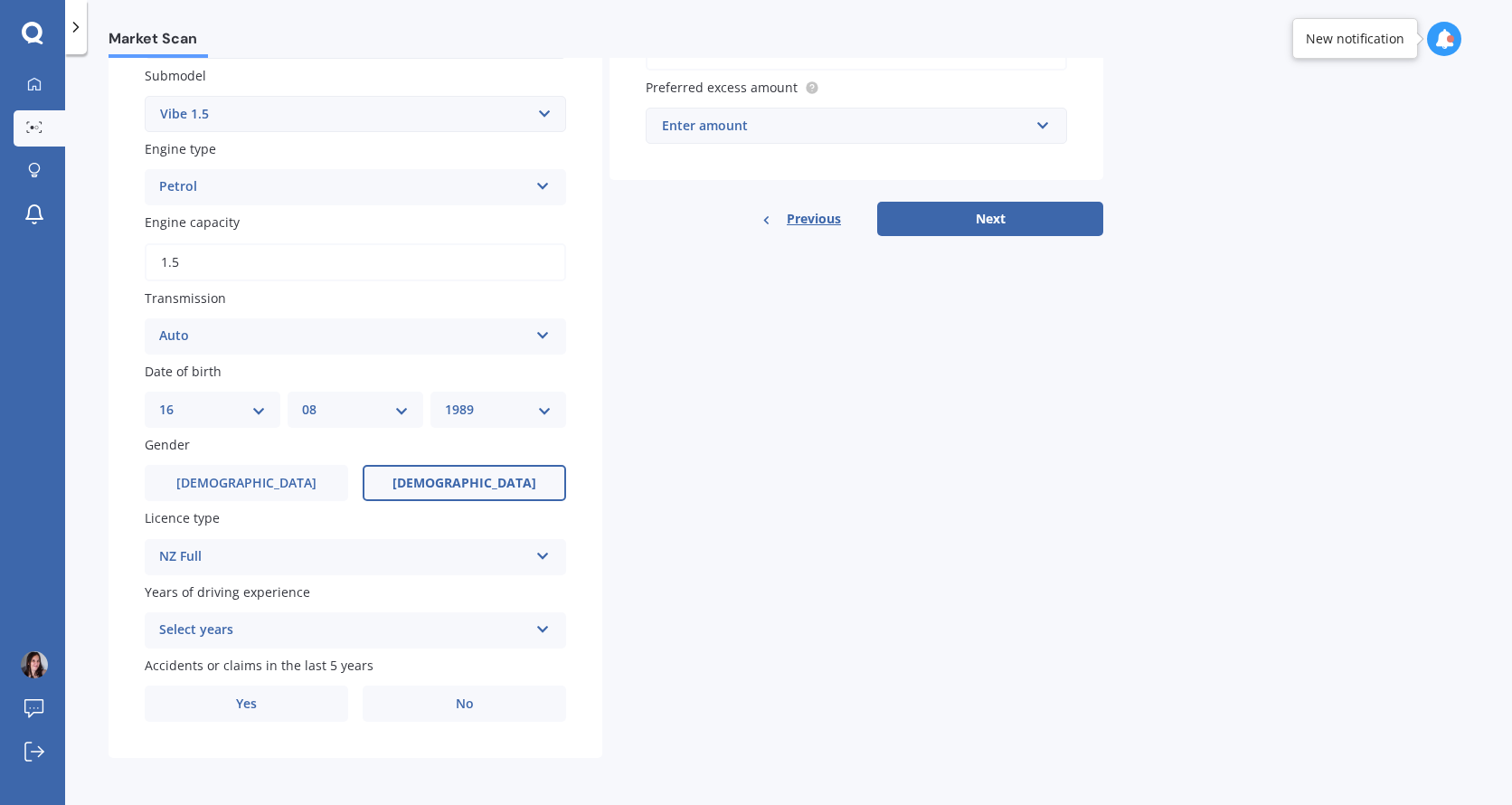 click on "Select years" at bounding box center (344, 630) 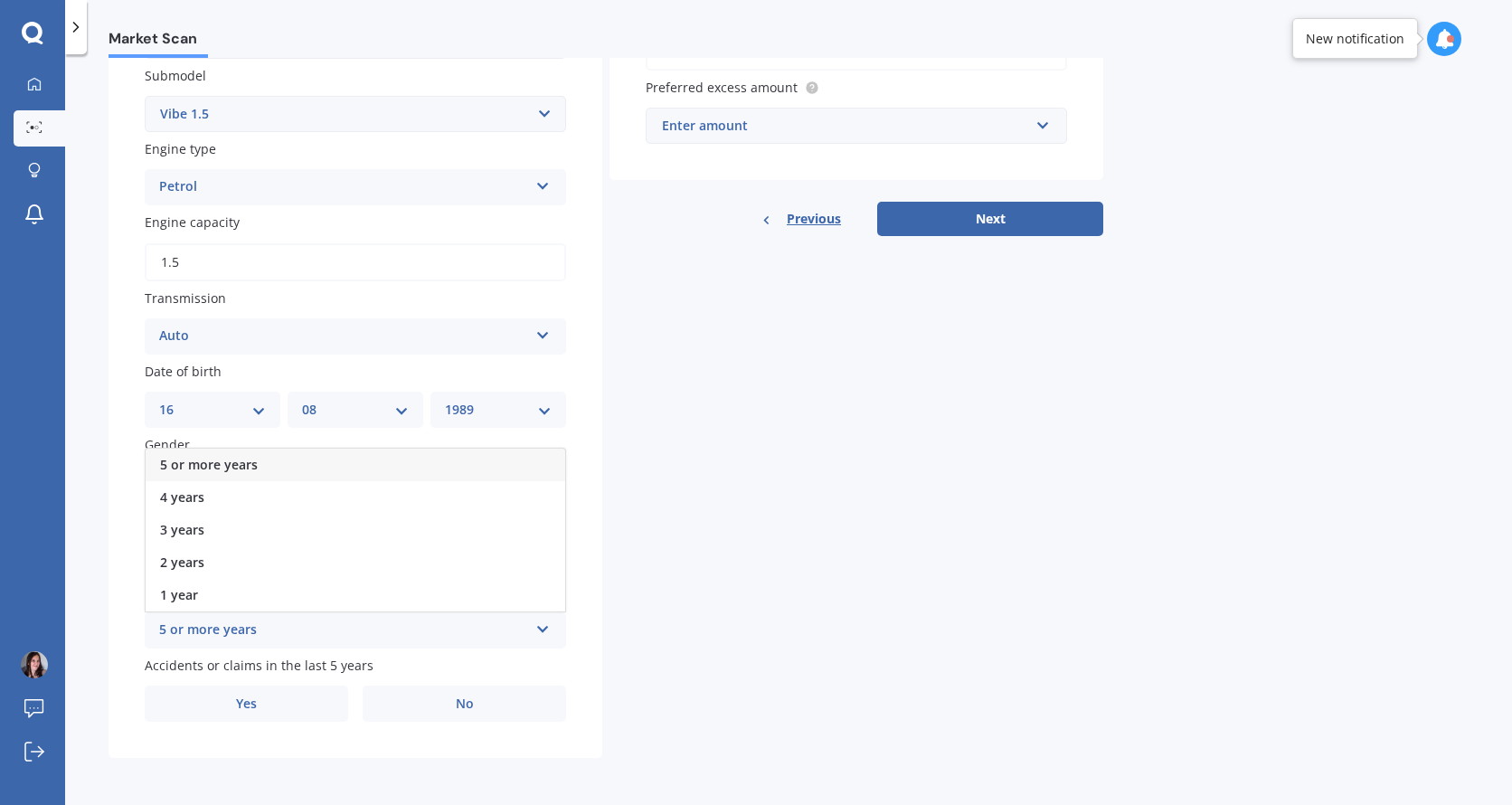 click on "5 or more years" at bounding box center [209, 464] 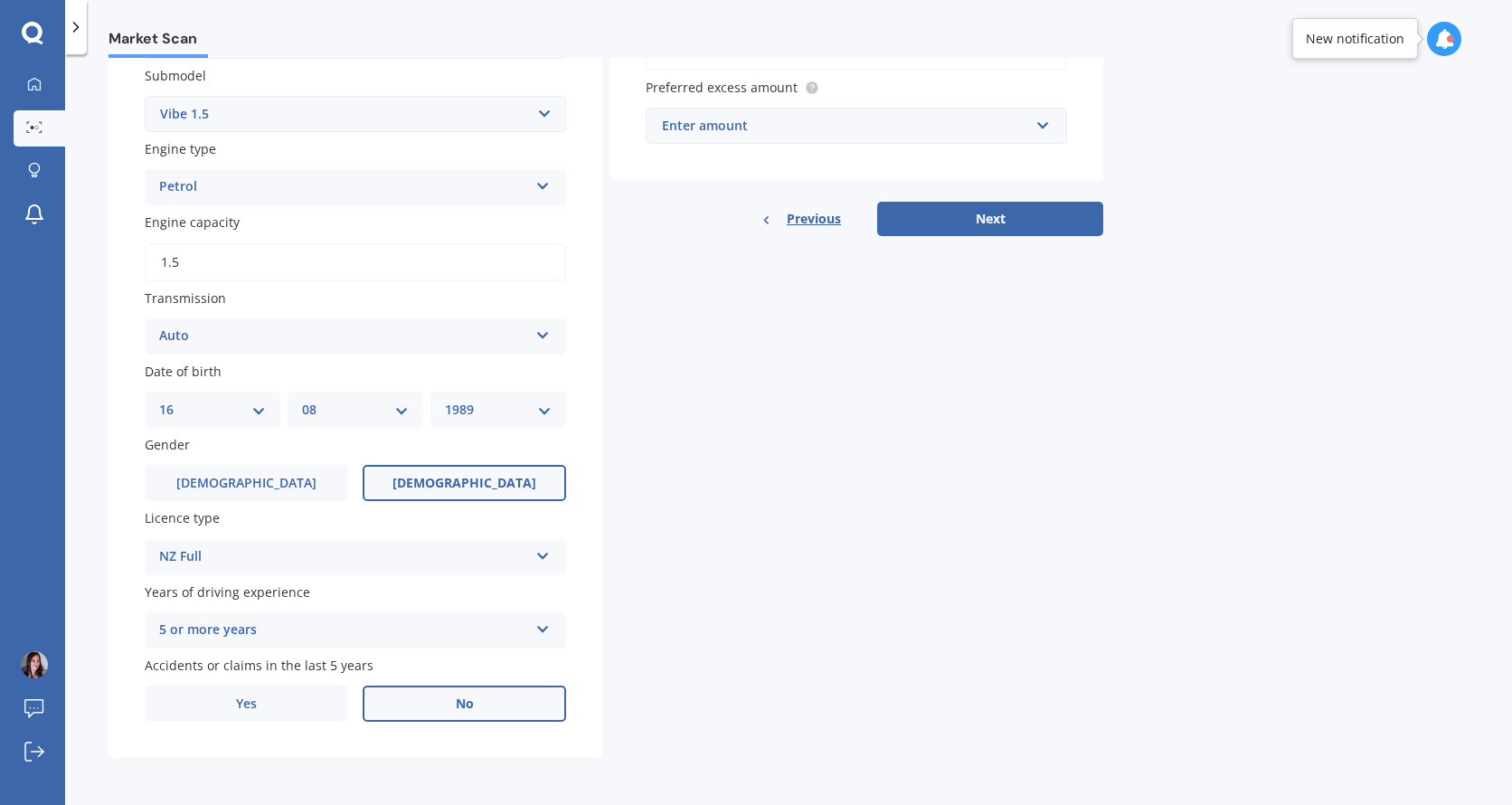 click on "No" at bounding box center (464, 704) 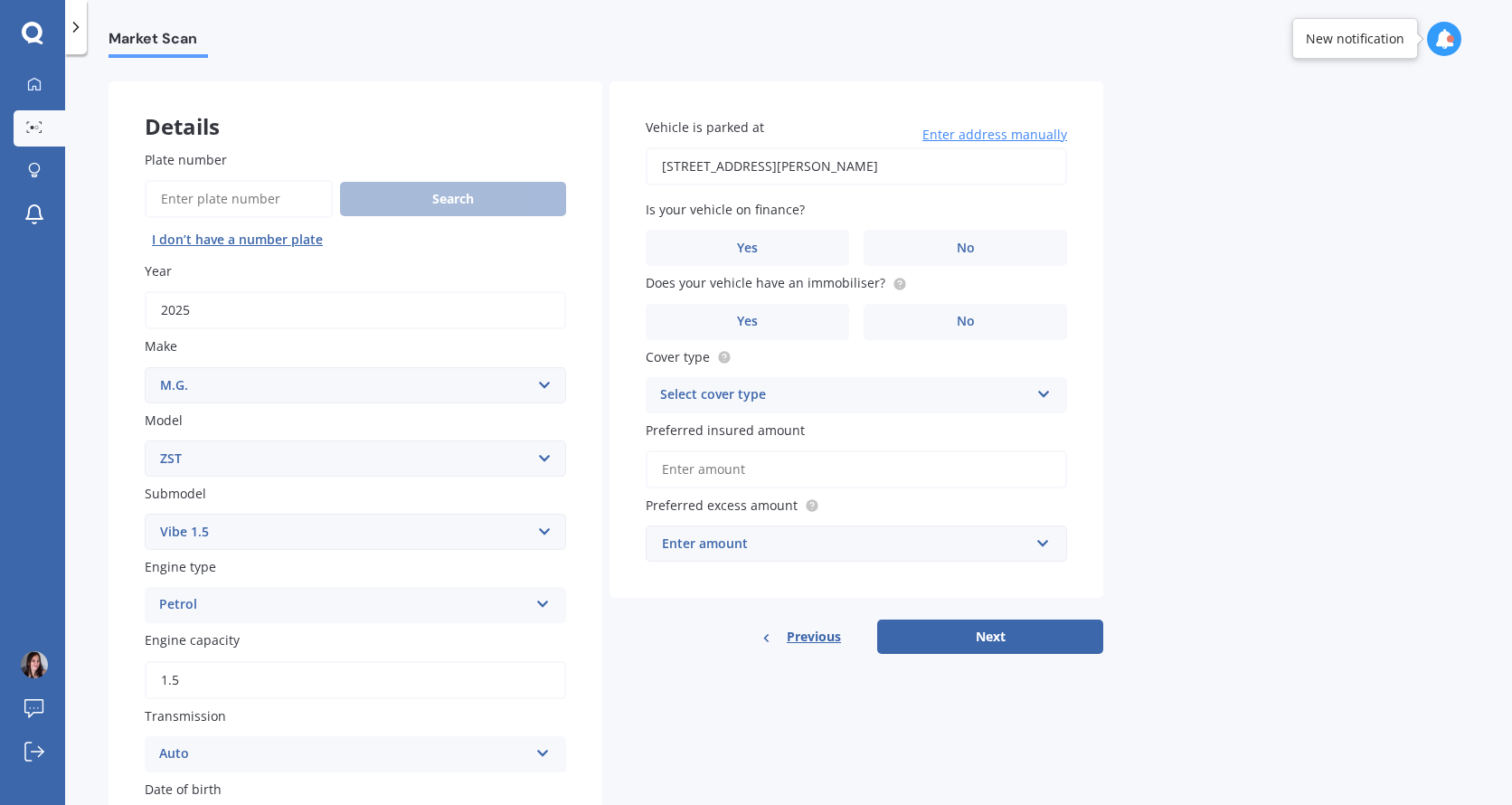 scroll, scrollTop: 0, scrollLeft: 0, axis: both 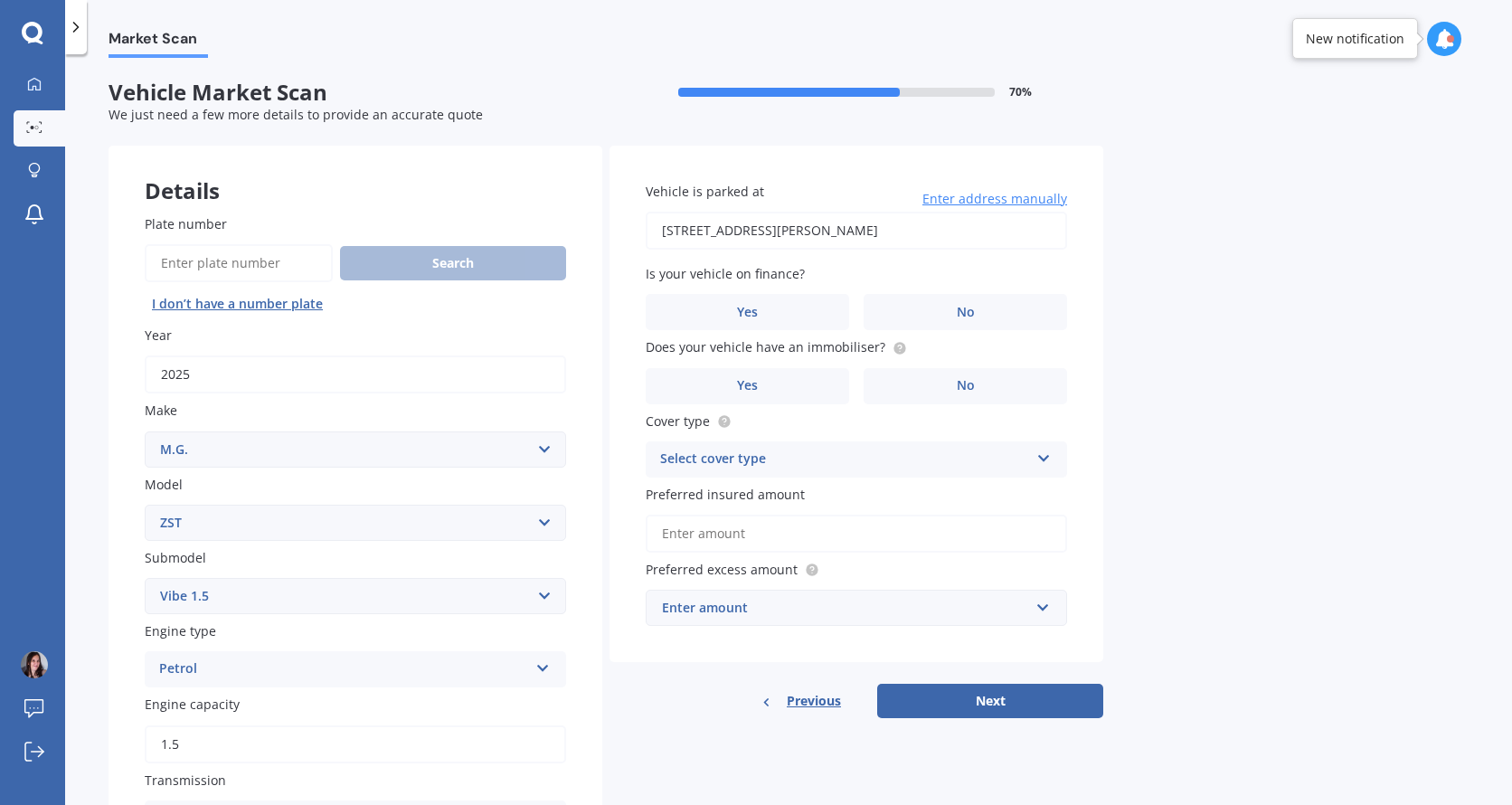 click on "Enter address manually" at bounding box center (995, 199) 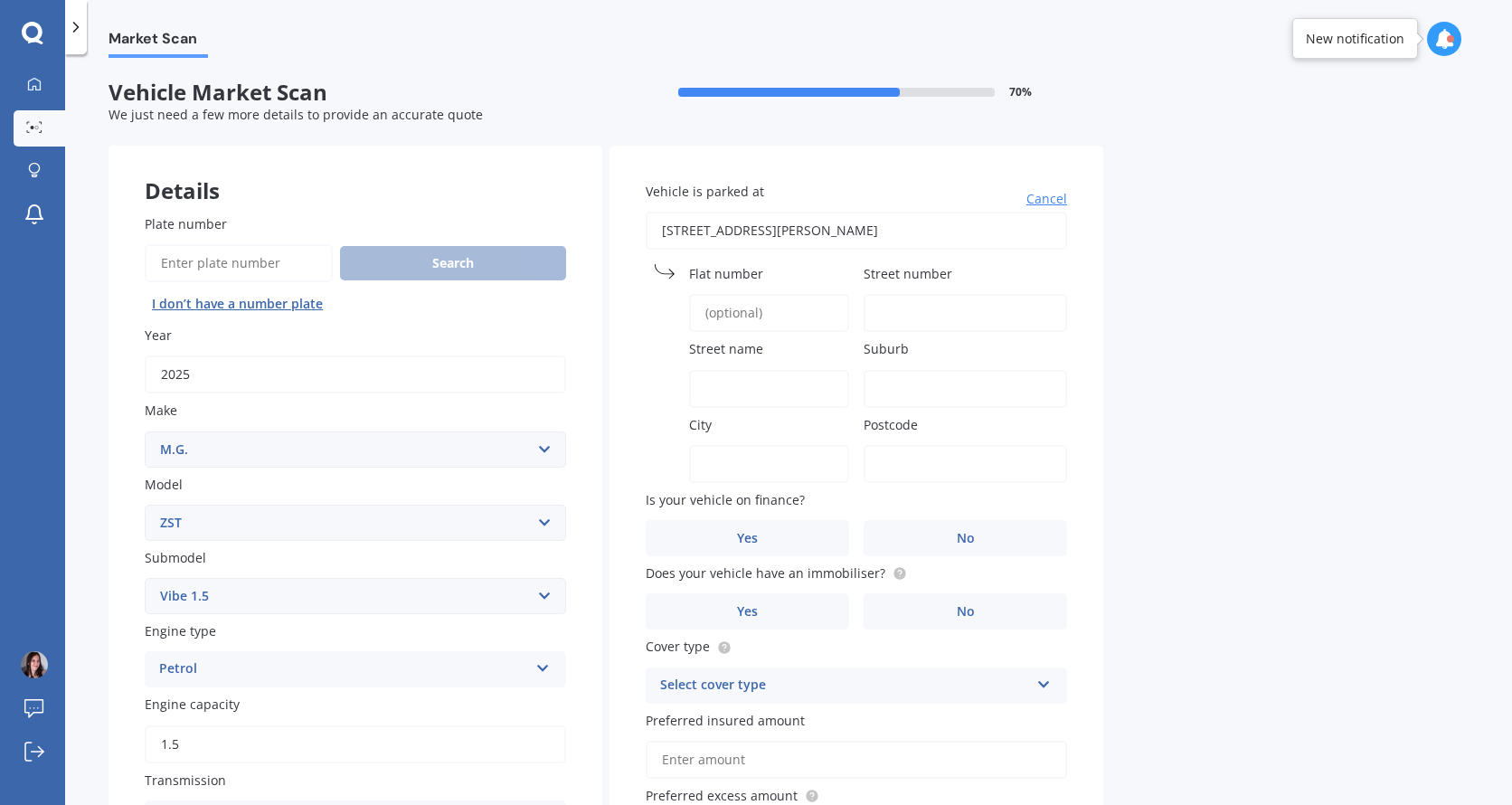 click on "Vehicle is parked at" at bounding box center [704, 191] 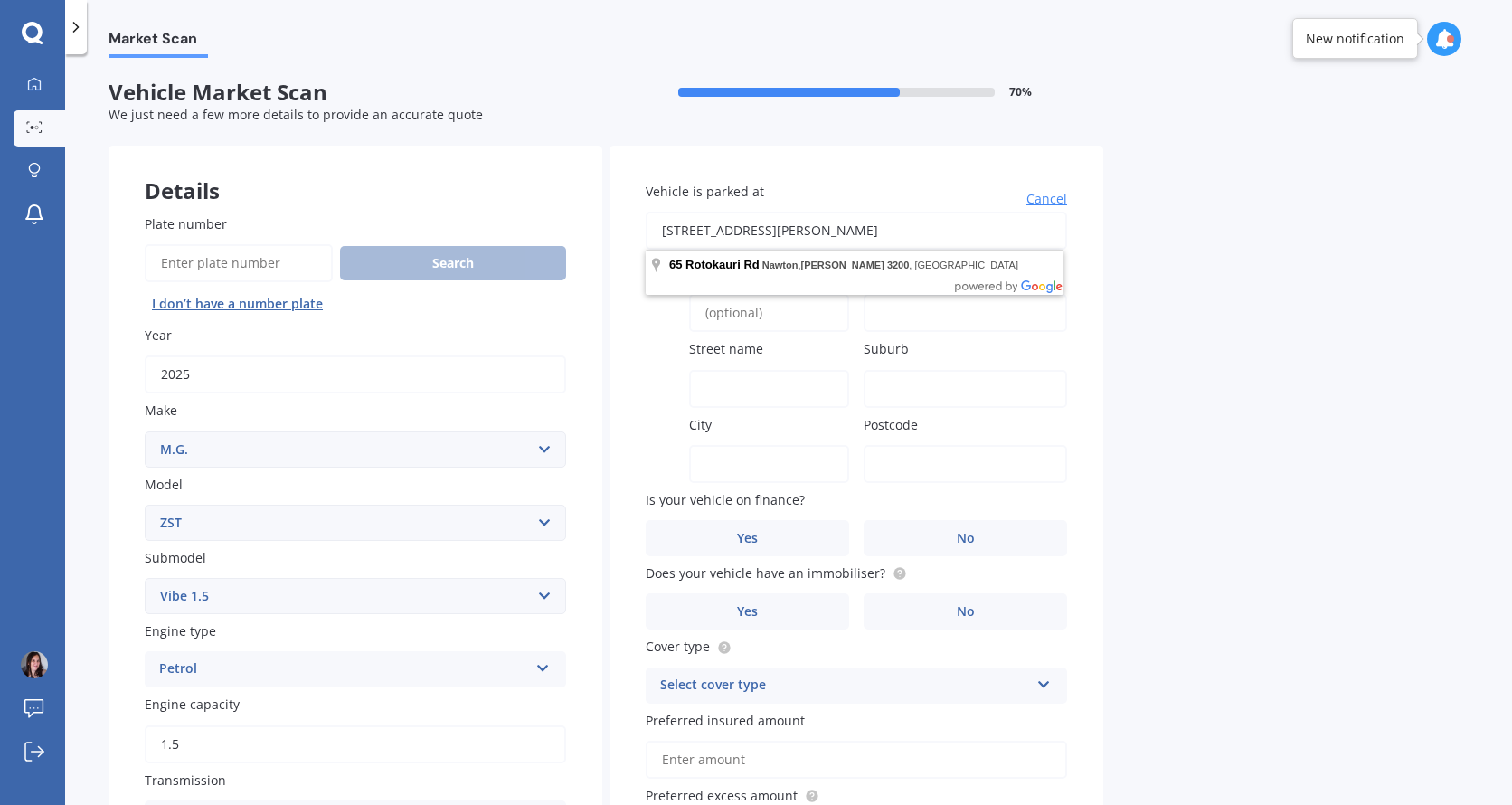 drag, startPoint x: 959, startPoint y: 228, endPoint x: -4, endPoint y: 220, distance: 963.0332 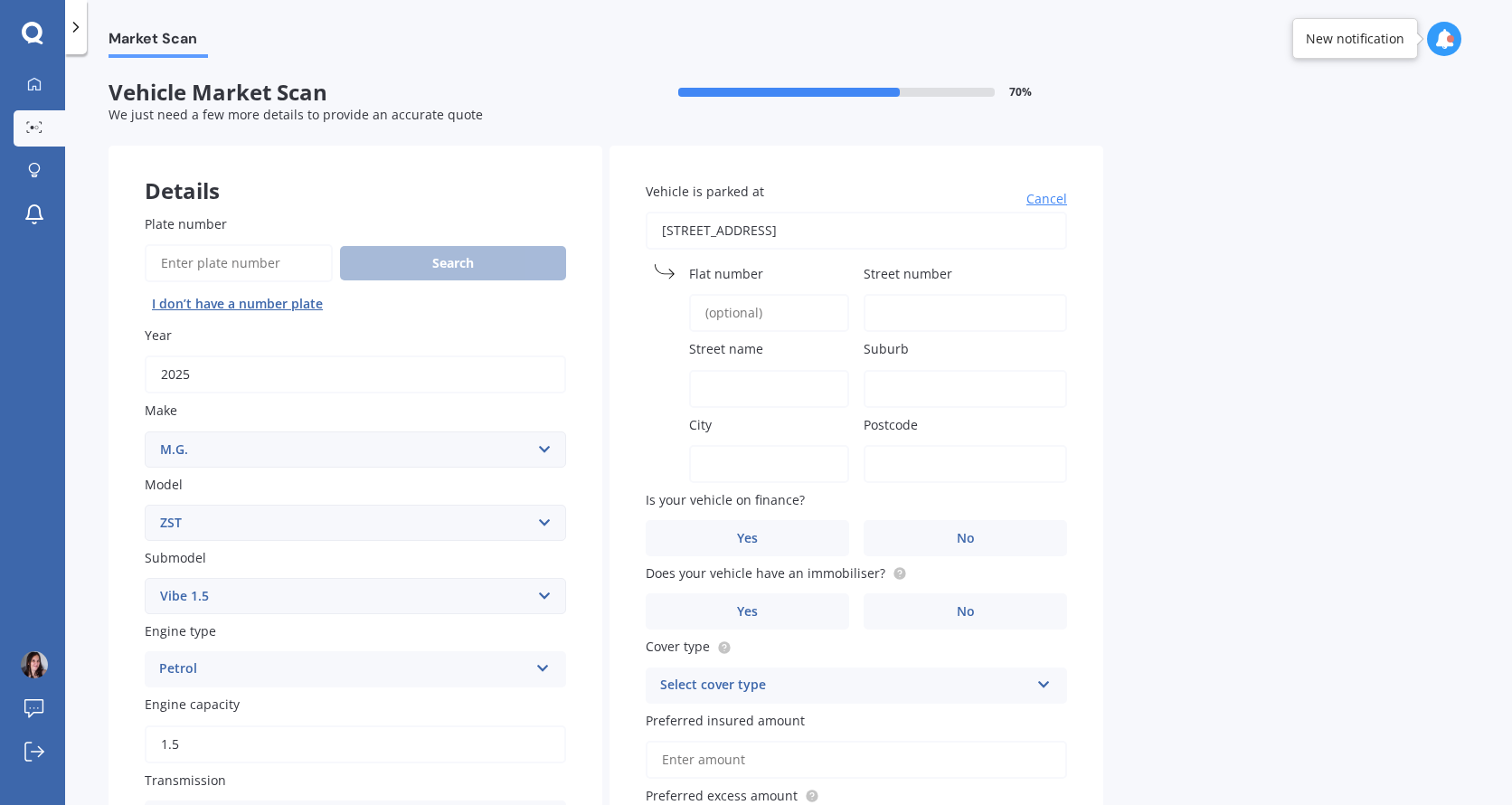 type on "6 Pond Road, Raglan 3295" 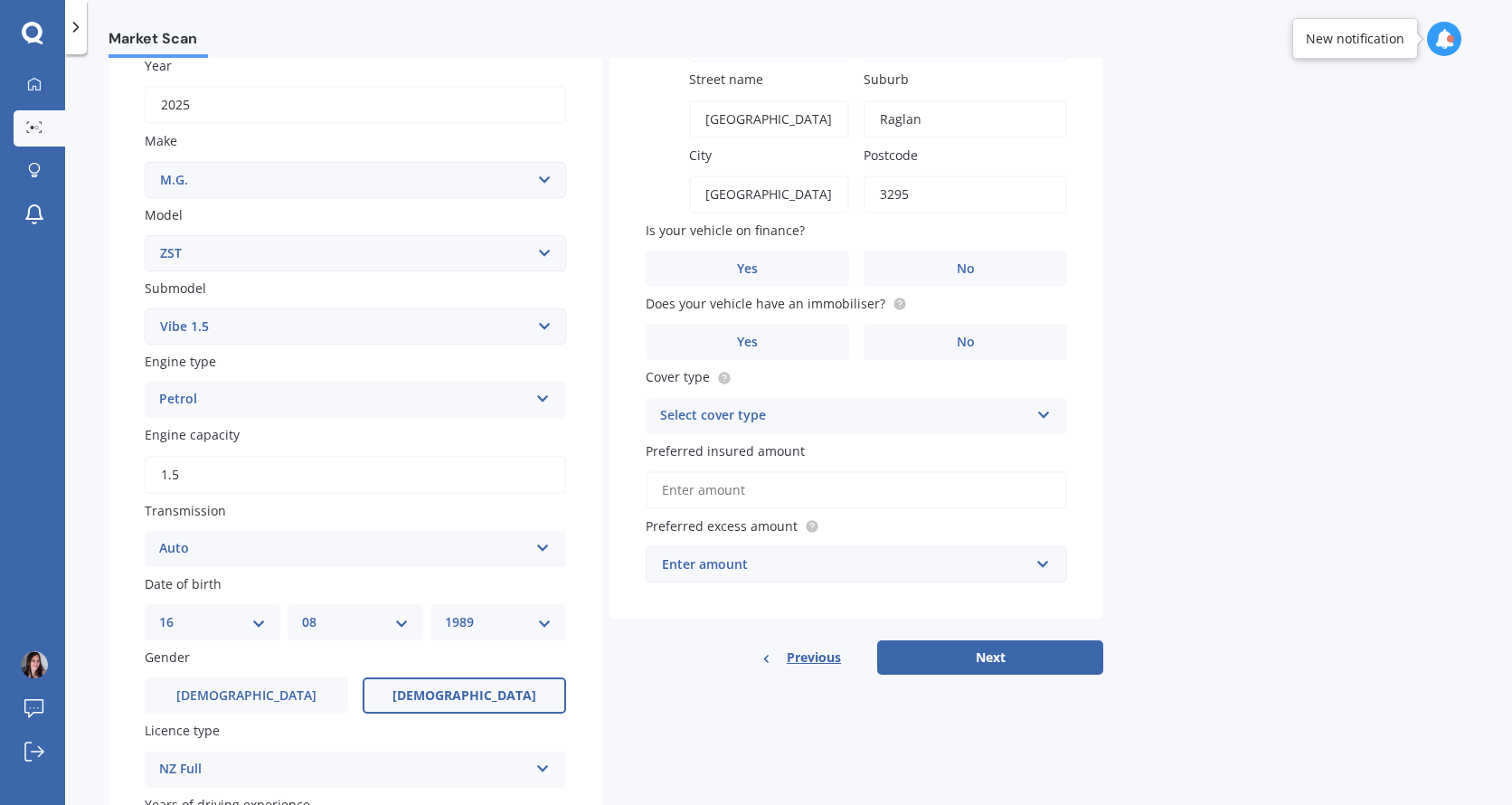 scroll, scrollTop: 301, scrollLeft: 0, axis: vertical 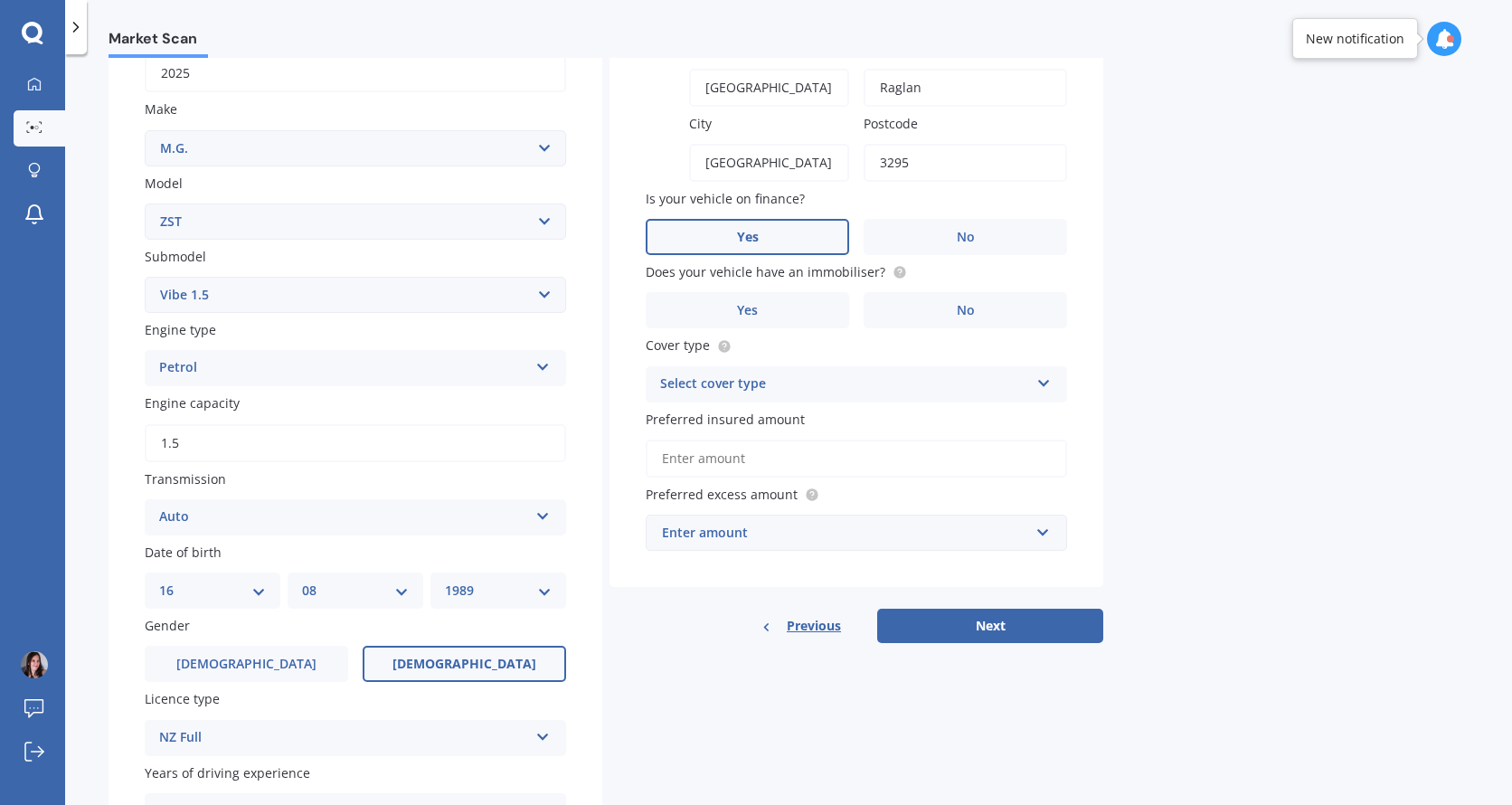 click on "Yes" at bounding box center [747, 237] 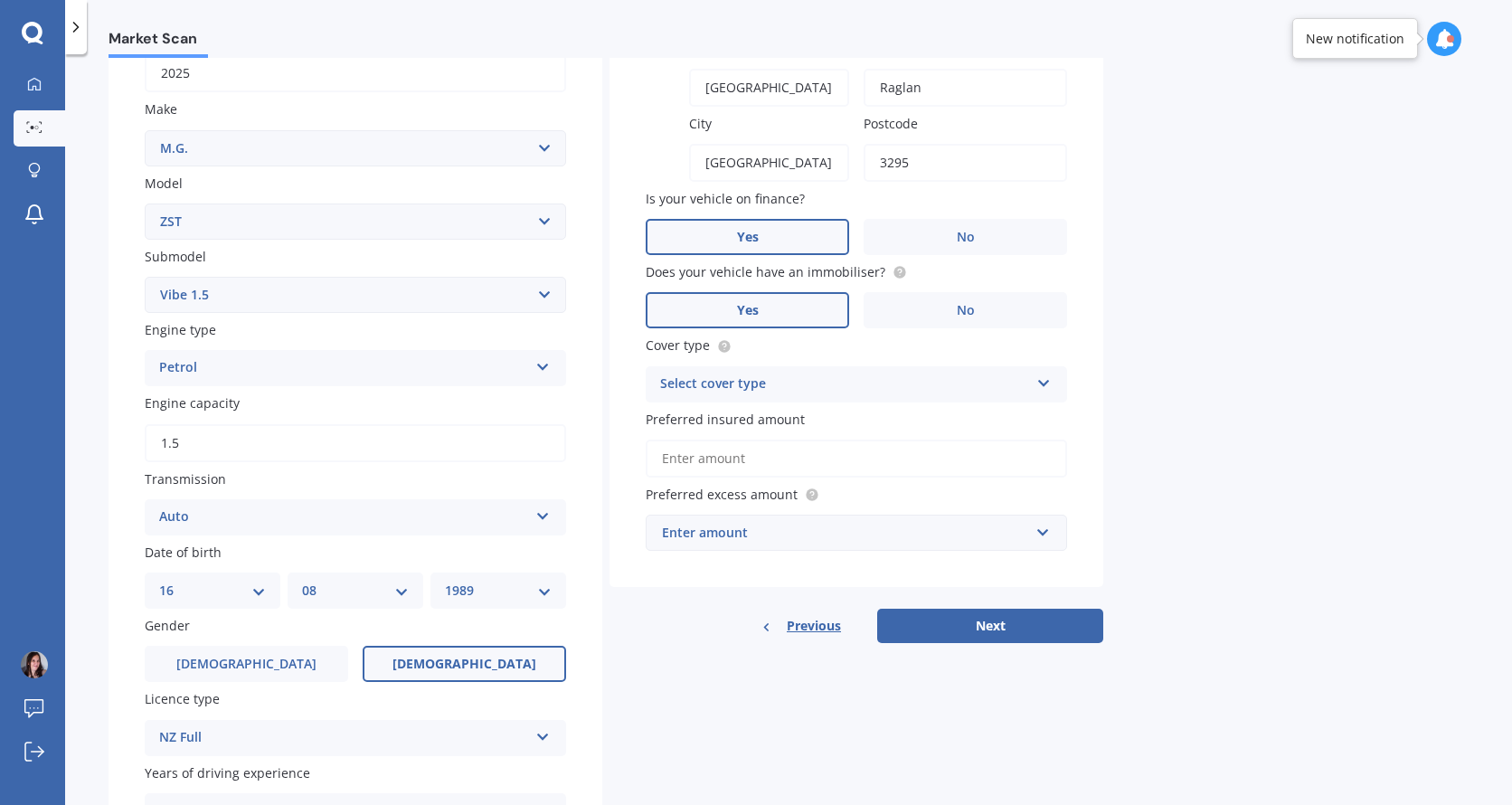 click on "Yes" at bounding box center (747, 310) 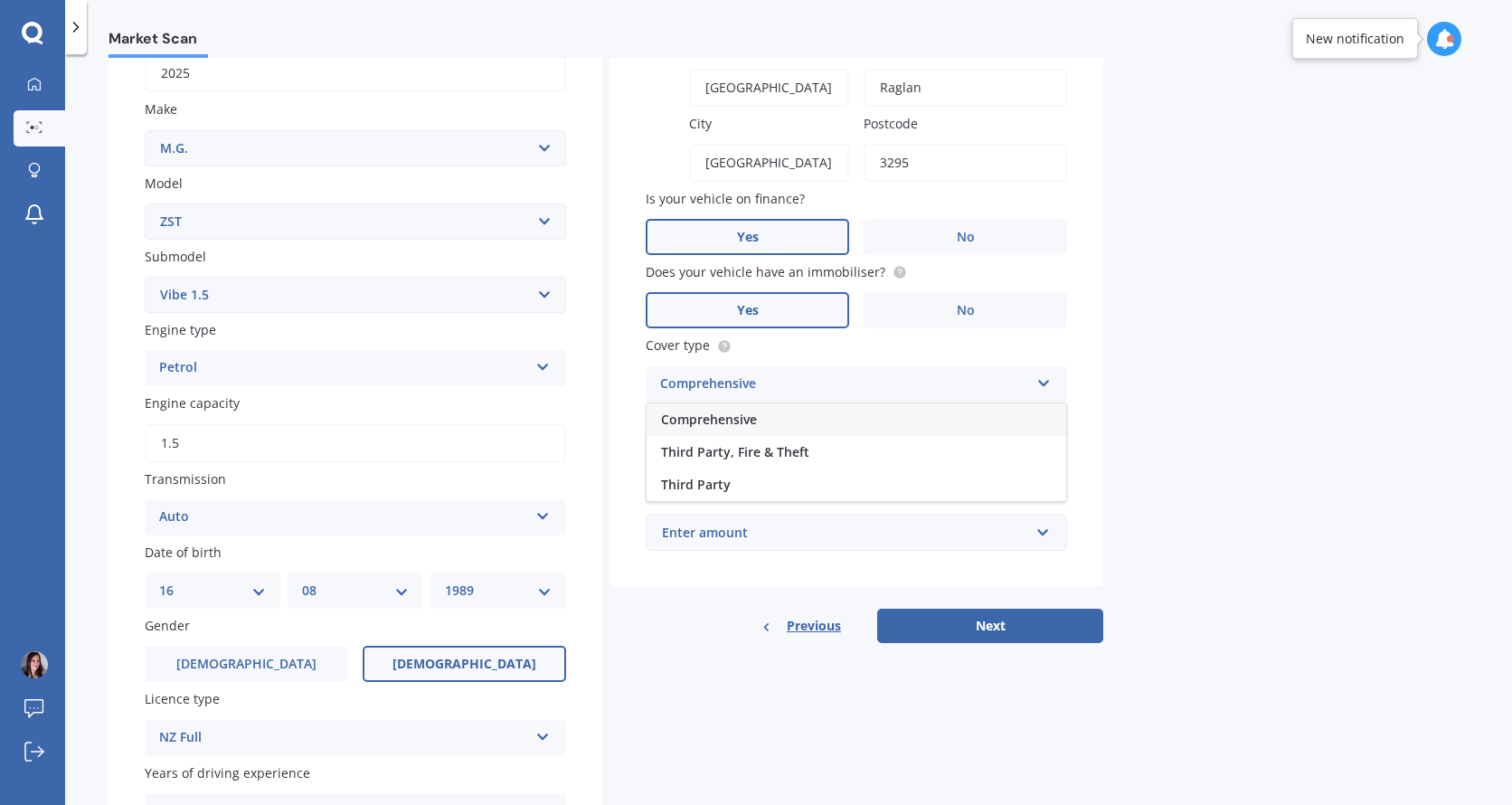 click on "Comprehensive" at bounding box center (709, 419) 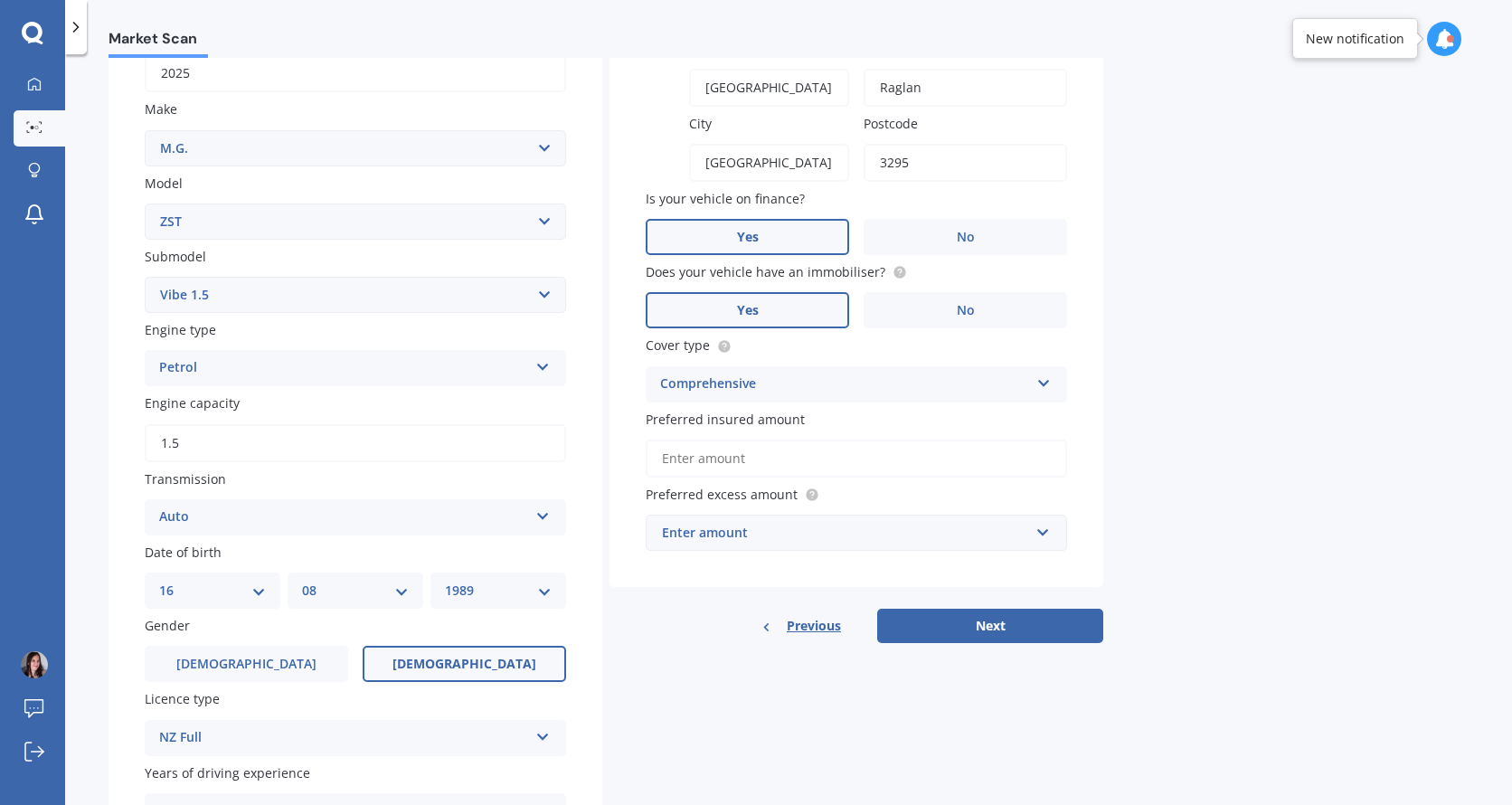 click on "Preferred insured amount" at bounding box center [856, 459] 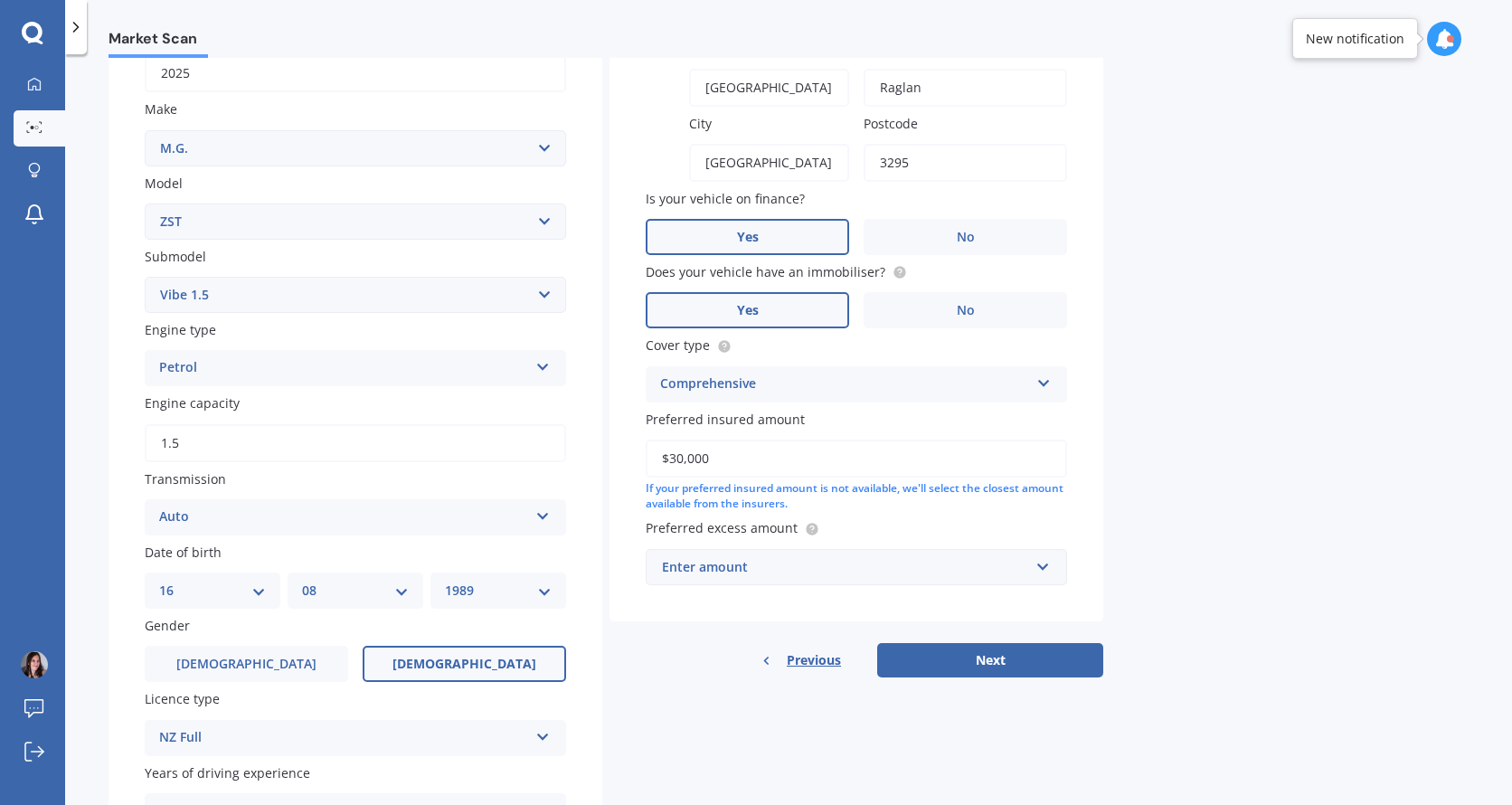 type on "$30,000" 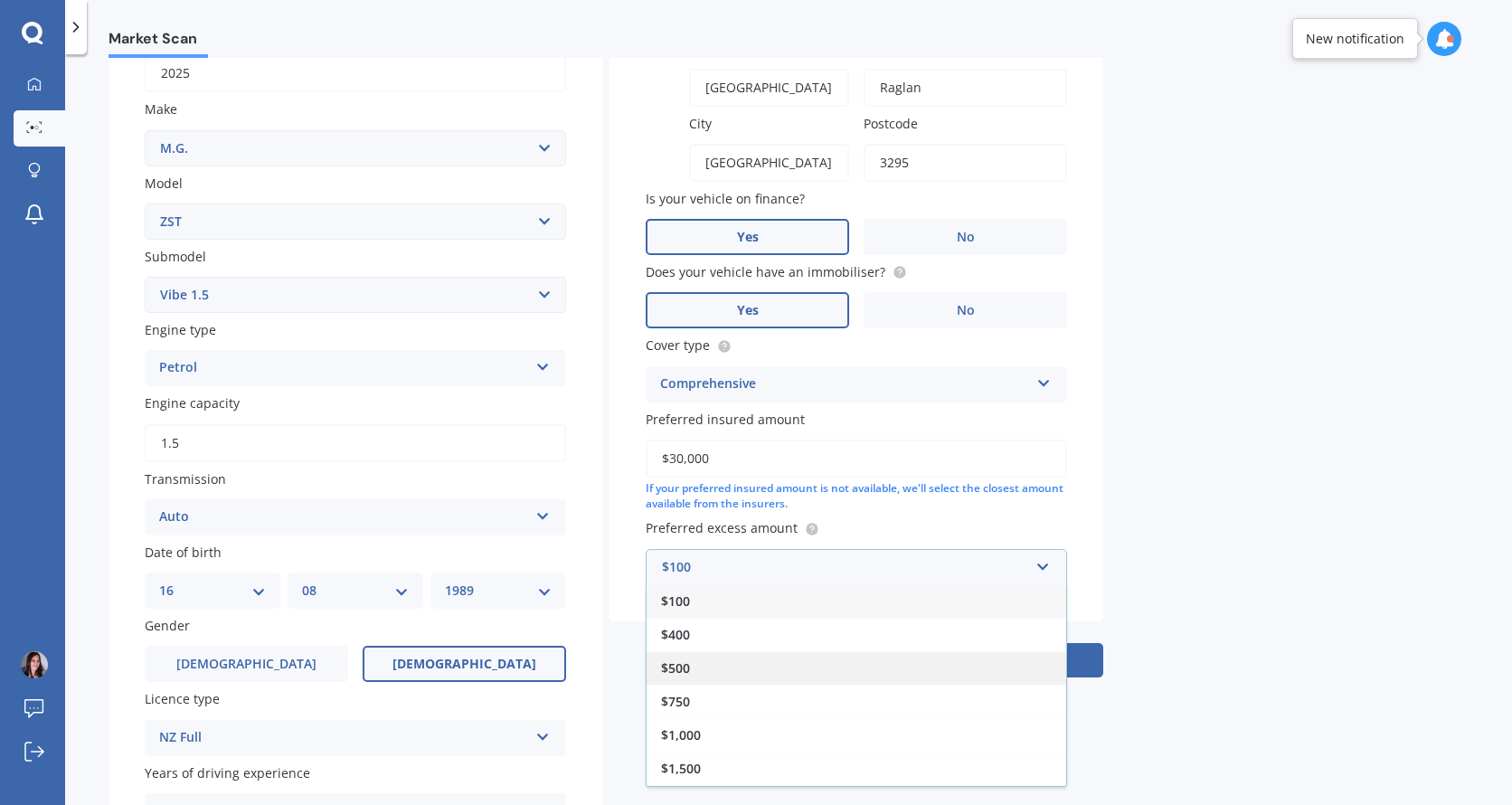 click on "$500" at bounding box center [856, 668] 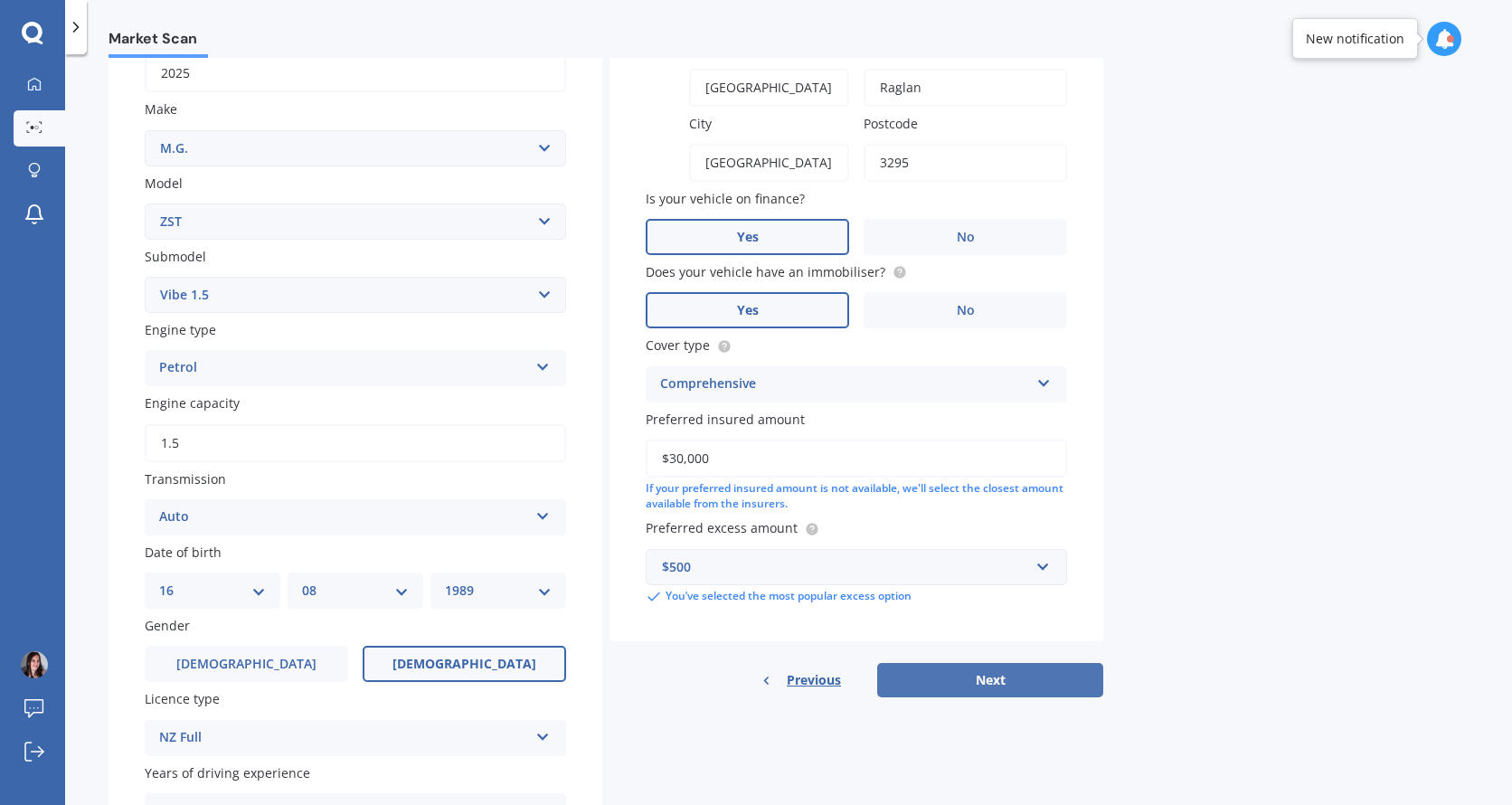 click on "Next" at bounding box center [990, 680] 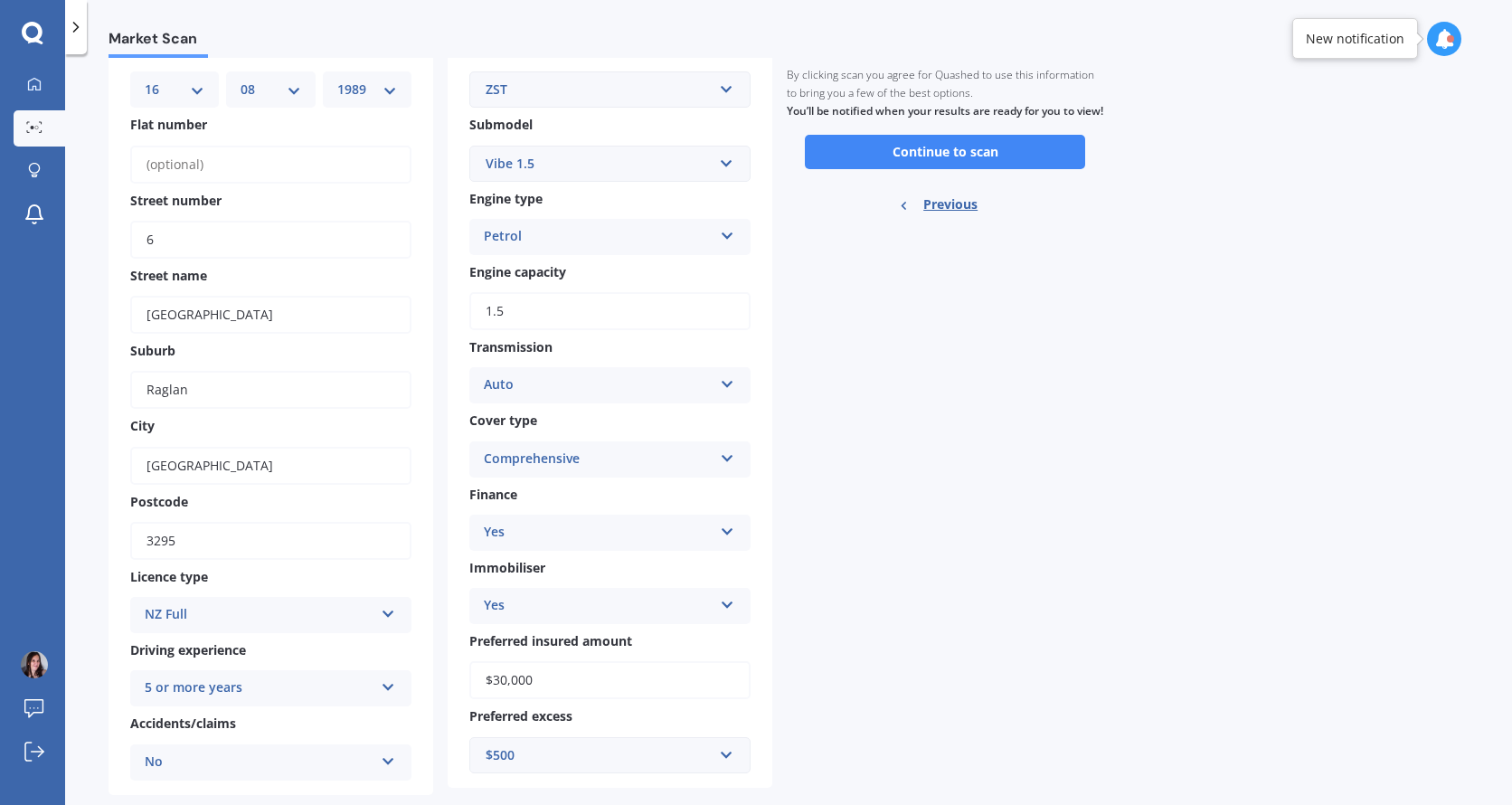 scroll, scrollTop: 229, scrollLeft: 0, axis: vertical 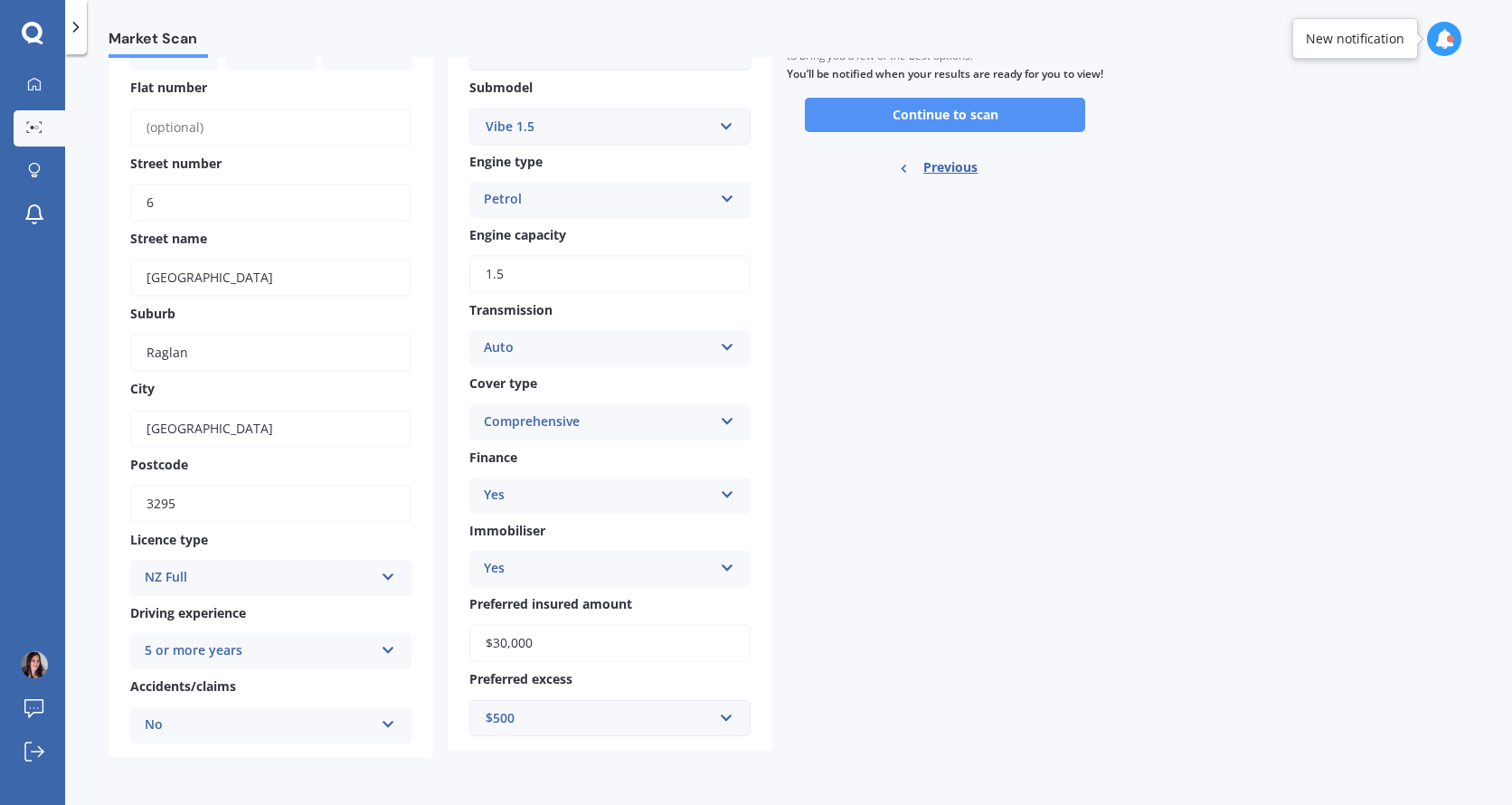 click on "Continue to scan" at bounding box center (945, 115) 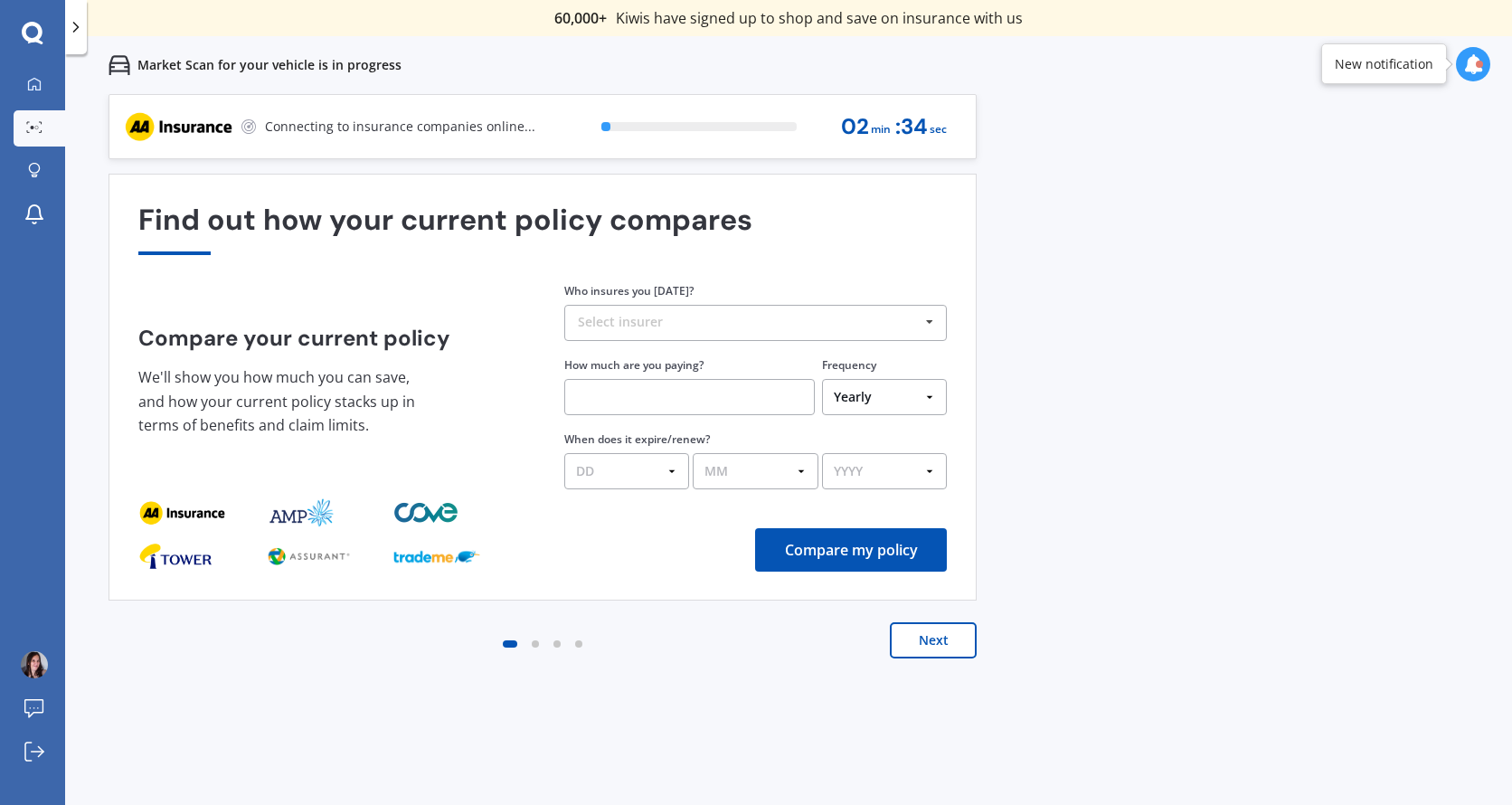 scroll, scrollTop: 0, scrollLeft: 0, axis: both 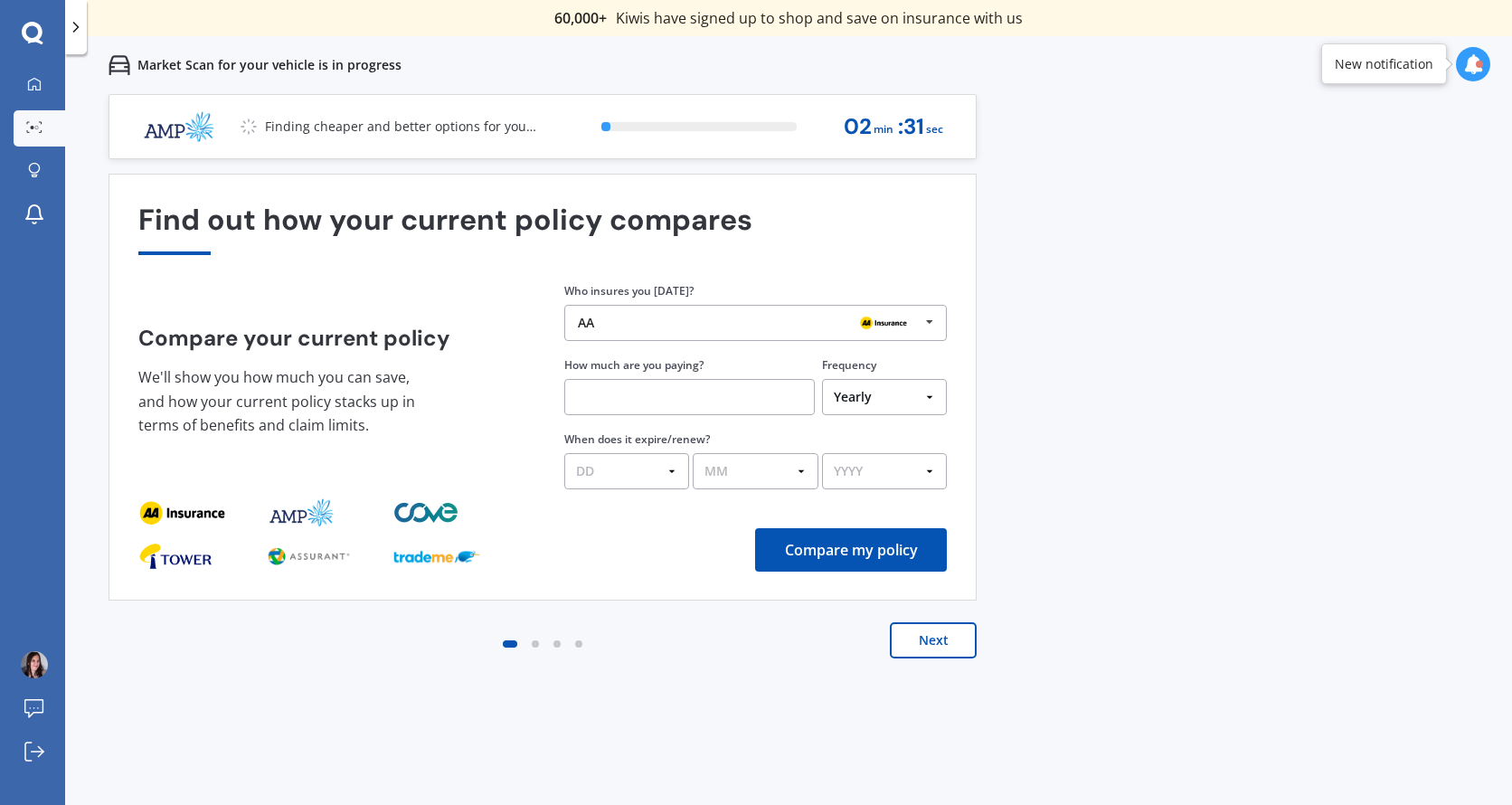 click at bounding box center [689, 397] 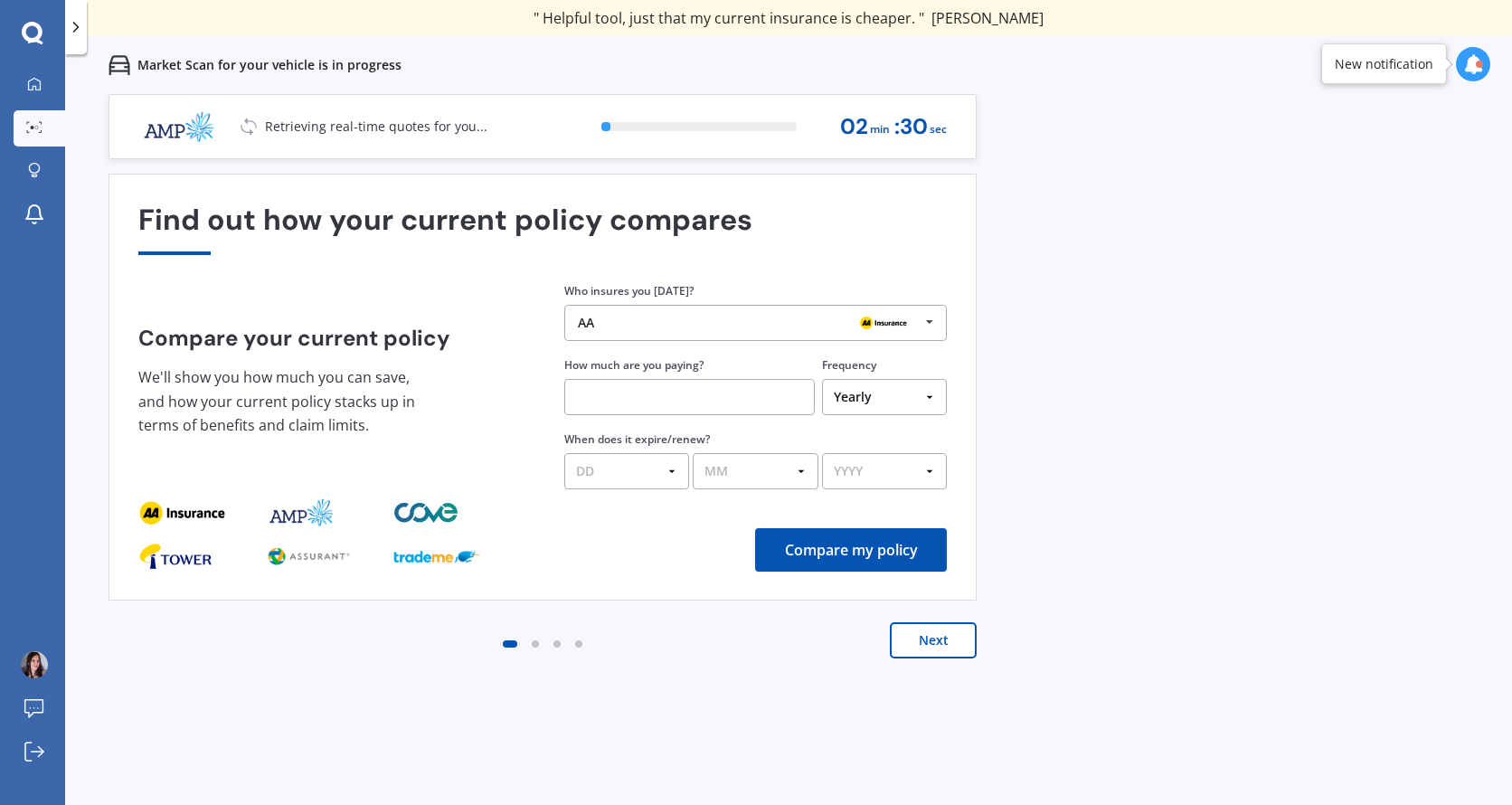 click on "Yearly Six-Monthly Quarterly Monthly Fortnightly Weekly One-Off" at bounding box center (884, 397) 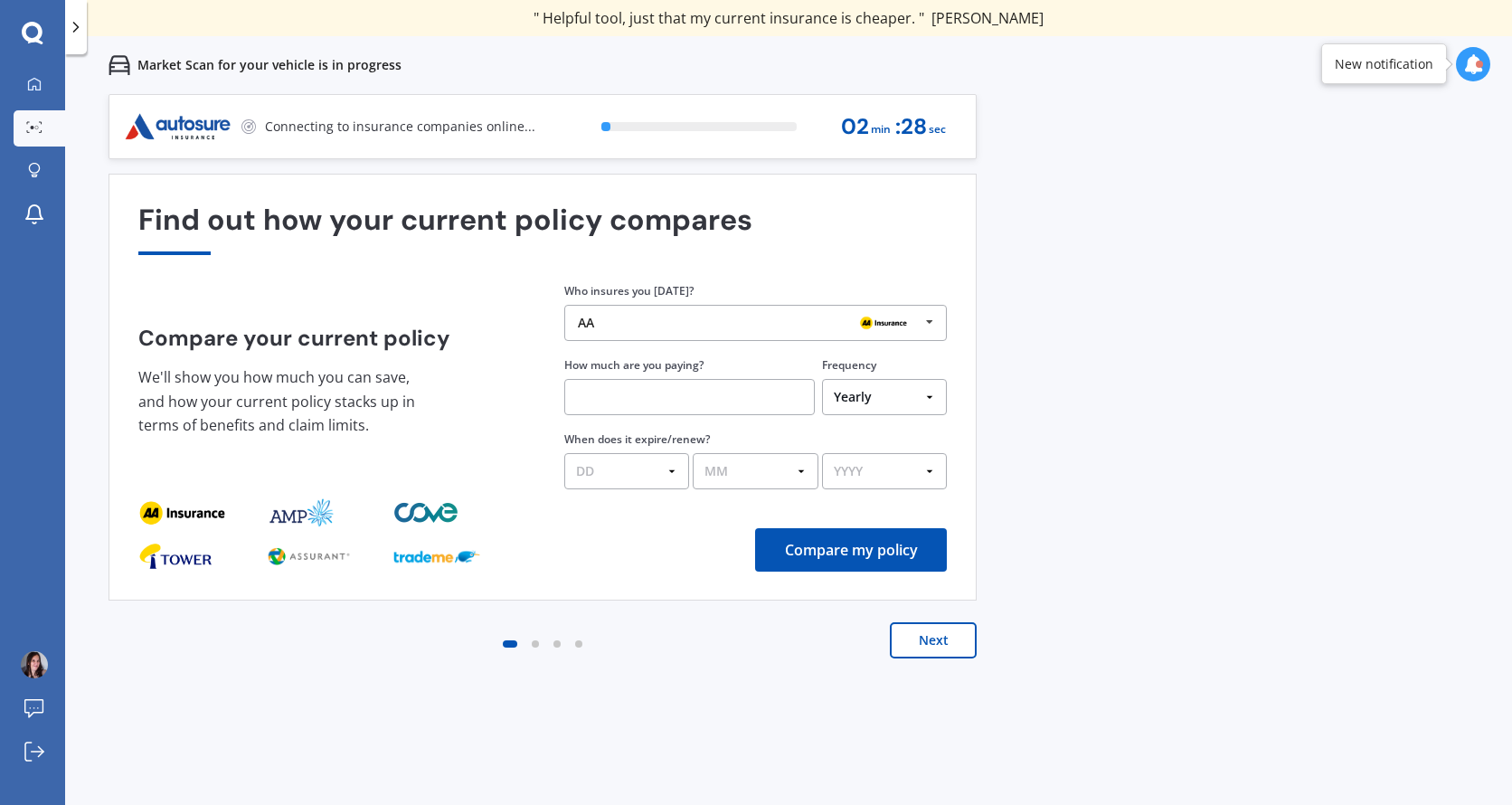 select on "Fortnightly" 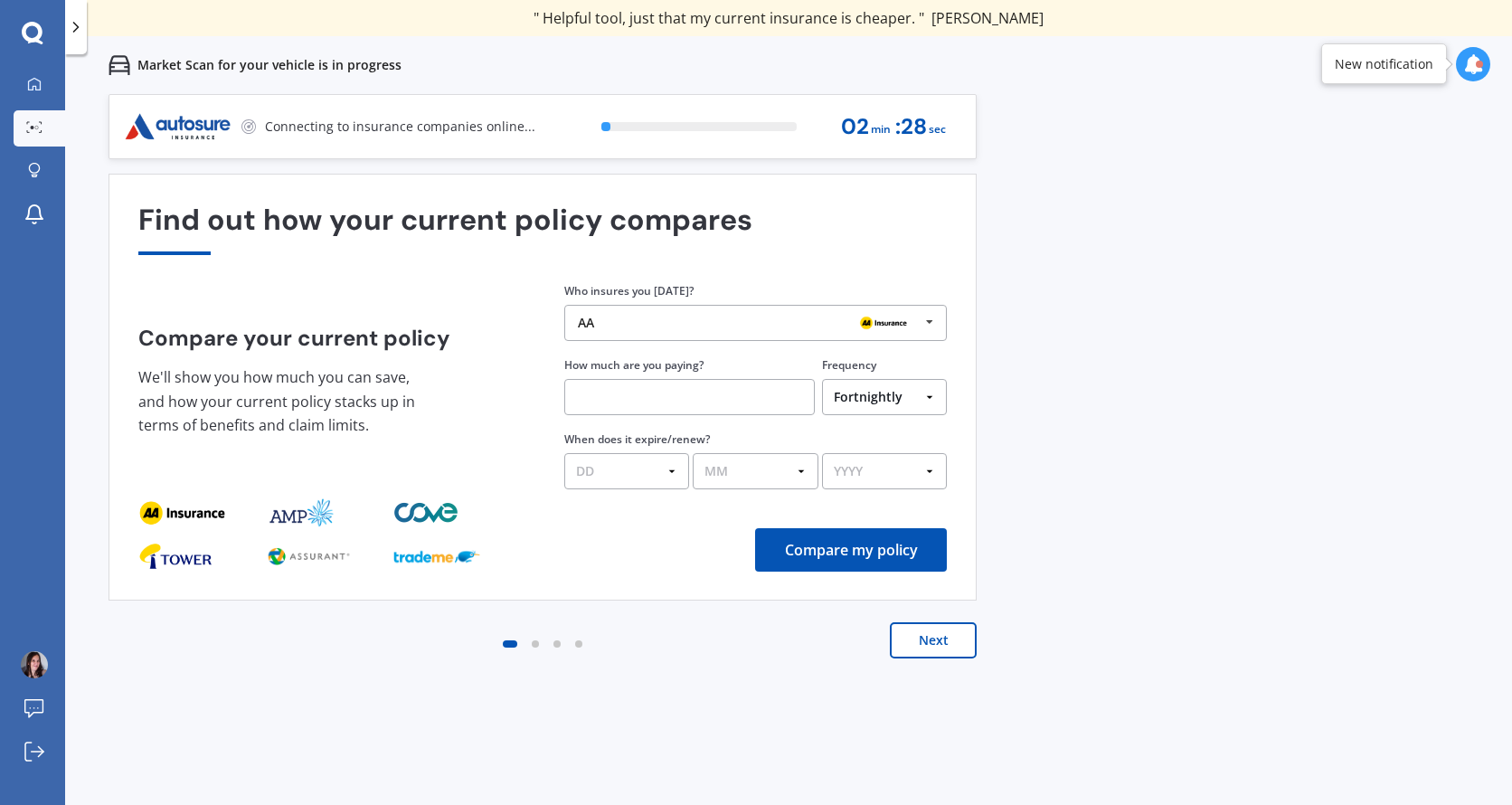 click on "Yearly Six-Monthly Quarterly Monthly Fortnightly Weekly One-Off" at bounding box center (884, 397) 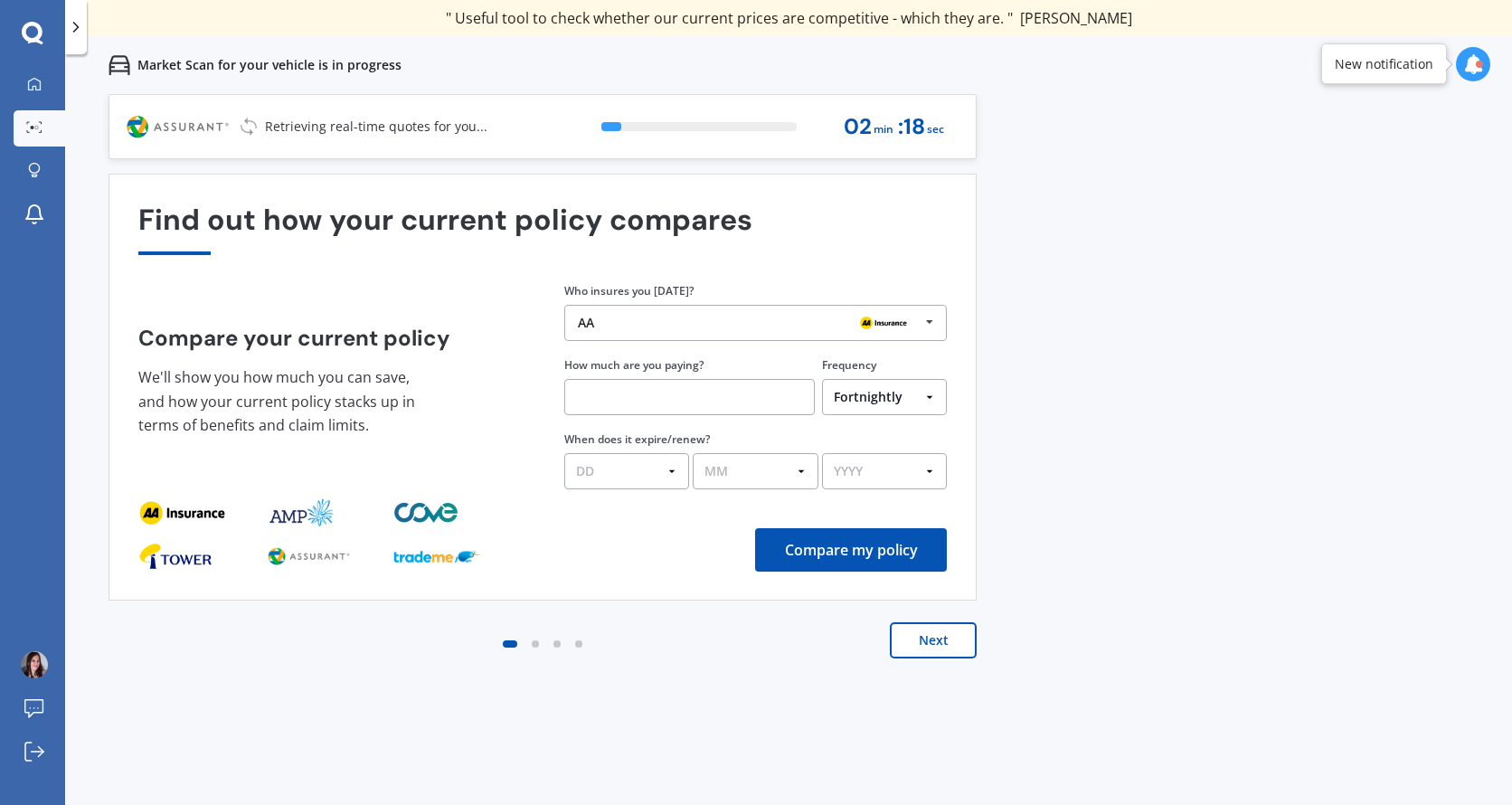click at bounding box center (689, 397) 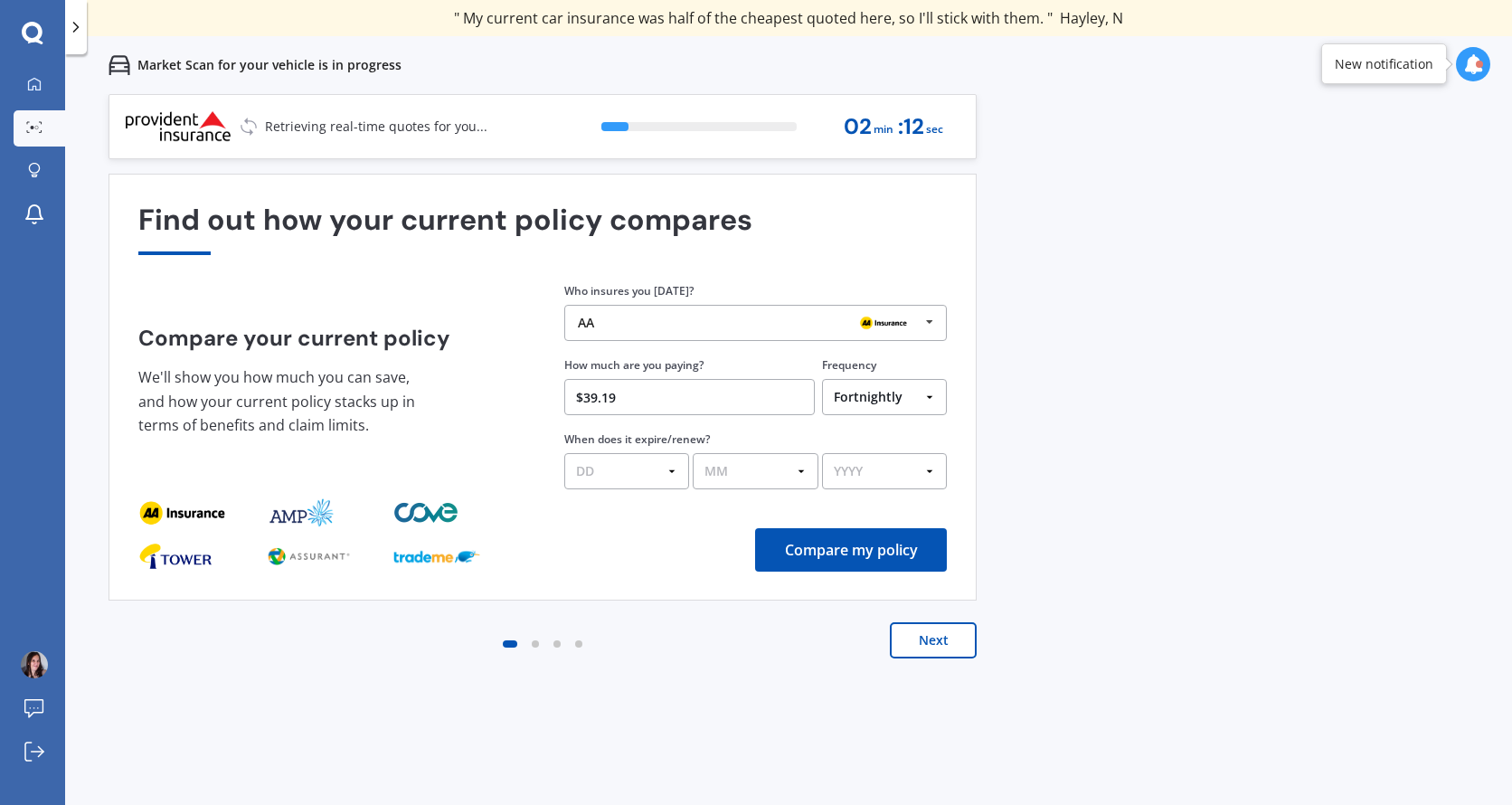 type on "$39.19" 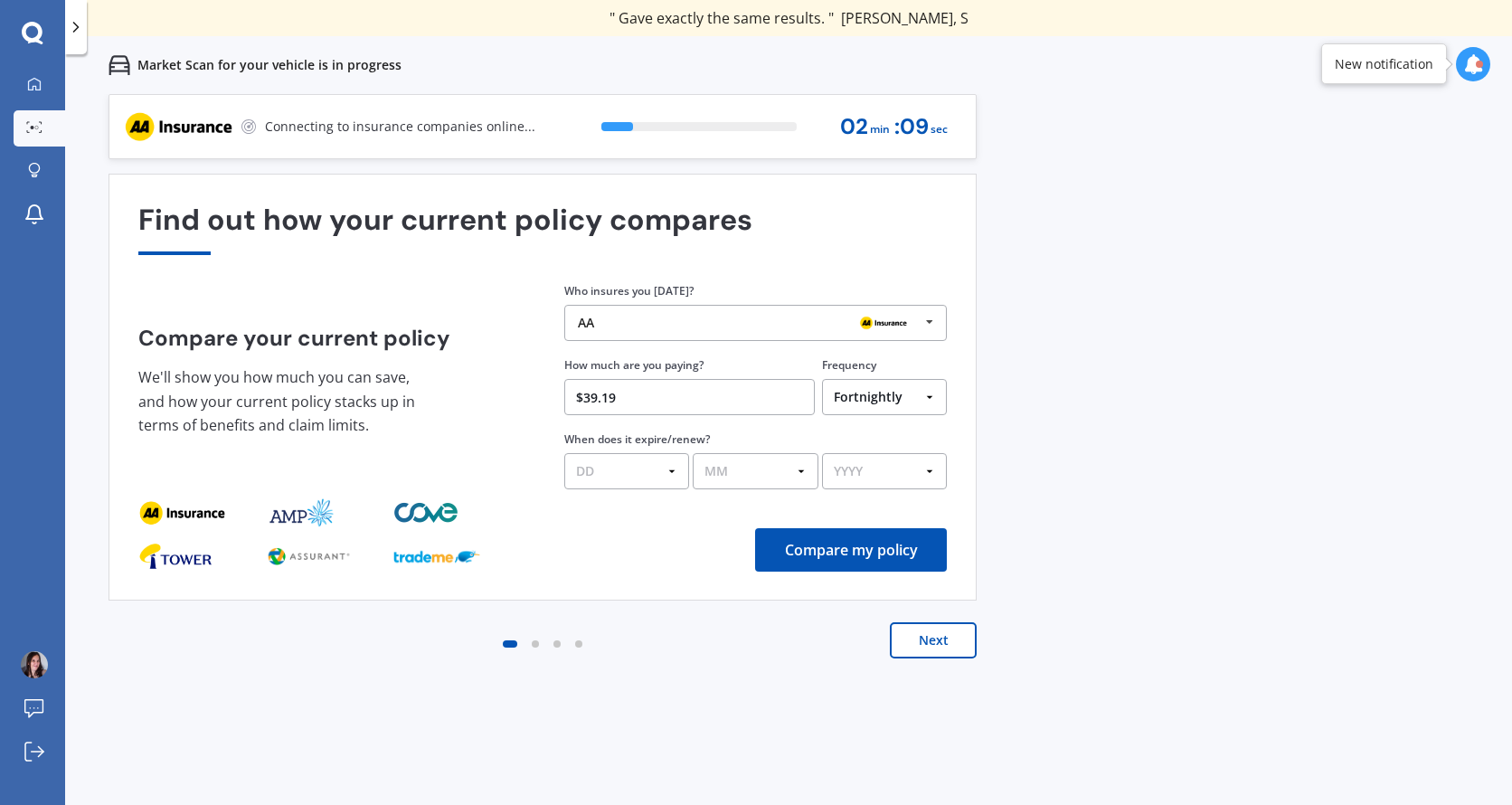 select on "17" 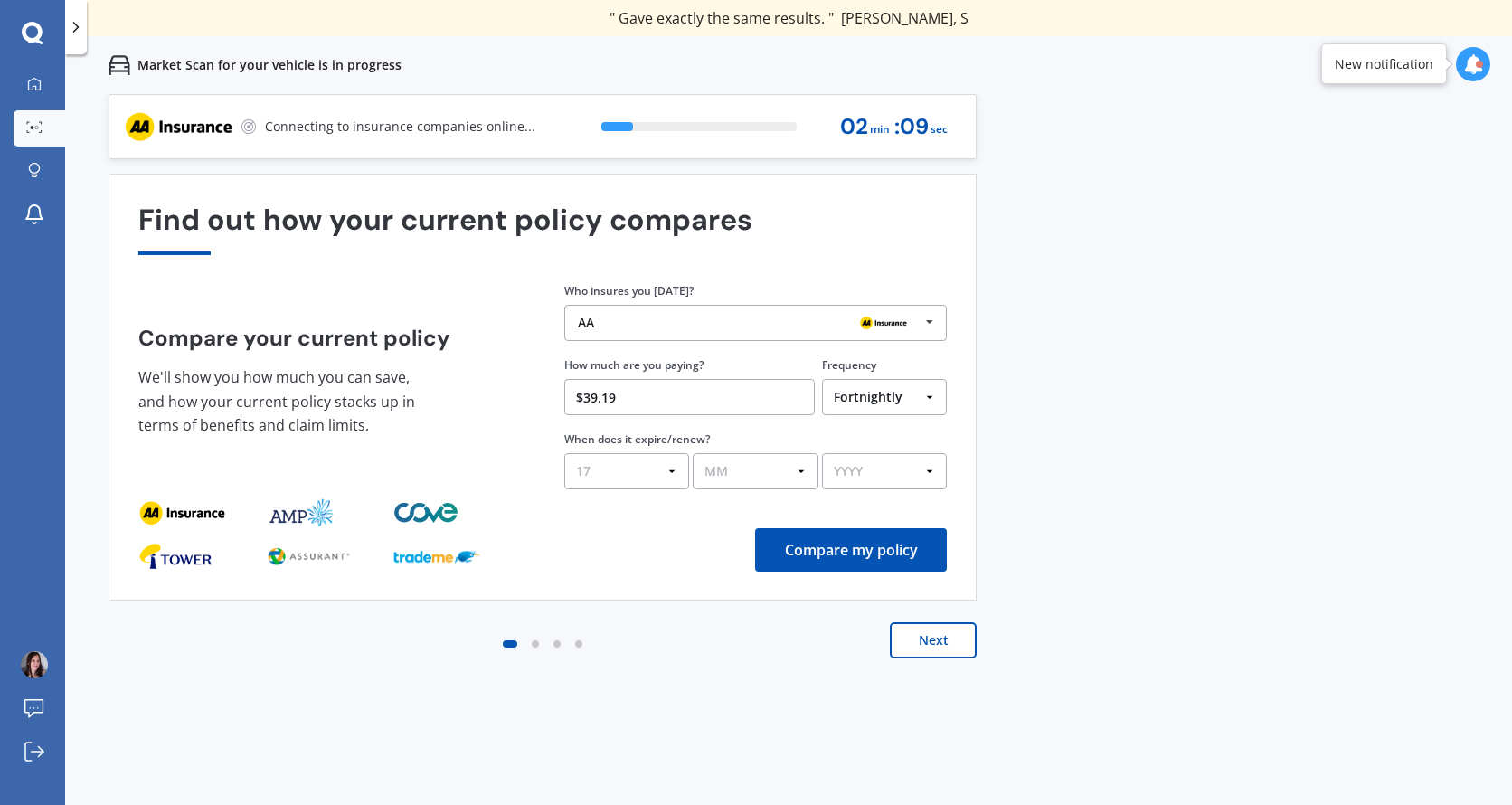 click on "DD 01 02 03 04 05 06 07 08 09 10 11 12 13 14 15 16 17 18 19 20 21 22 23 24 25 26 27 28 29 30 31" at bounding box center (627, 471) 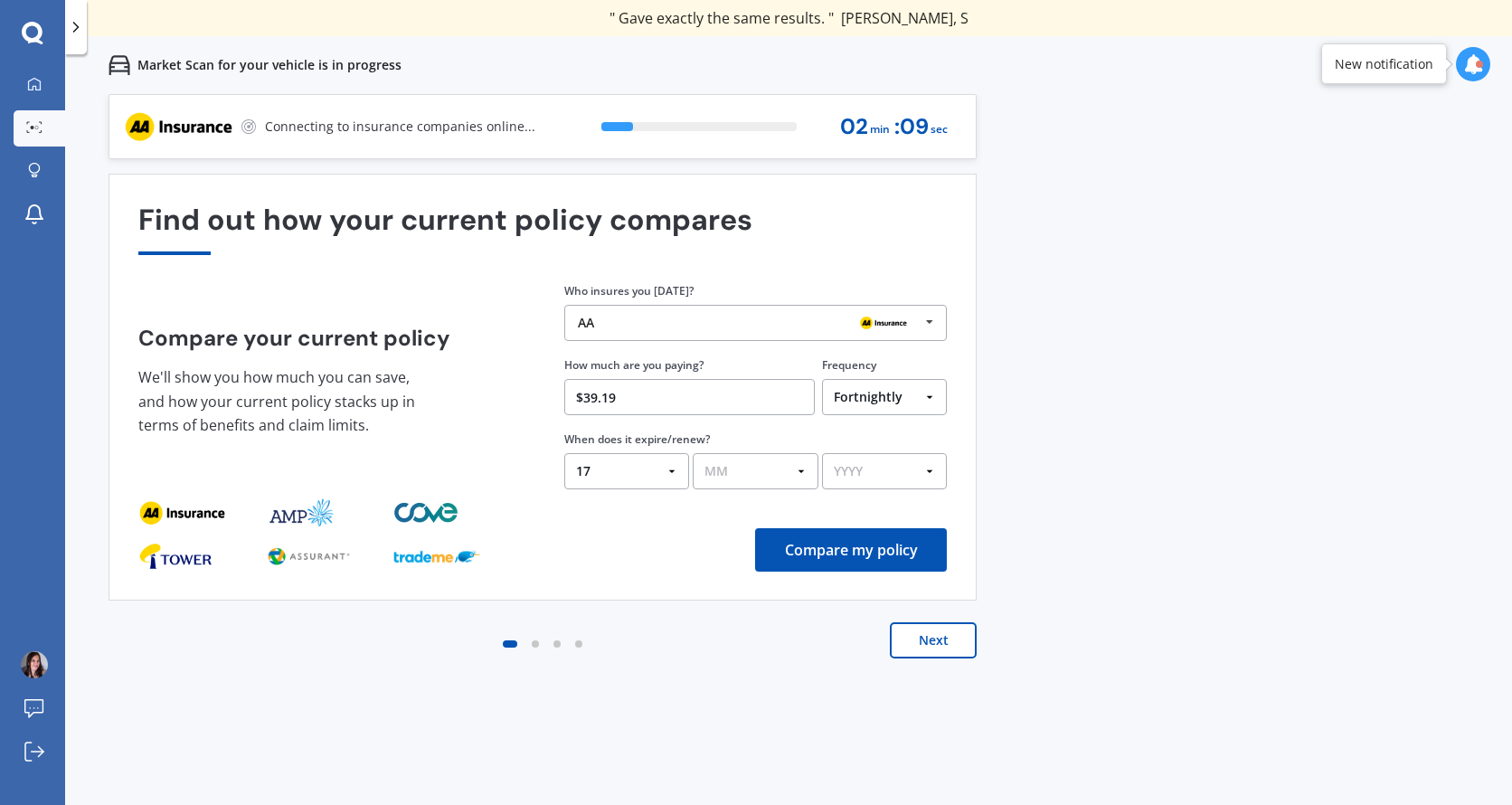 click on "MM 01 02 03 04 05 06 07 08 09 10 11 12" at bounding box center [755, 471] 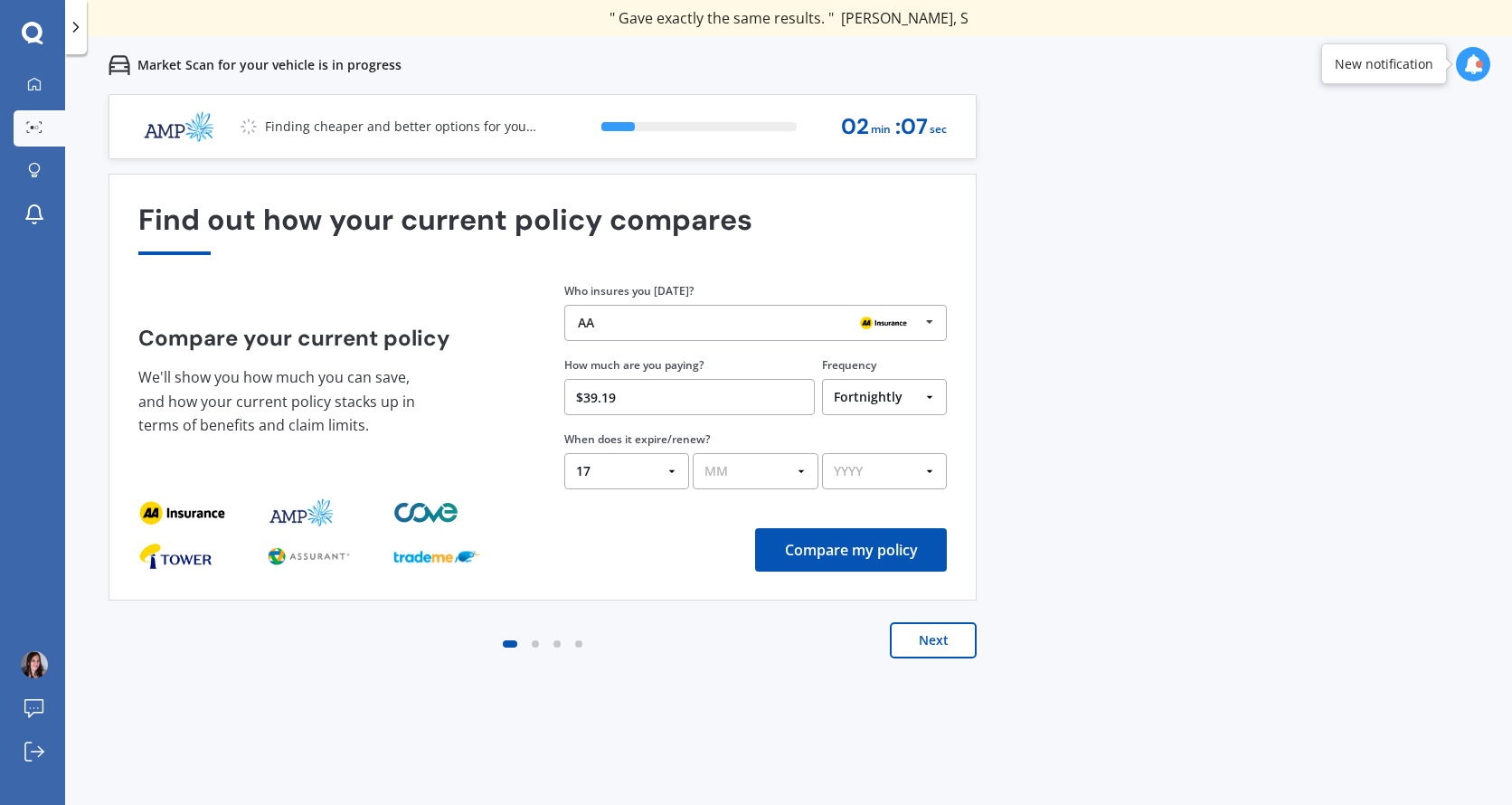 select on "05" 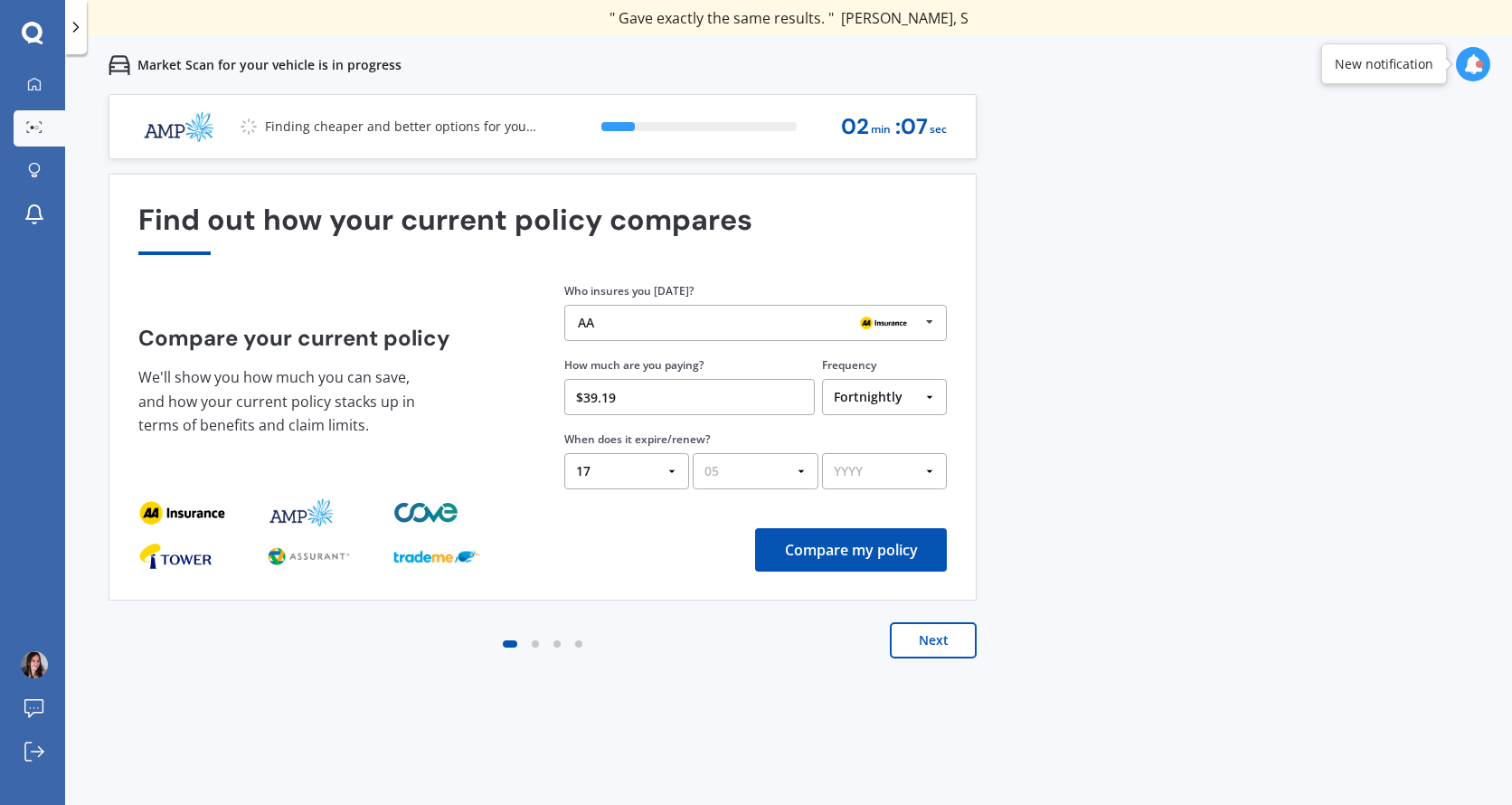 click on "MM 01 02 03 04 05 06 07 08 09 10 11 12" at bounding box center [755, 471] 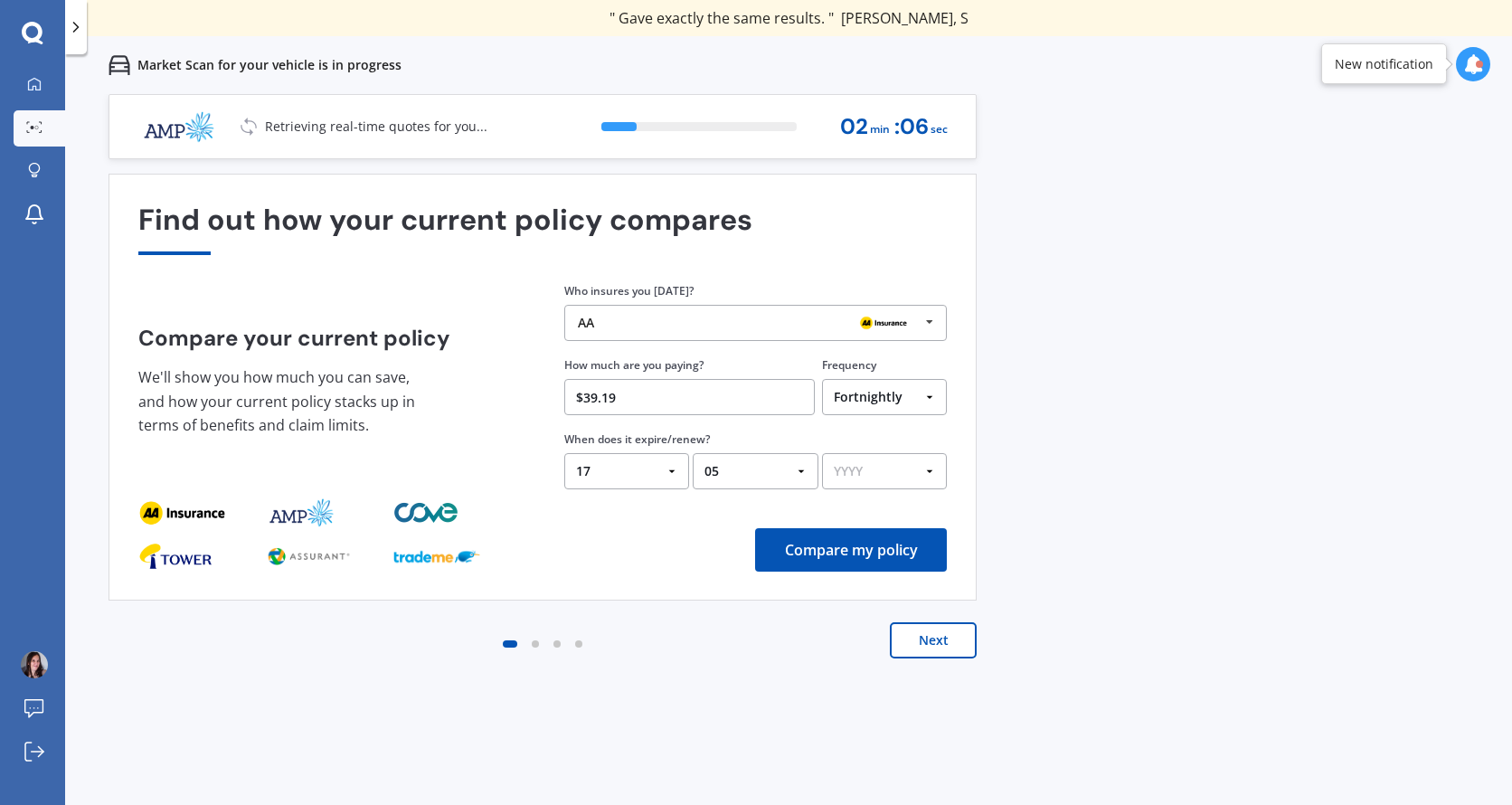 click on "YYYY 2026 2025 2024" at bounding box center [884, 471] 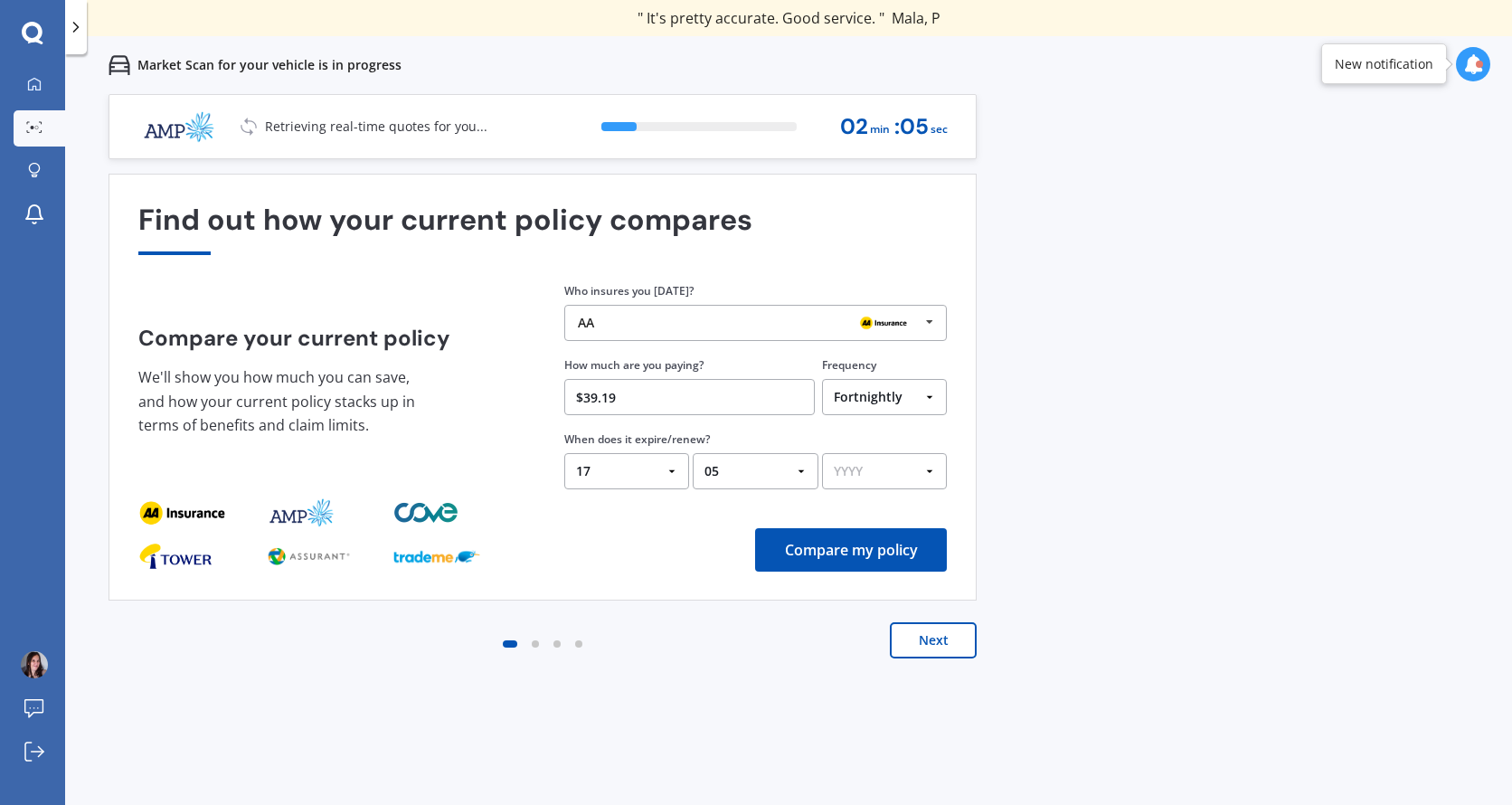 select on "2025" 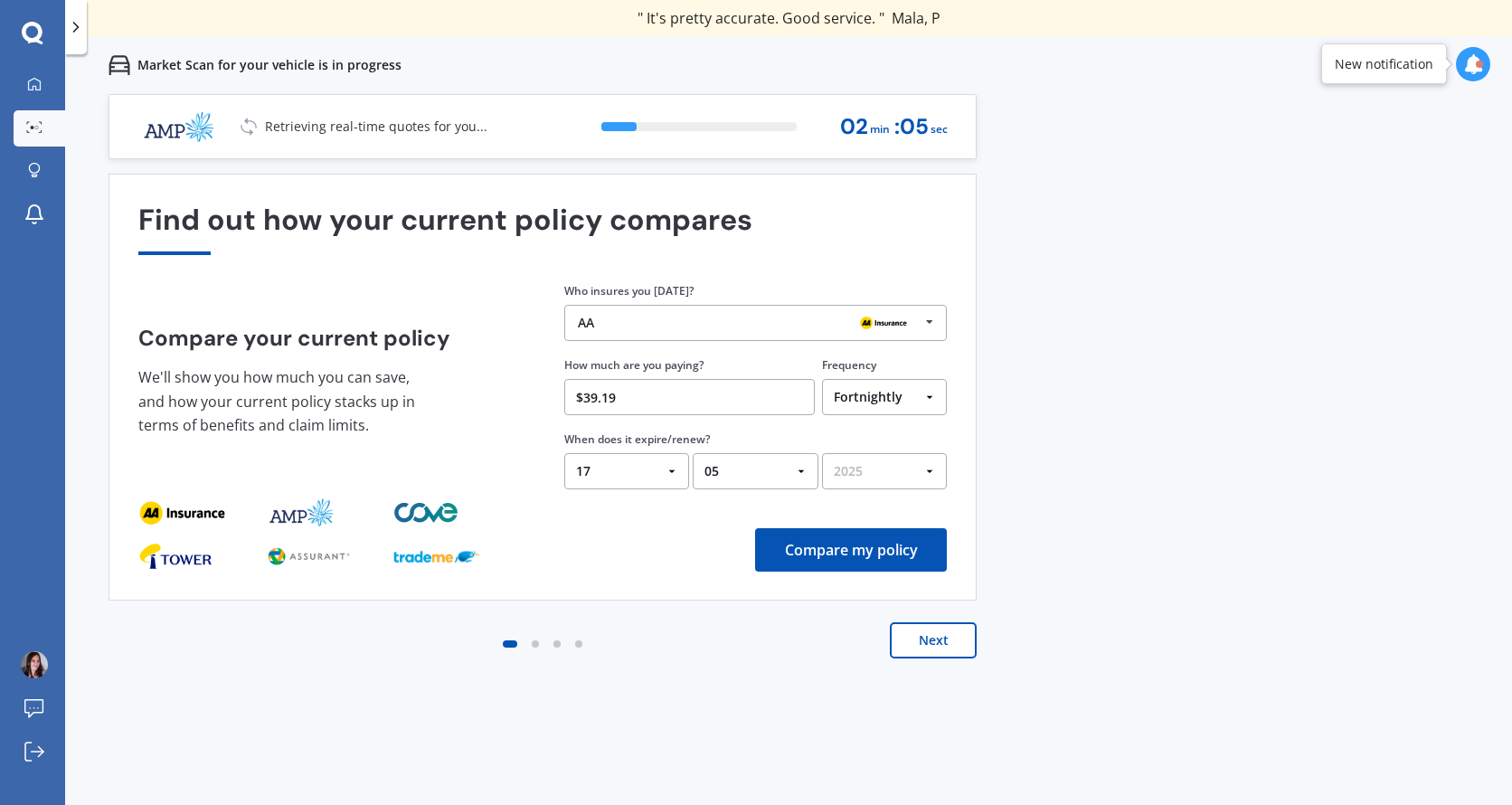 click on "YYYY 2026 2025 2024" at bounding box center [884, 471] 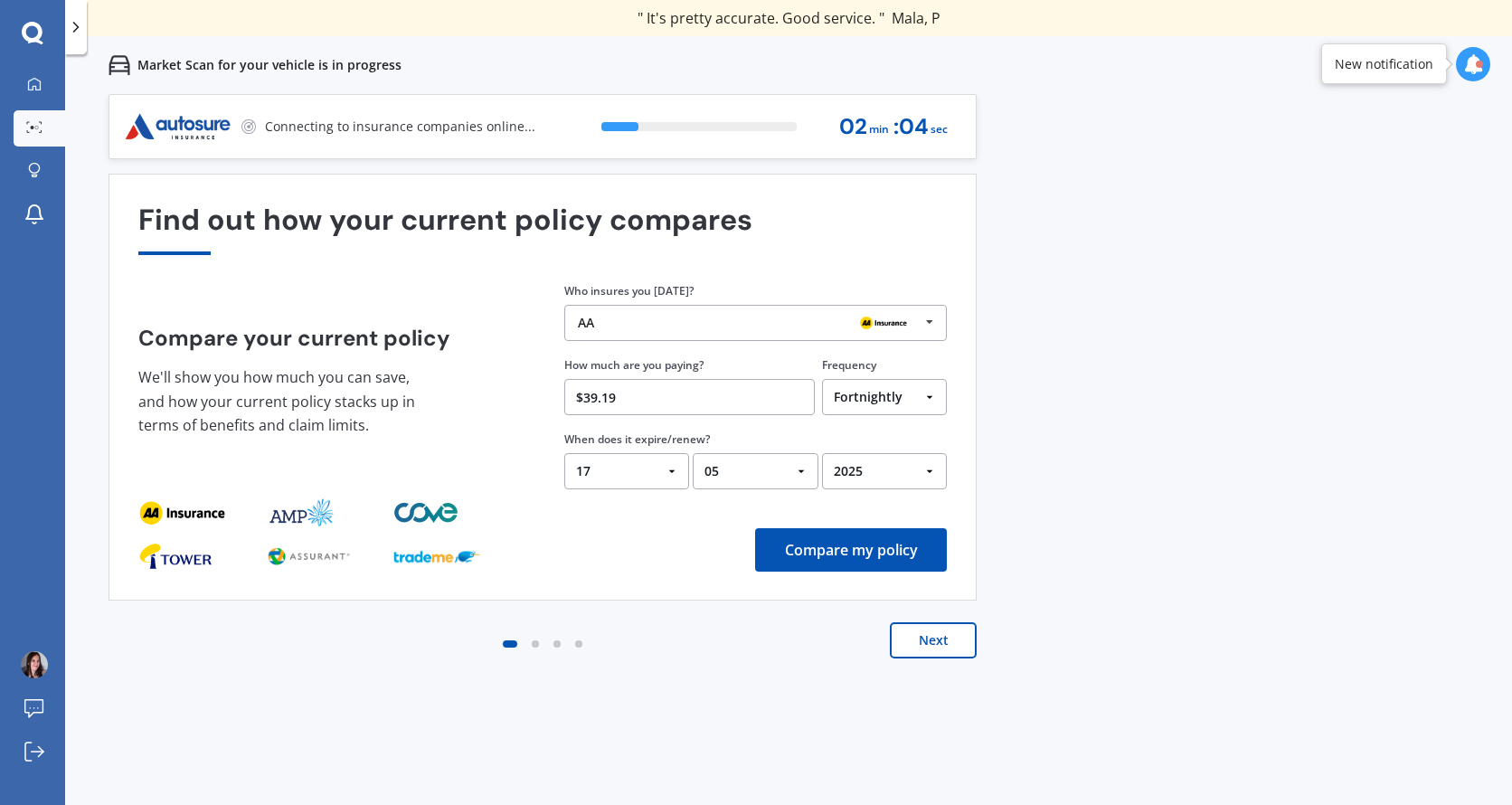 click on "Next" at bounding box center [543, 658] 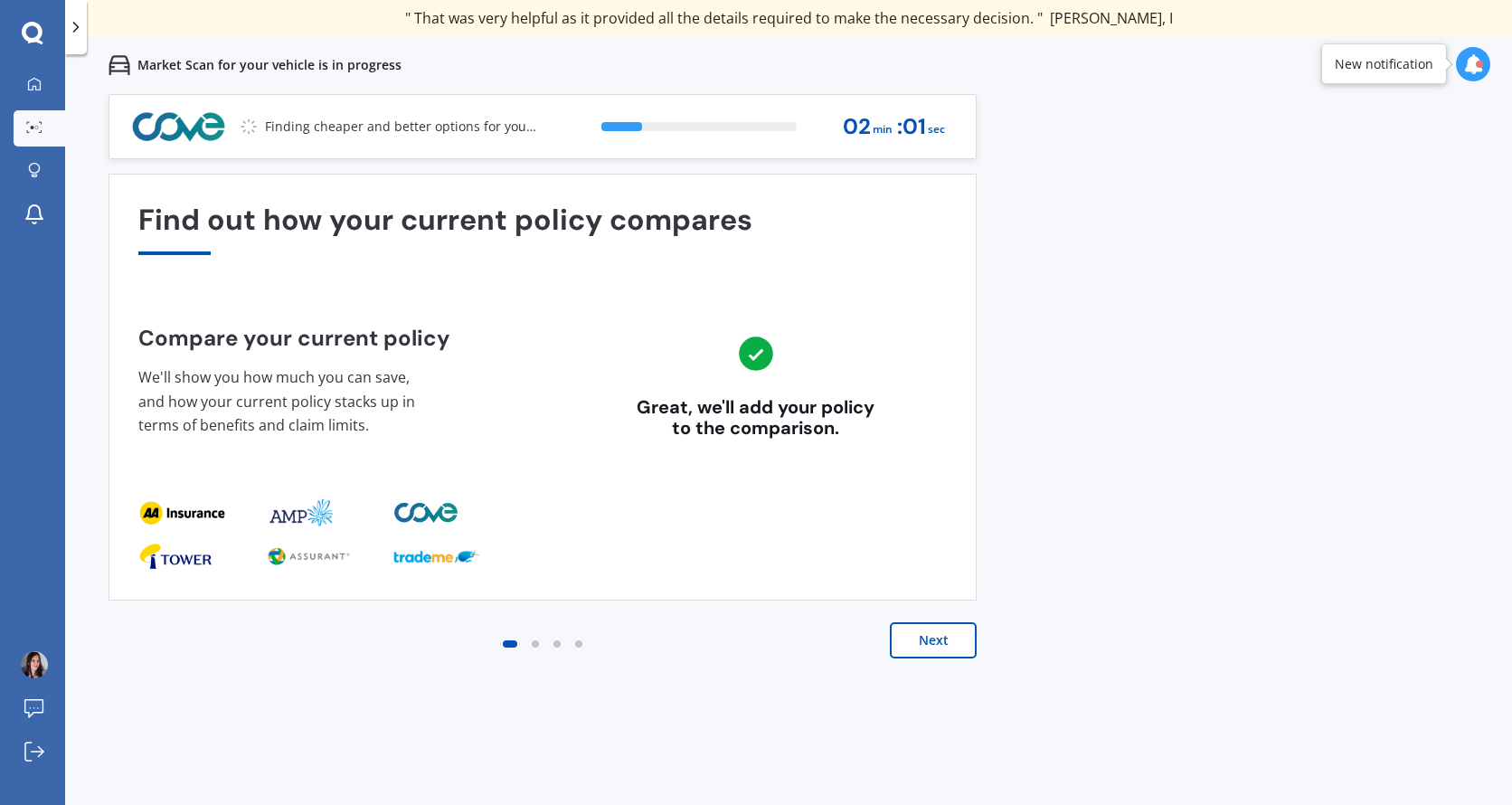 click on "Next" at bounding box center (933, 640) 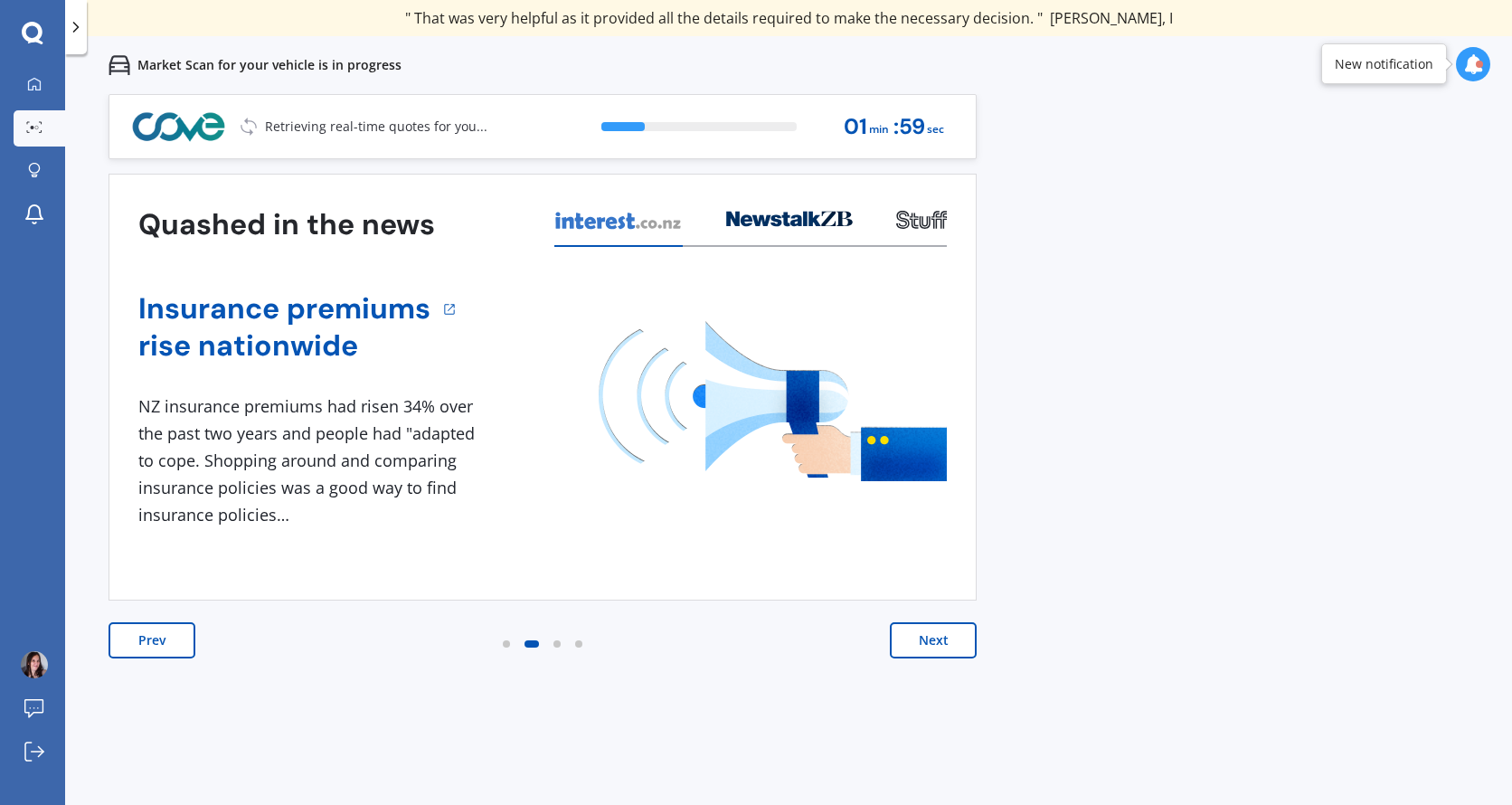 click on "Next" at bounding box center (933, 640) 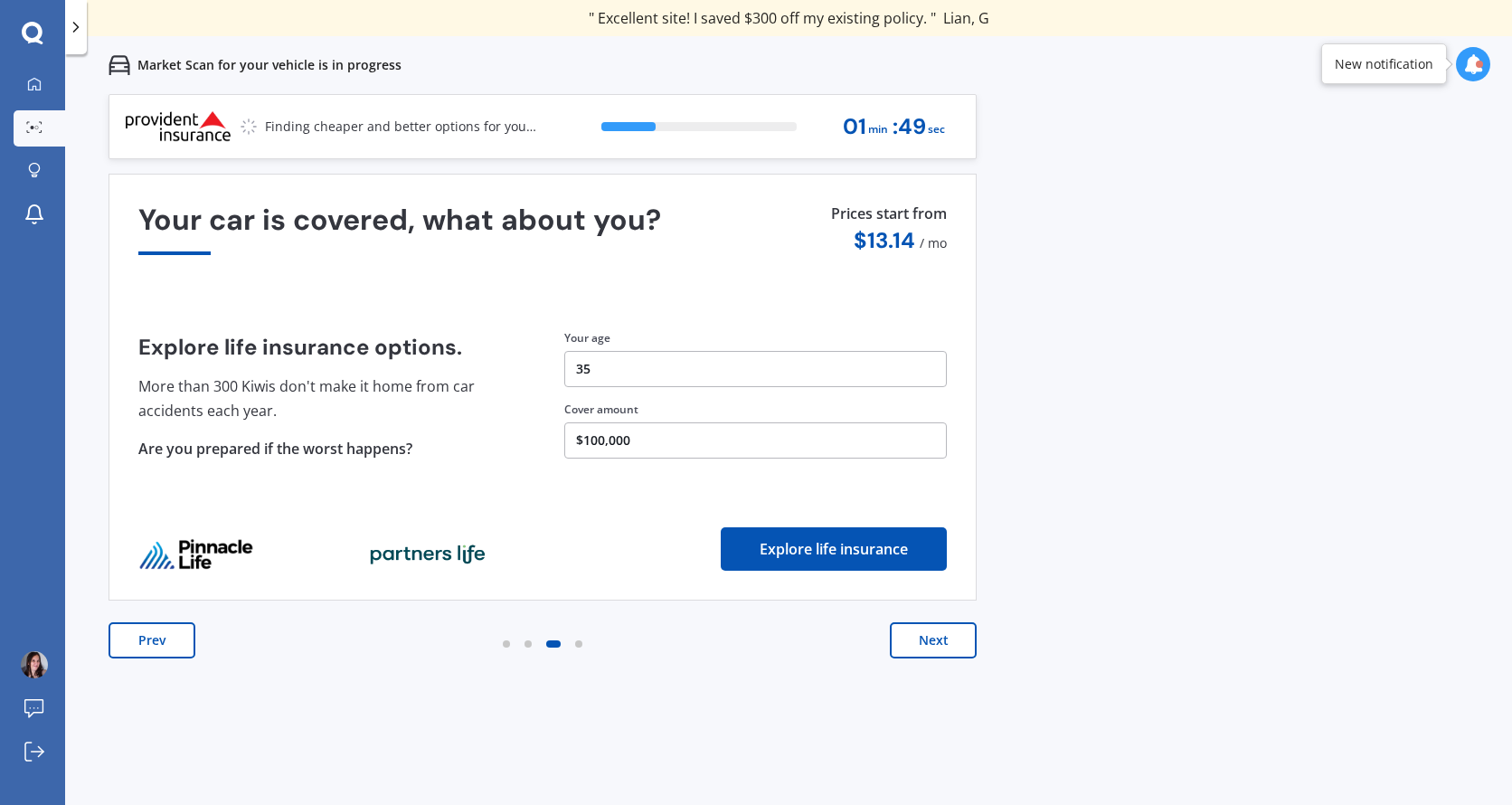 click on "Next" at bounding box center (933, 640) 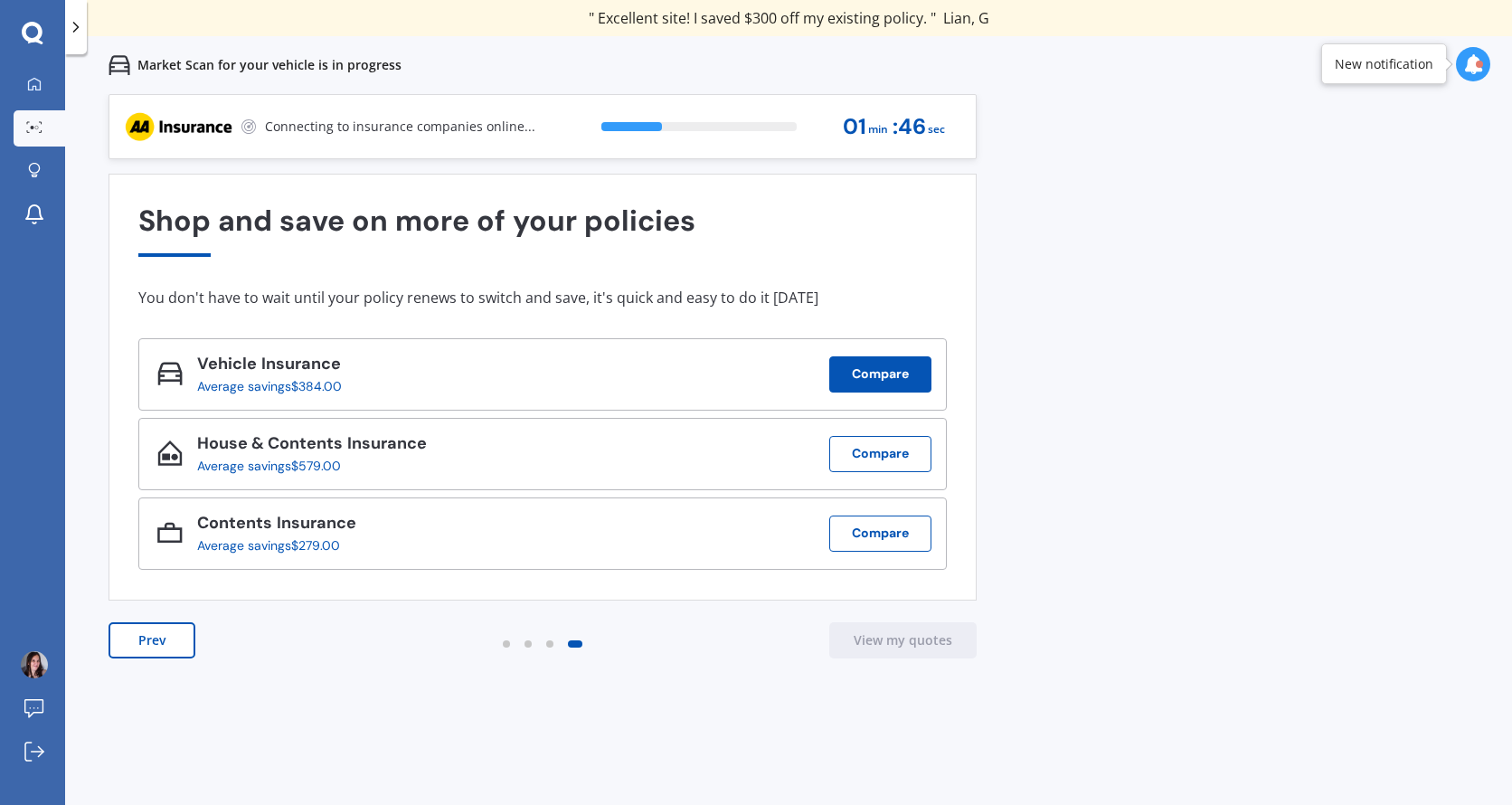 click on "Compare" at bounding box center [880, 374] 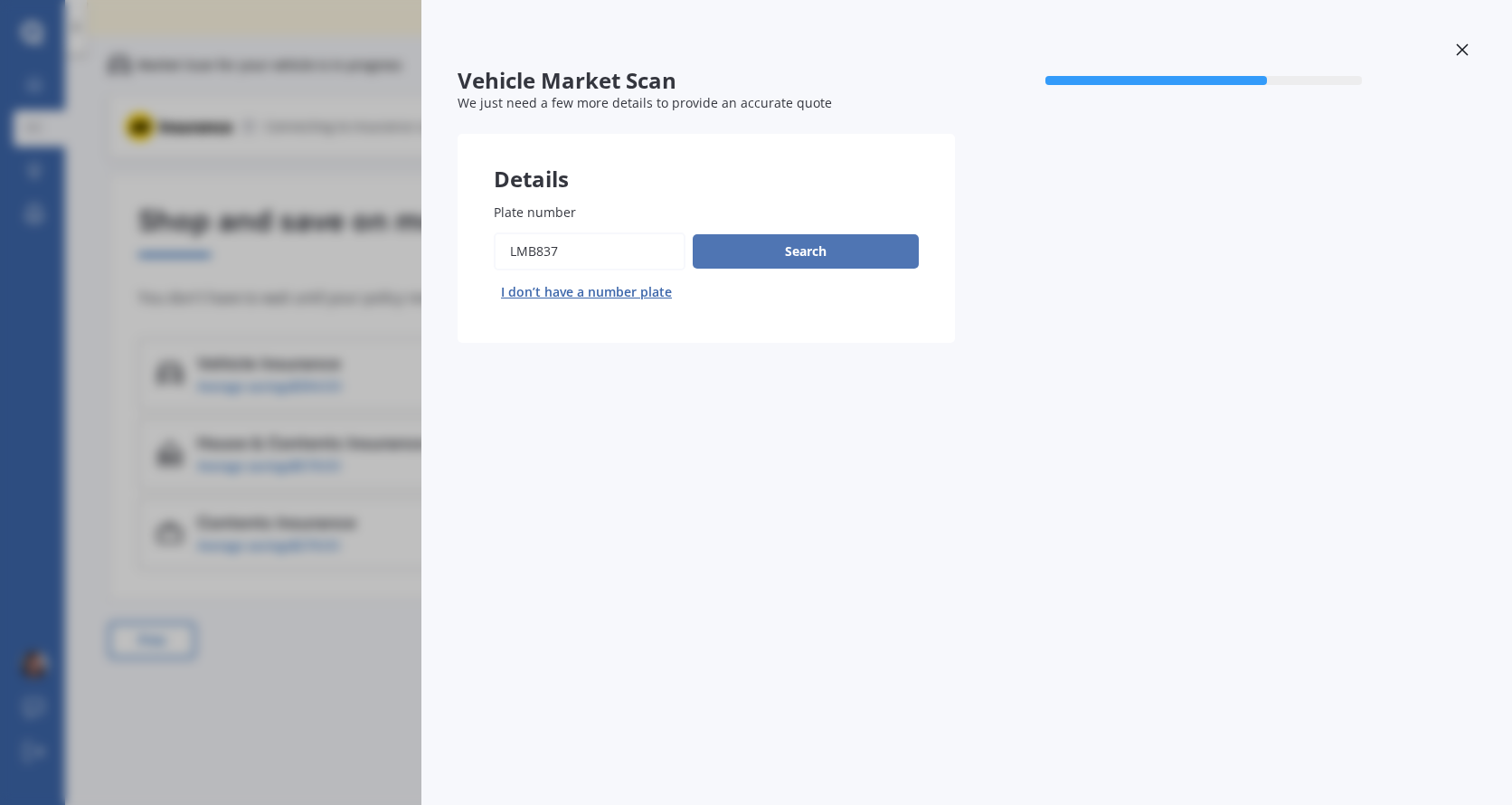 click on "Search" at bounding box center [806, 251] 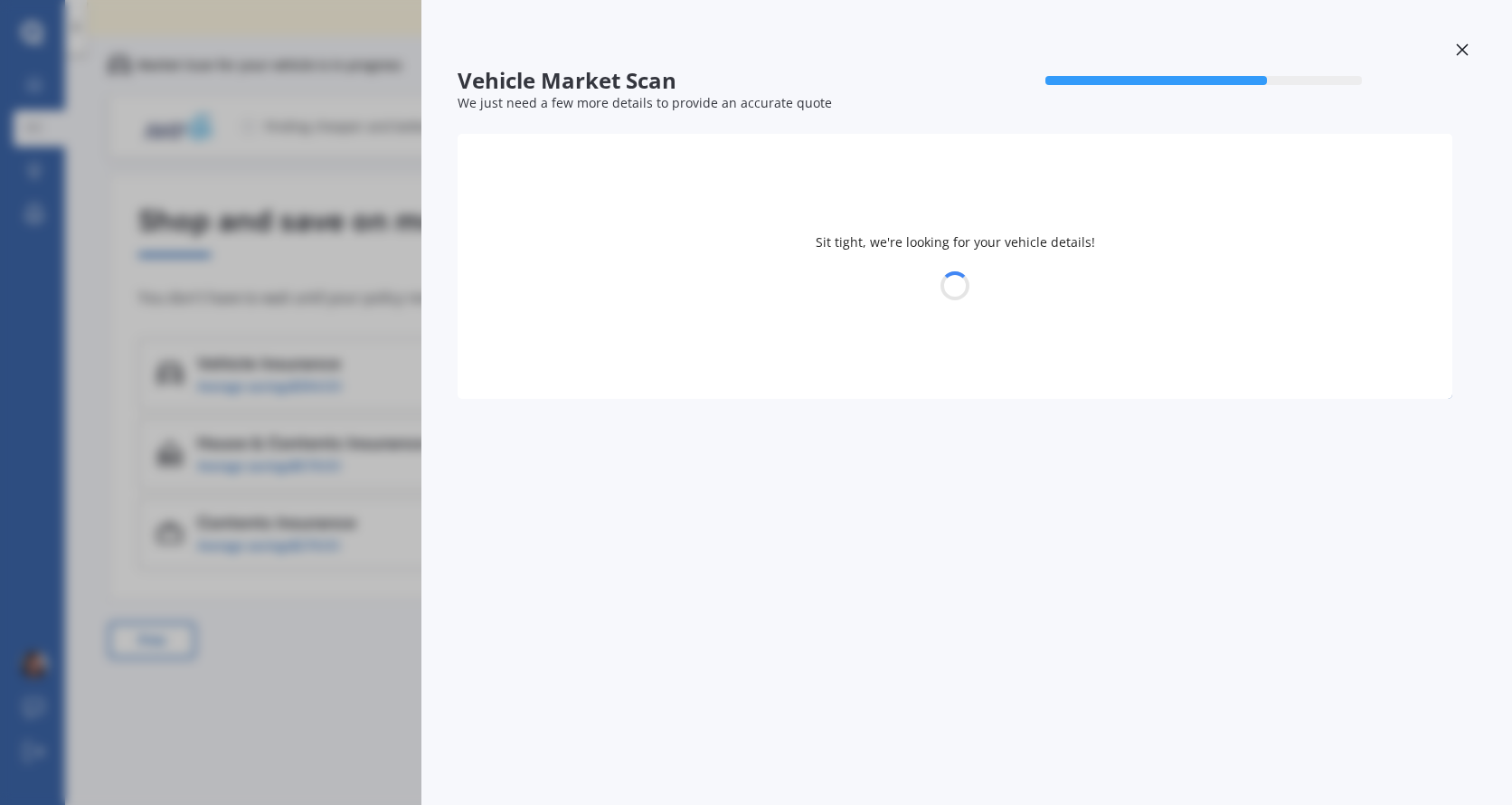 select on "MAZDA" 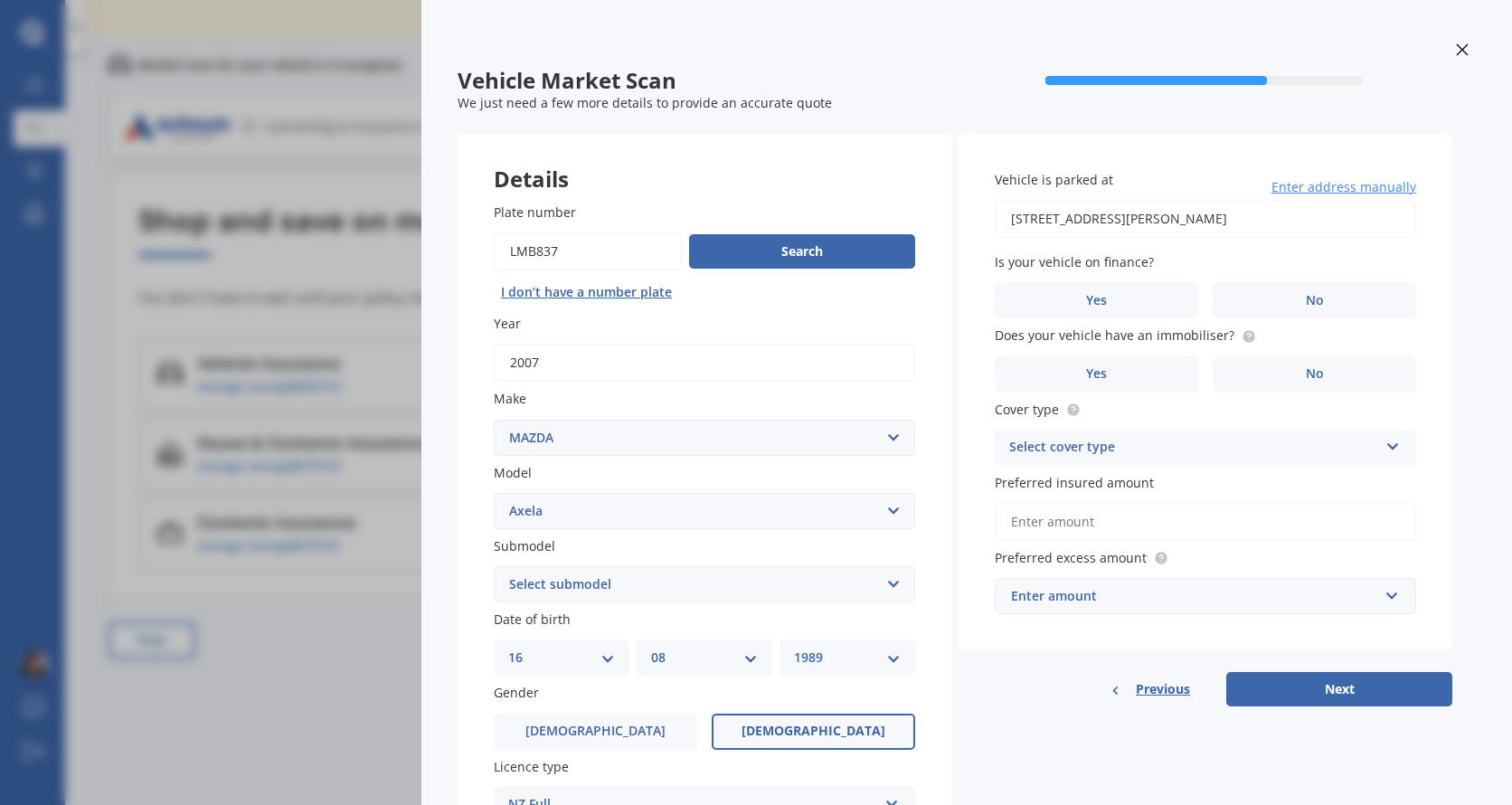 click 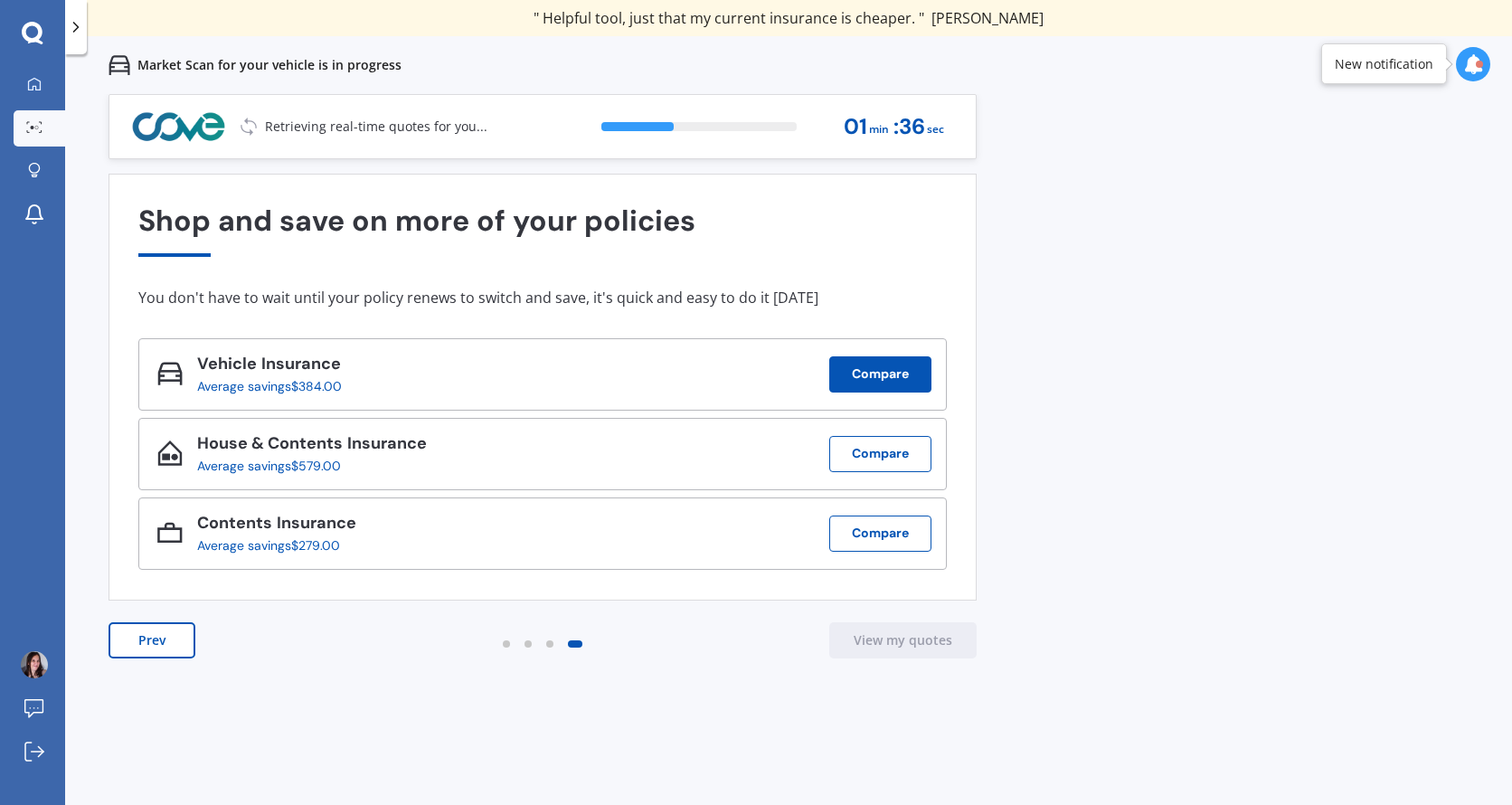 click on "Compare" at bounding box center (880, 374) 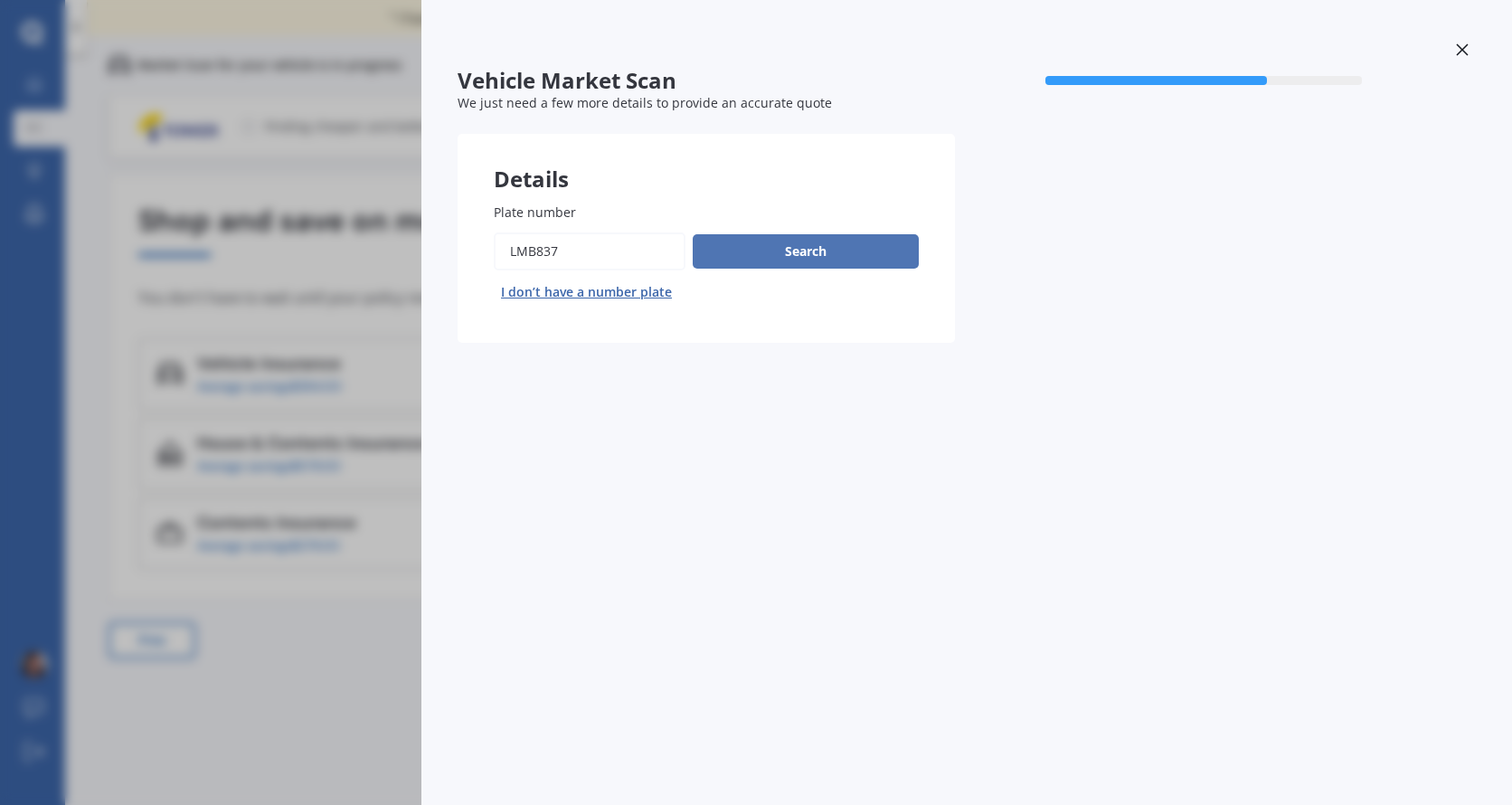 click on "Search" at bounding box center [806, 251] 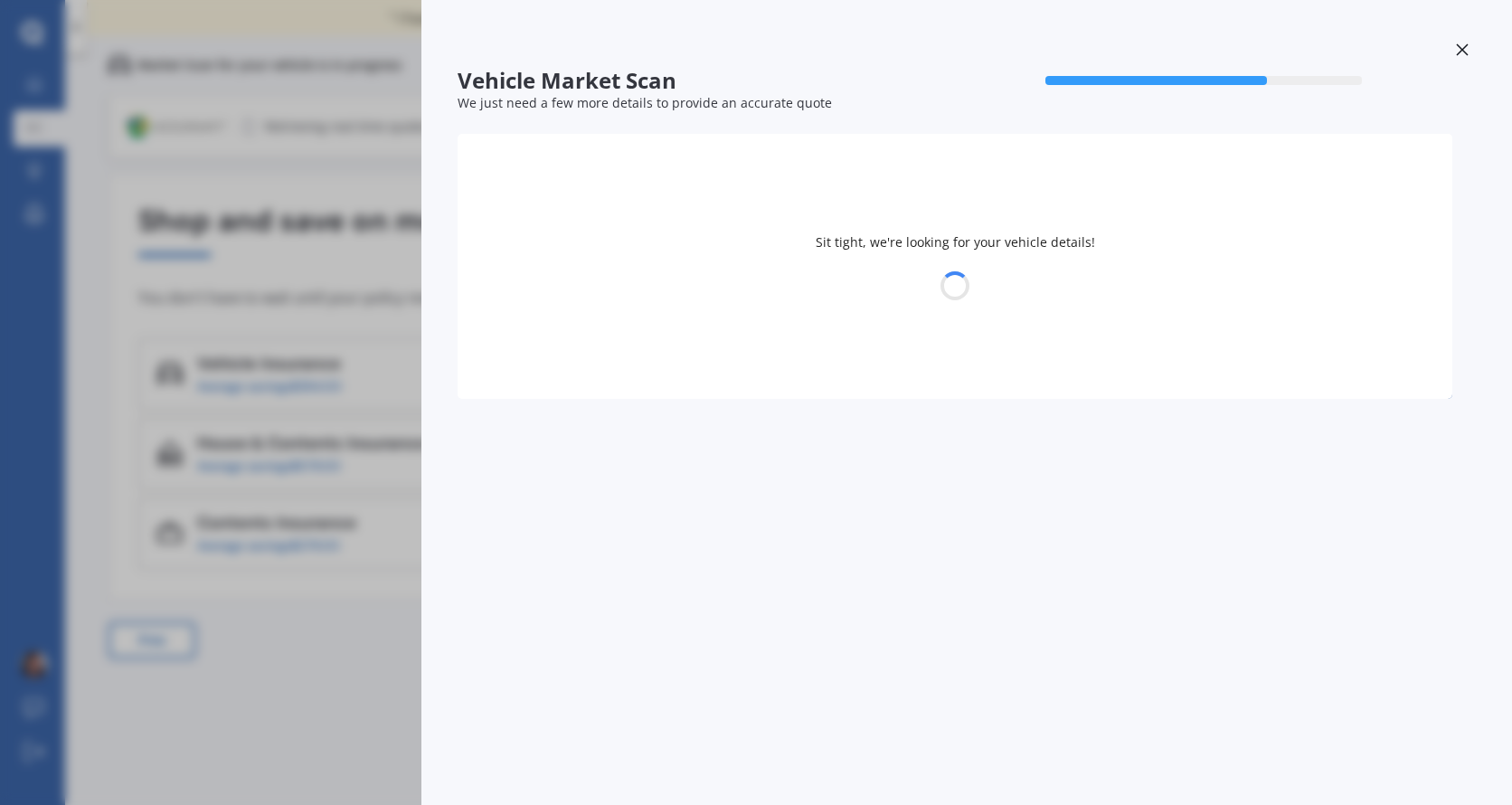 select on "MAZDA" 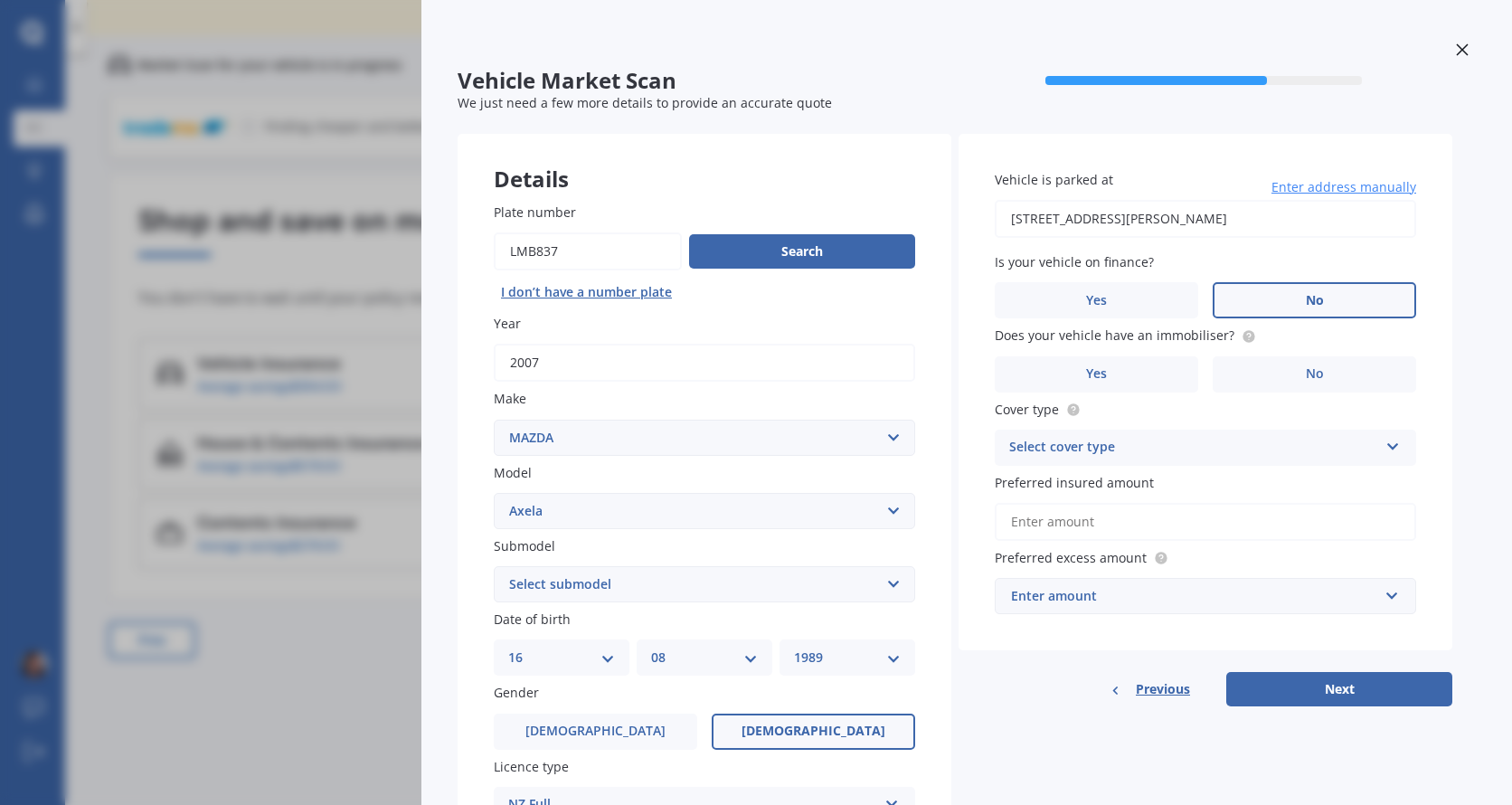 click on "No" at bounding box center [1314, 300] 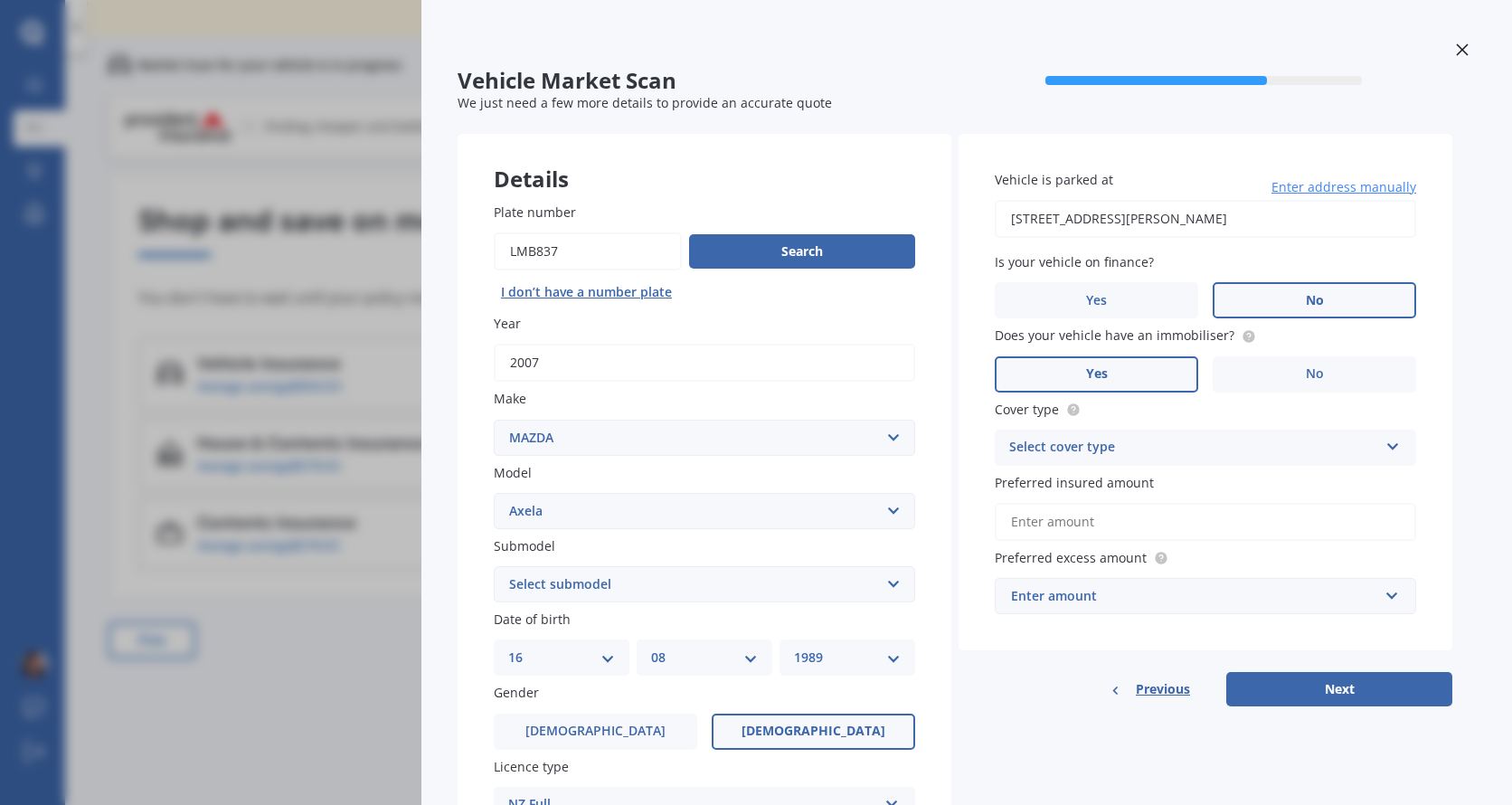 click on "Yes" at bounding box center [1096, 374] 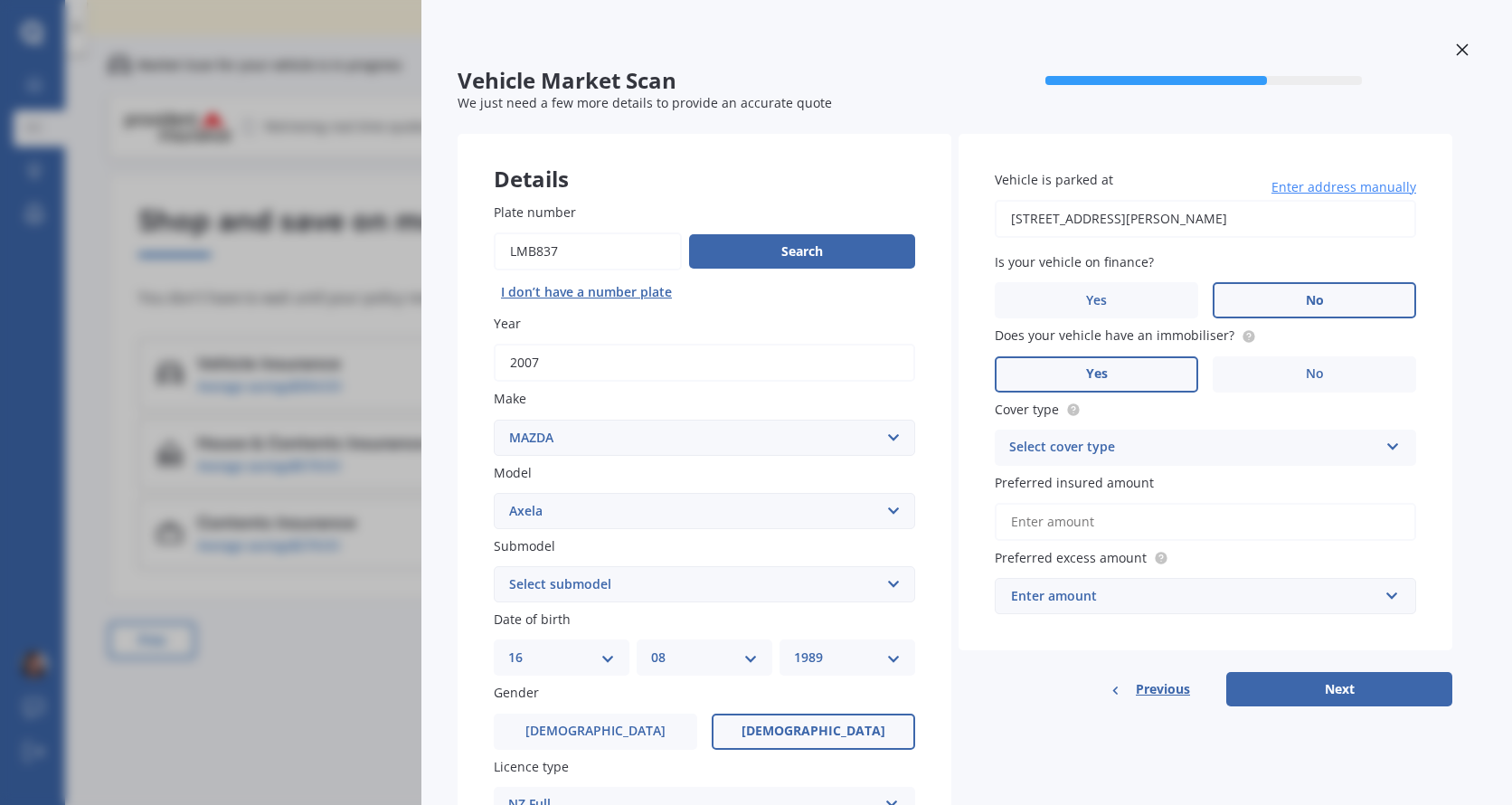 click on "Select cover type" at bounding box center (1194, 448) 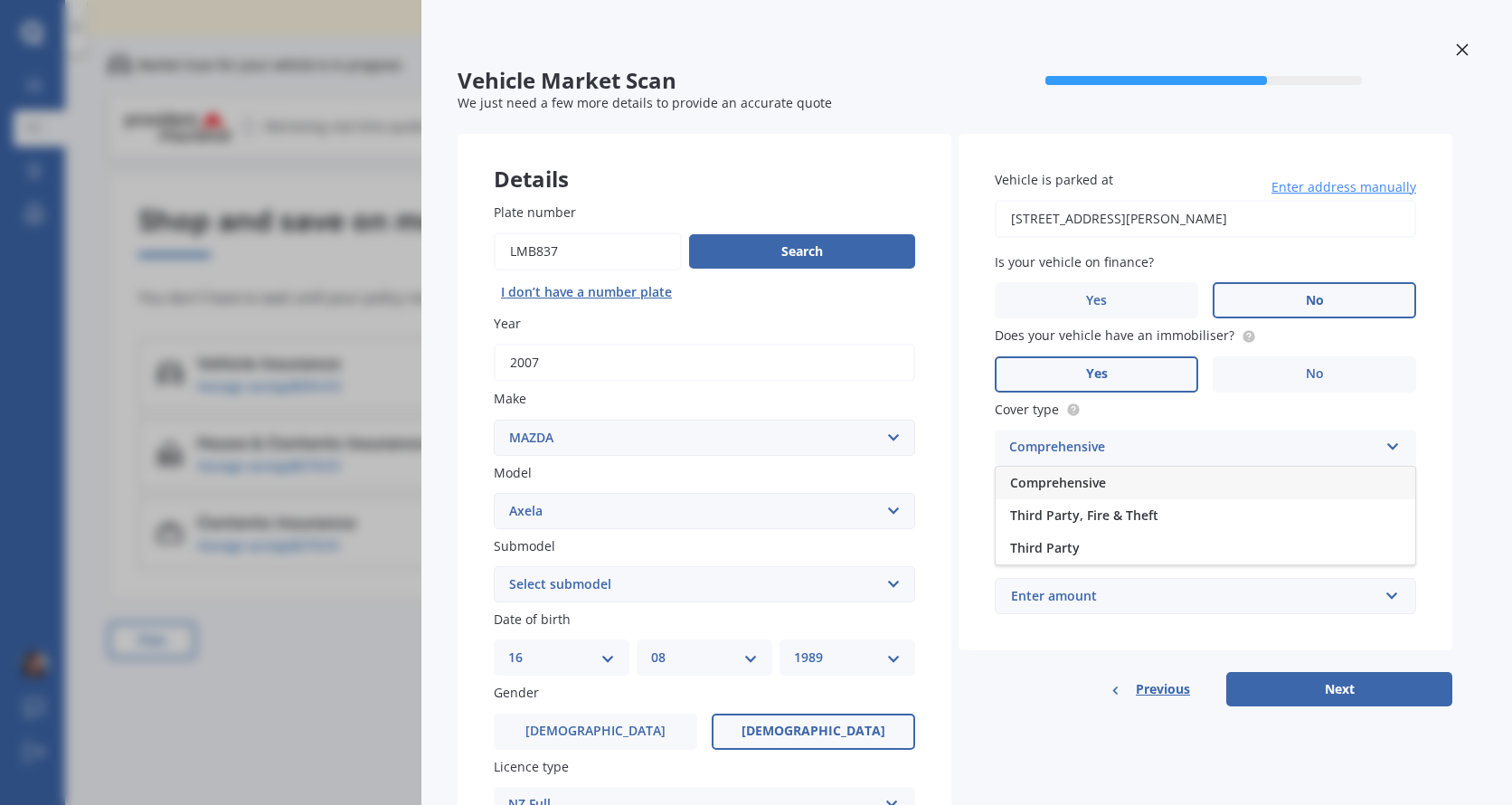 click on "Comprehensive" at bounding box center (1205, 483) 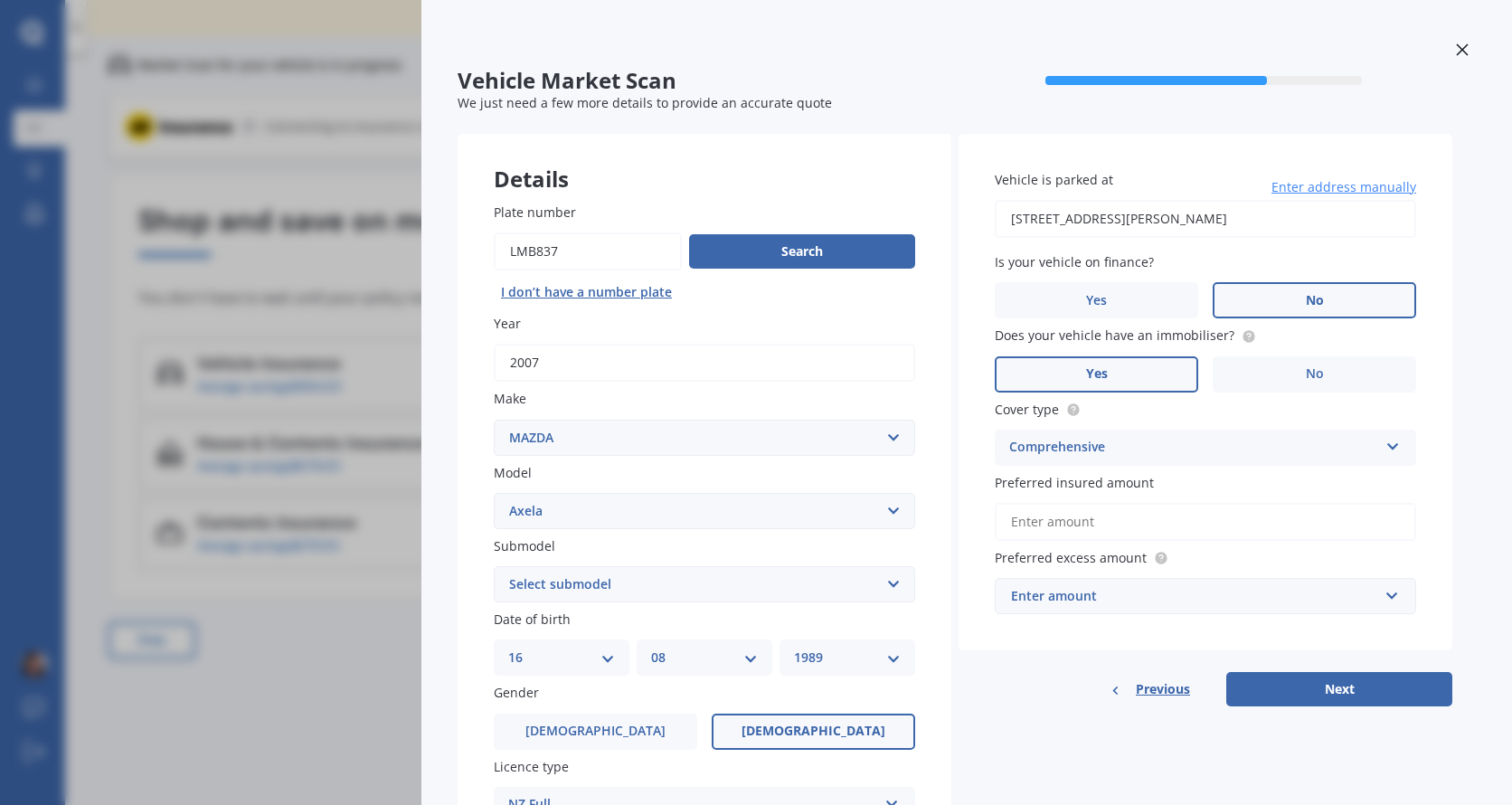click on "Preferred insured amount" at bounding box center (1205, 522) 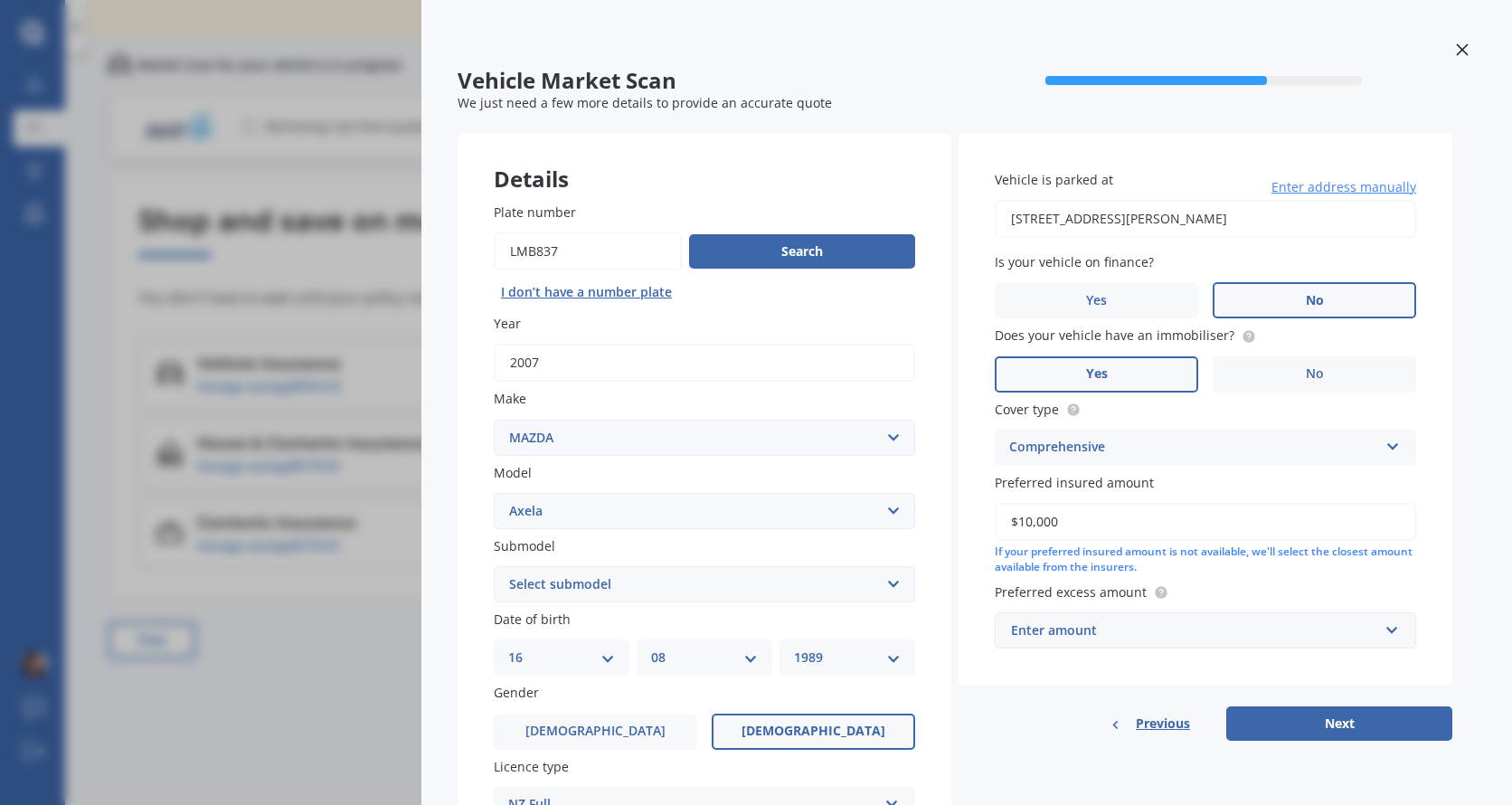 type on "$10,000" 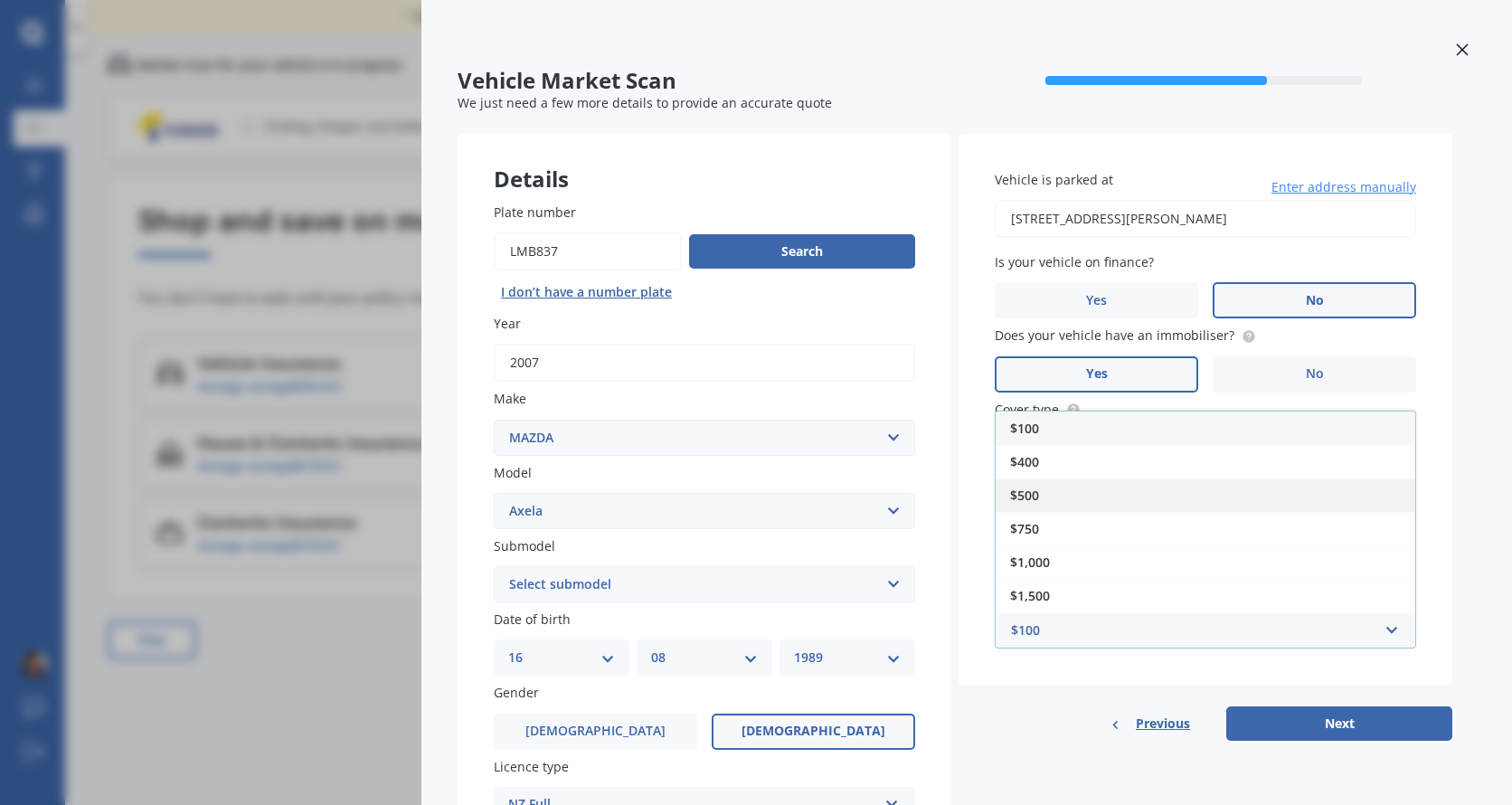 click on "$500" at bounding box center [1205, 495] 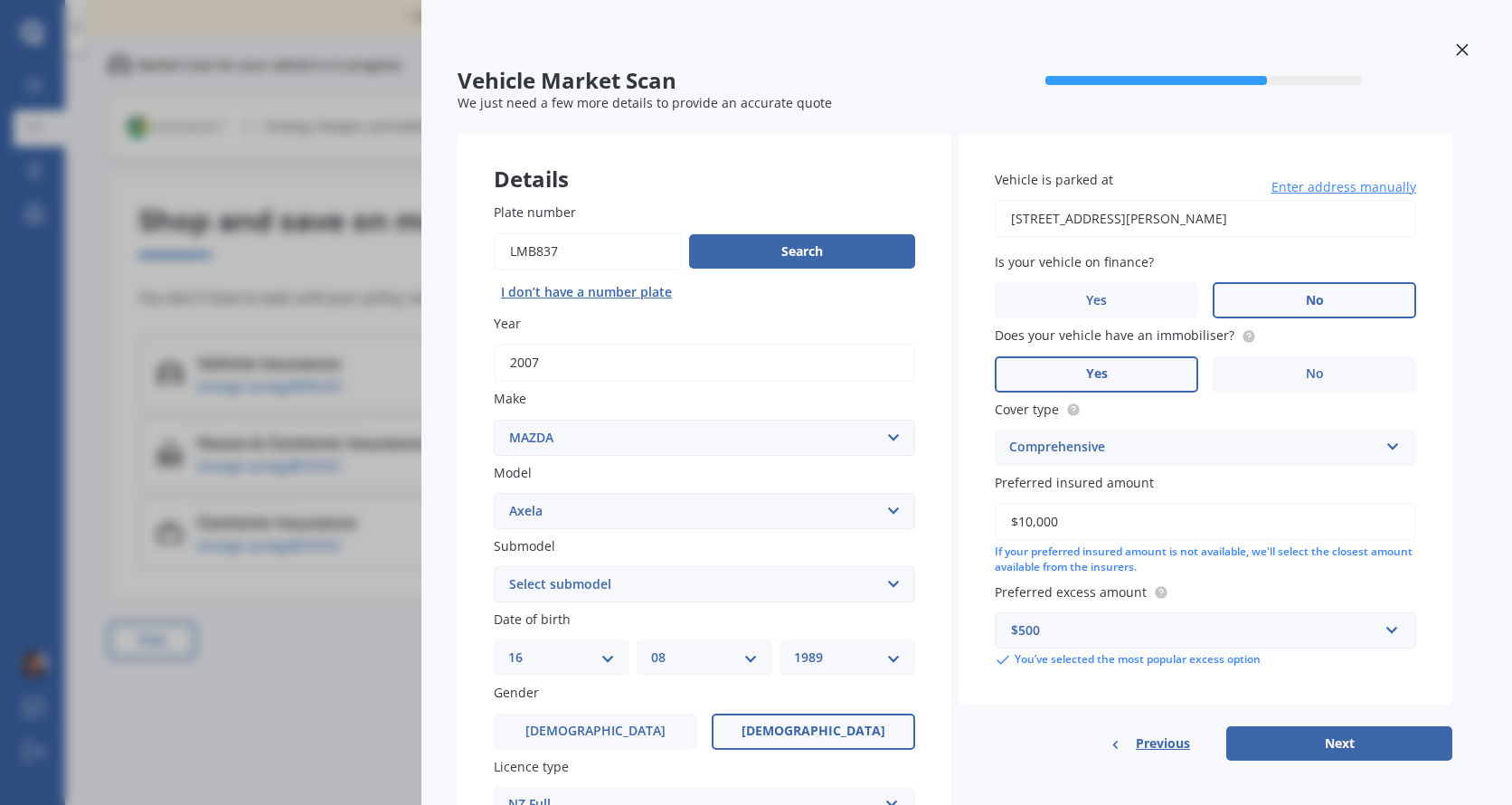 scroll, scrollTop: 251, scrollLeft: 0, axis: vertical 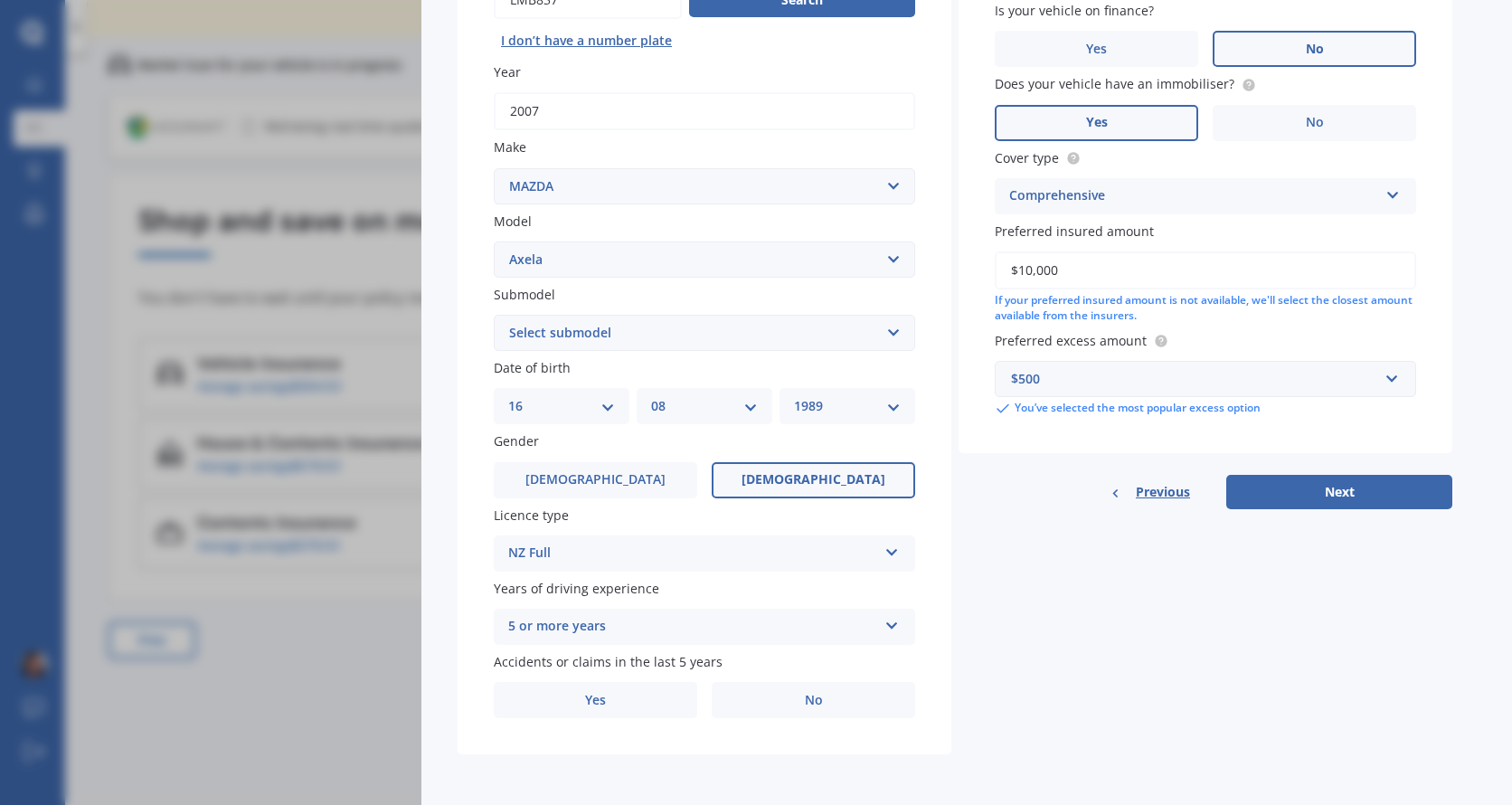 click on "Next" at bounding box center [1339, 492] 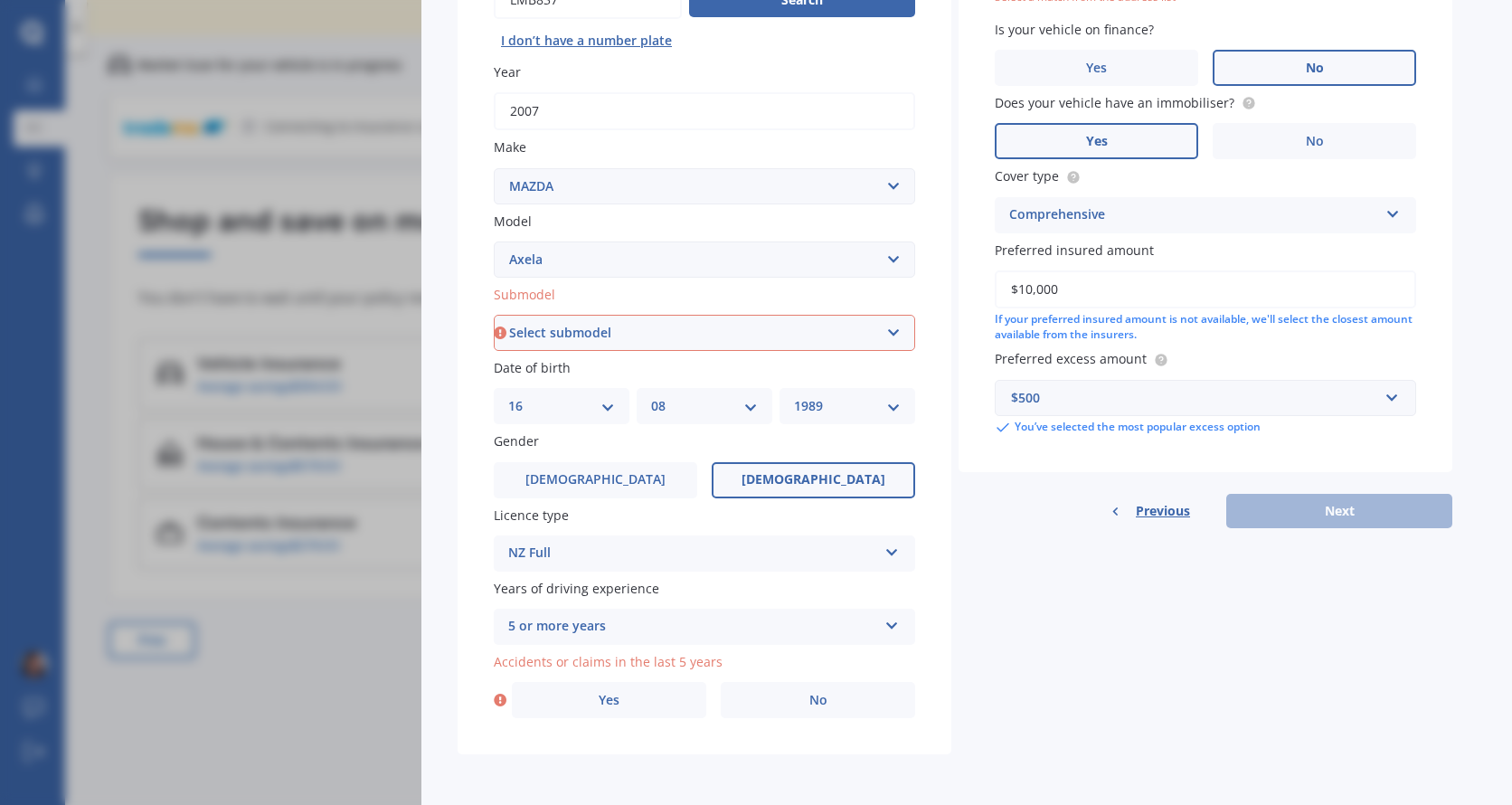 click on "Select submodel (All other) 2.3 Sporthatch 2.3 turbo Hatchback Hatchback turbo diesel Hybrid SP23 Sporthatch diesel" at bounding box center (704, 333) 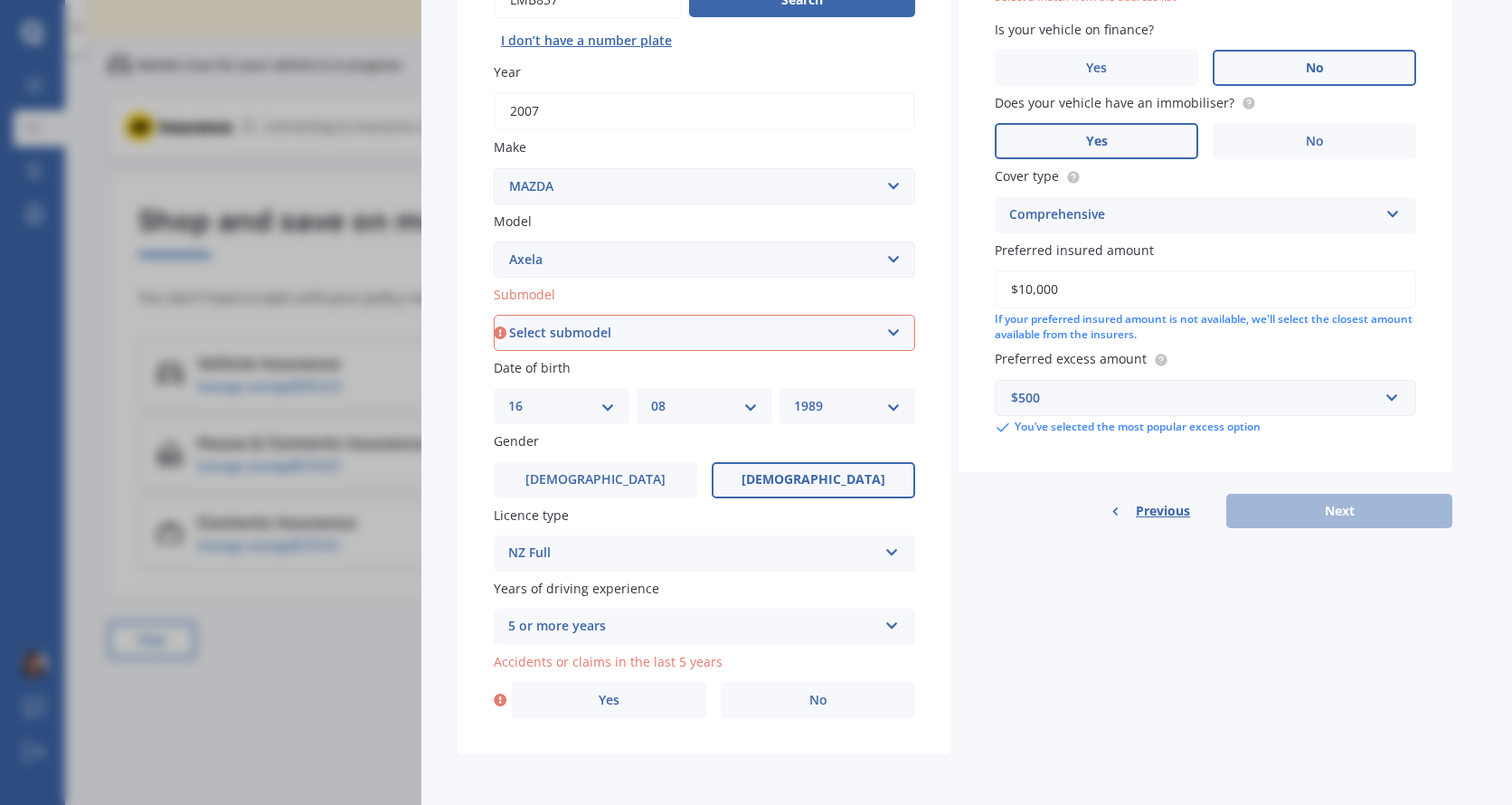 select on "HATCHBACK" 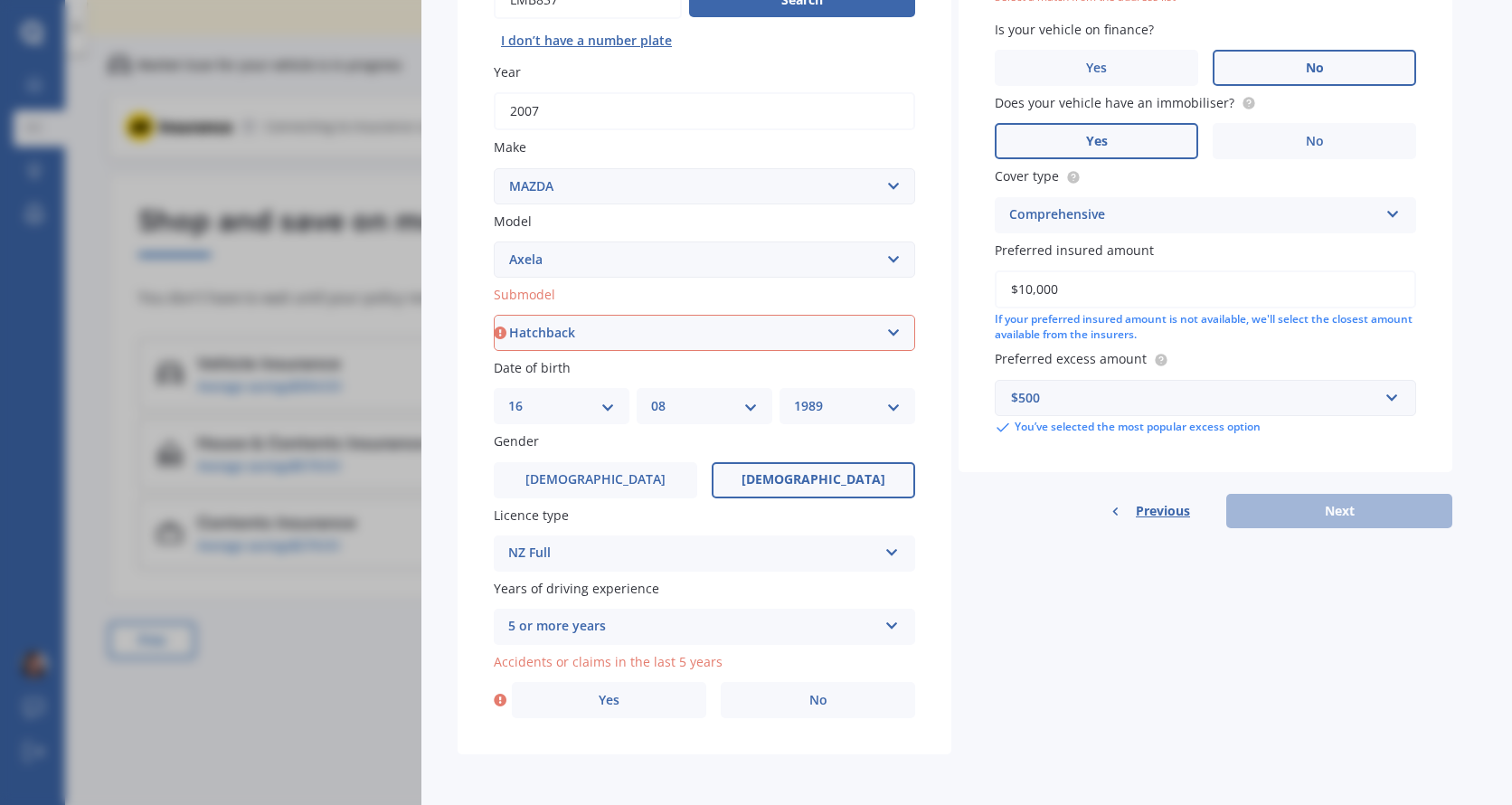 click on "Select submodel (All other) 2.3 Sporthatch 2.3 turbo Hatchback Hatchback turbo diesel Hybrid SP23 Sporthatch diesel" at bounding box center (704, 333) 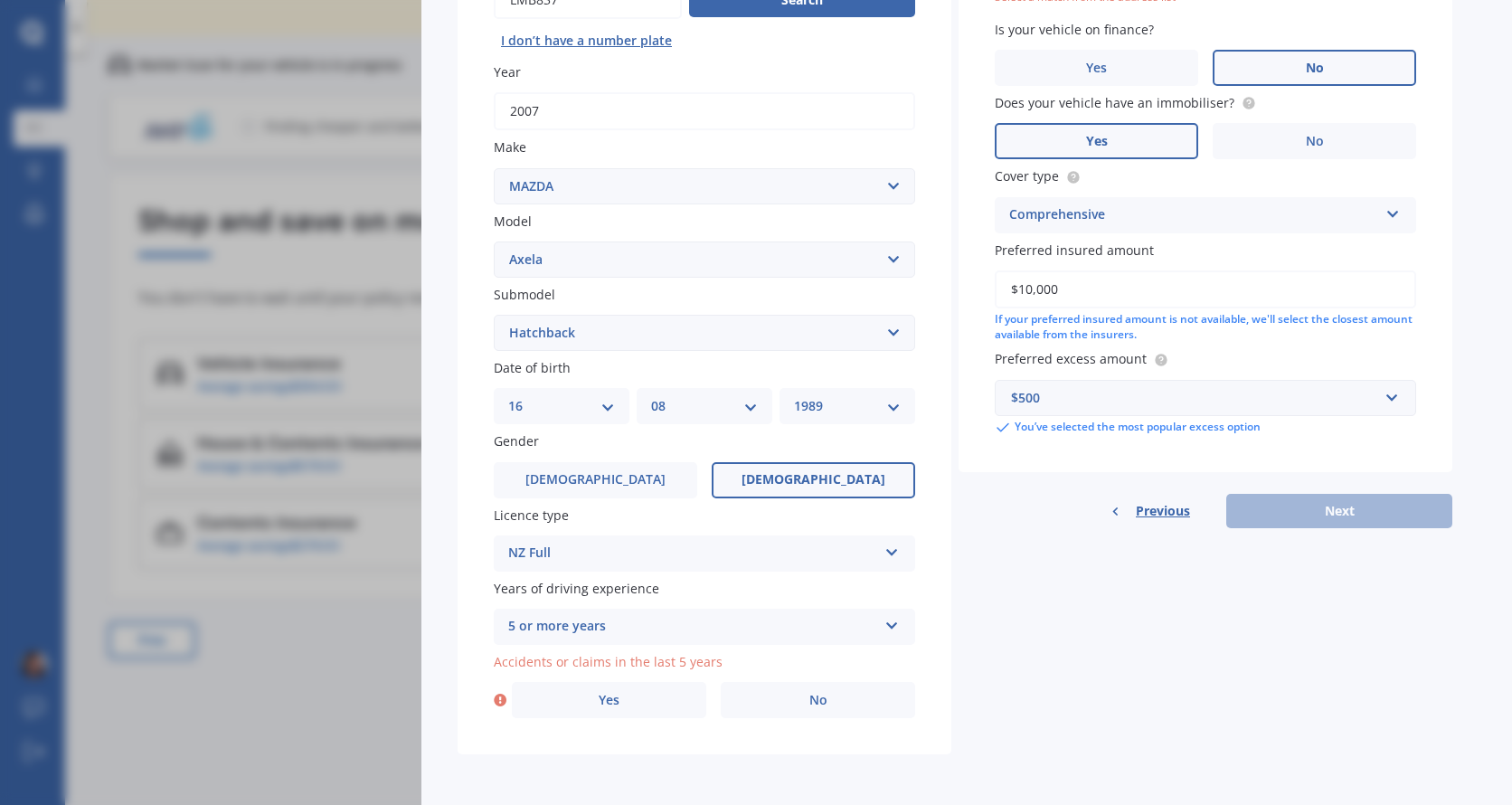 click on "Details Plate number Search I don’t have a number plate Year 2007 Make Select make AC ALFA ROMEO ASTON MARTIN AUDI AUSTIN BEDFORD Bentley BMW BYD CADILLAC CAN-AM CHERY CHEVROLET CHRYSLER Citroen CRUISEAIR CUPRA DAEWOO DAIHATSU DAIMLER DAMON DIAHATSU DODGE EXOCET FACTORY FIVE FERRARI FIAT Fiord FLEETWOOD FORD FOTON FRASER GEELY GENESIS GEORGIE BOY GMC GREAT WALL GWM HAVAL HILLMAN HINO HOLDEN HOLIDAY RAMBLER HONDA HUMMER HYUNDAI INFINITI ISUZU IVECO JAC JAECOO JAGUAR JEEP KGM KIA LADA LAMBORGHINI LANCIA LANDROVER LDV LEXUS LINCOLN LOTUS LUNAR M.G M.G. MAHINDRA MASERATI MAZDA MCLAREN MERCEDES AMG Mercedes Benz MERCEDES-AMG MERCURY MINI MITSUBISHI MORGAN MORRIS NEWMAR NISSAN OMODA OPEL OXFORD PEUGEOT Plymouth Polestar PONTIAC PORSCHE PROTON RAM Range Rover Rayne RENAULT ROLLS ROYCE ROVER SAAB SATURN SEAT SHELBY SKODA SMART SSANGYONG SUBARU SUZUKI TATA TESLA TIFFIN Toyota TRIUMPH TVR Vauxhall VOLKSWAGEN VOLVO WESTFIELD WINNEBAGO ZX Model Select model 121 2 3 323 323 / Familia 6 626 929 Atenza Autozam Axela AZ3" at bounding box center [955, 318] 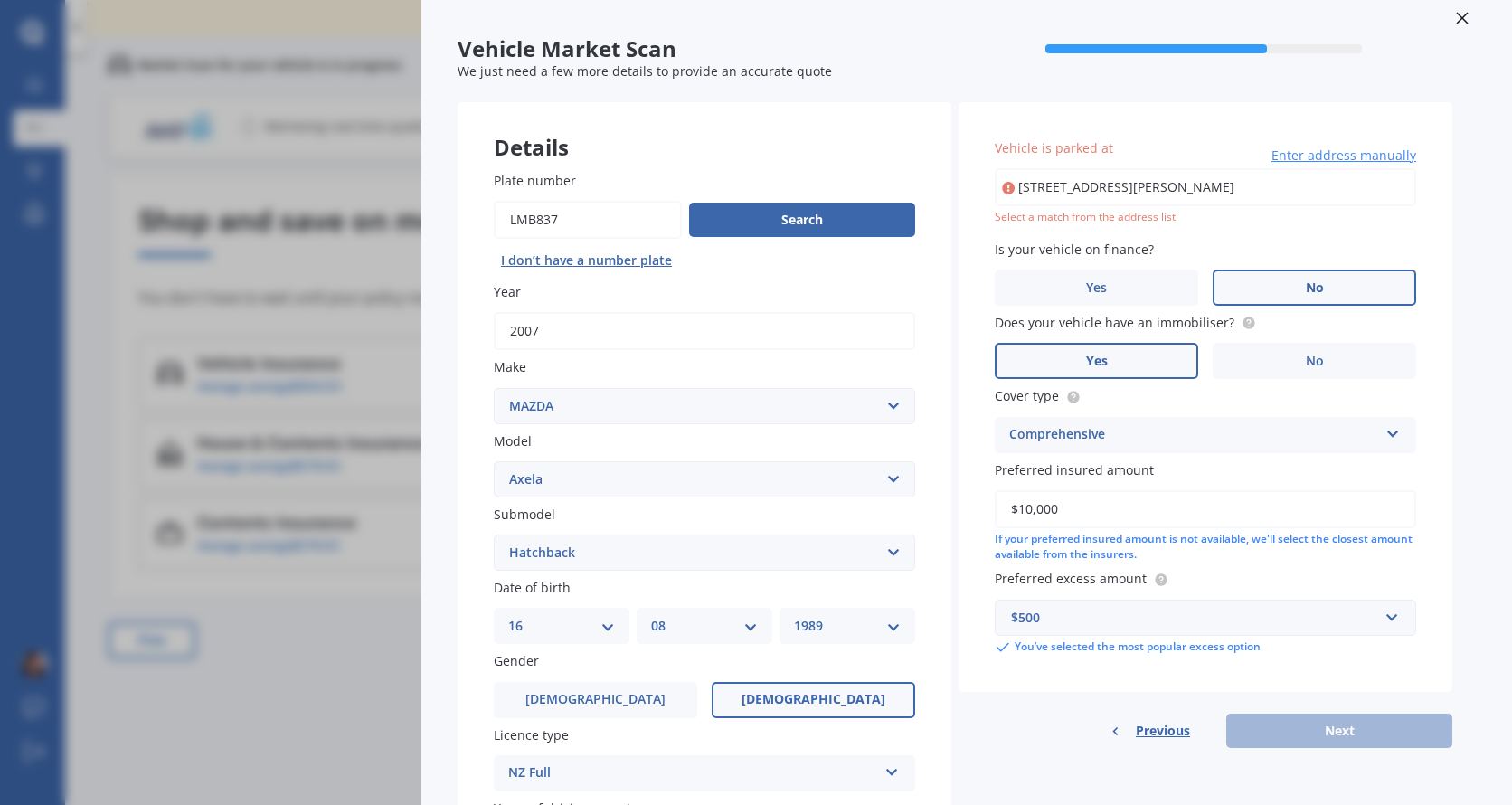 scroll, scrollTop: 0, scrollLeft: 0, axis: both 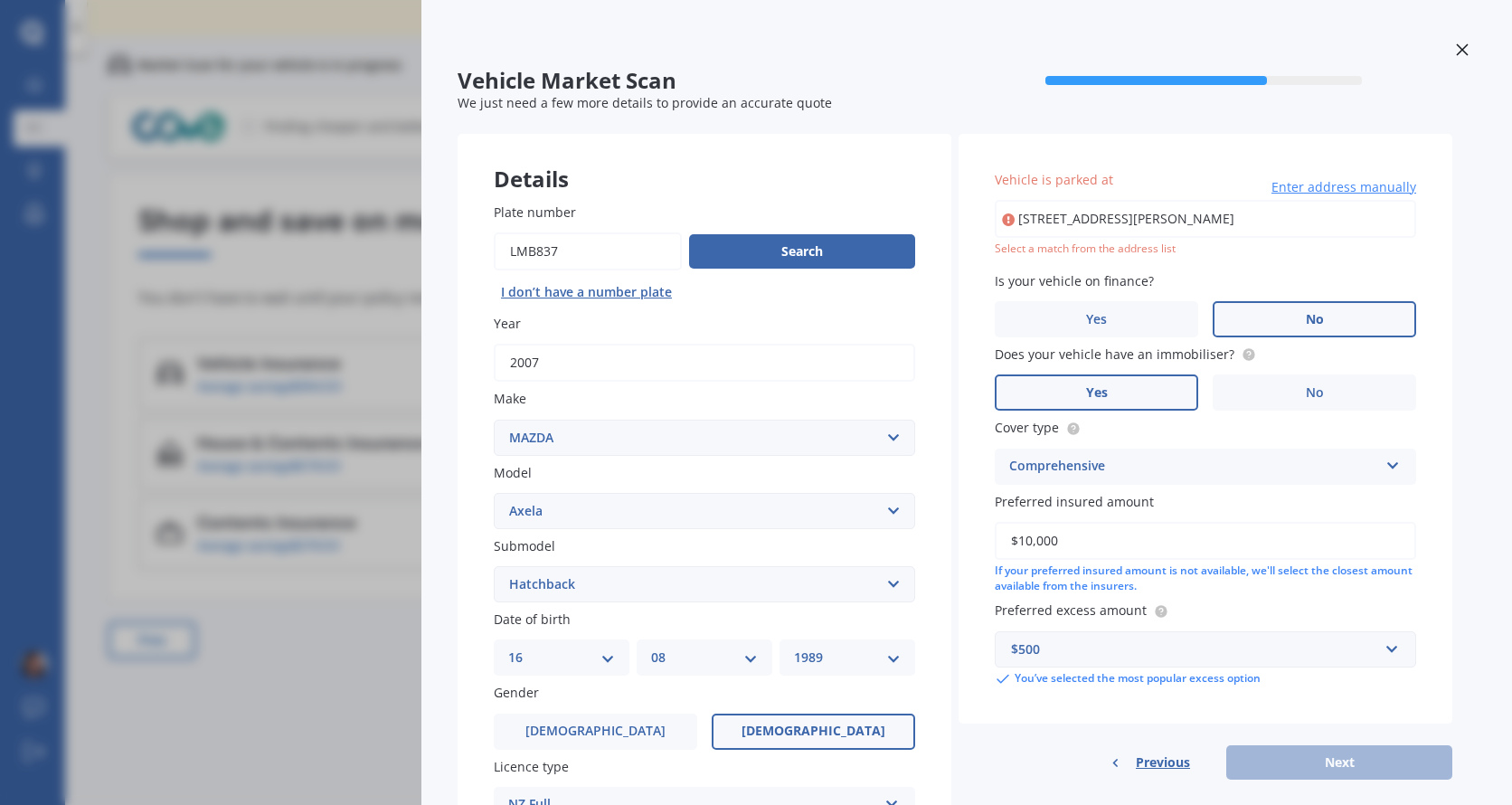 click on "Enter address manually" at bounding box center [1344, 187] 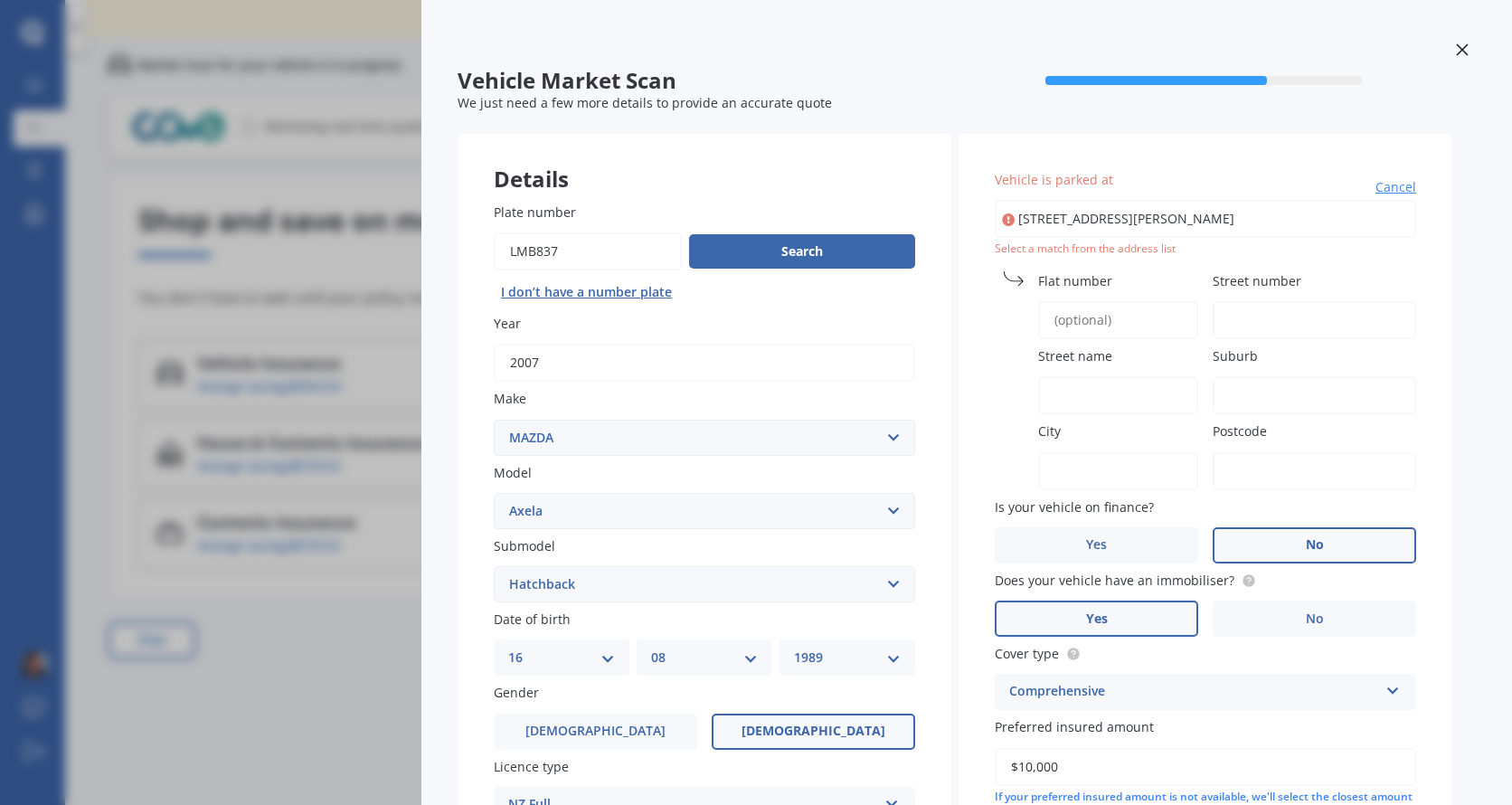 click on "[STREET_ADDRESS][PERSON_NAME]" at bounding box center [1205, 219] 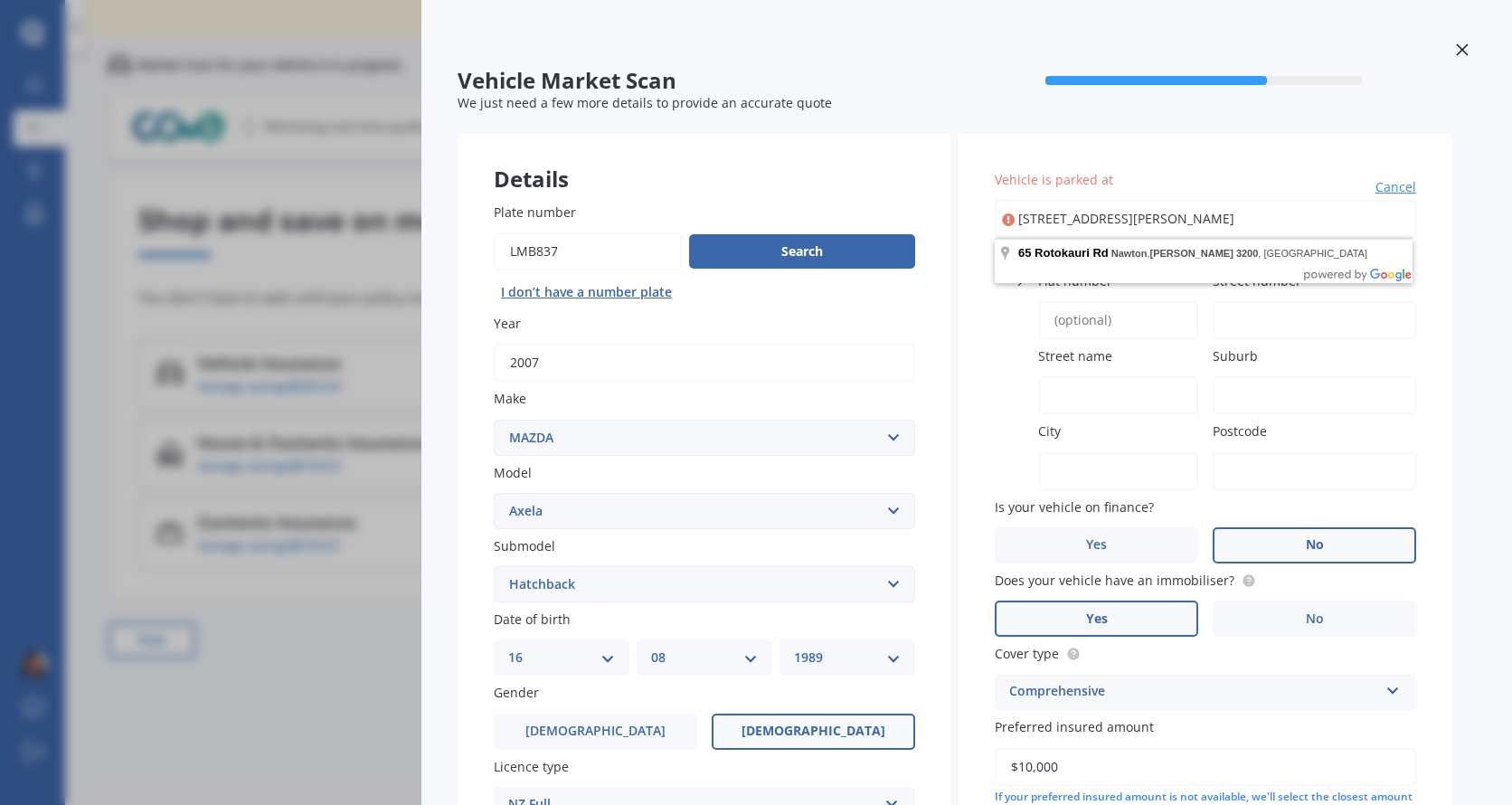 drag, startPoint x: 1284, startPoint y: 223, endPoint x: 1179, endPoint y: 221, distance: 105.01905 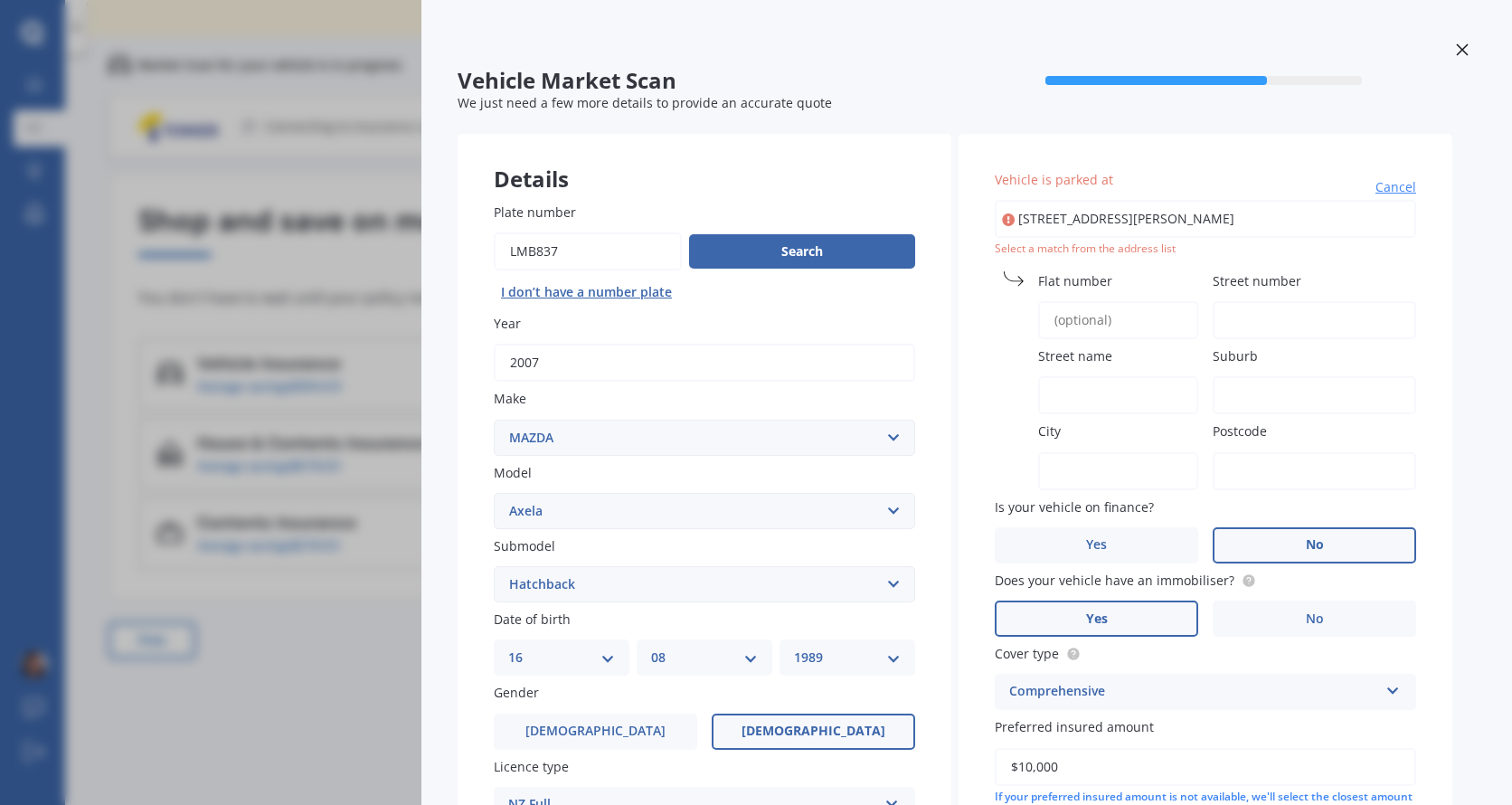 type on "65 Rotokauri Road, Nawton, Hamilton 3200" 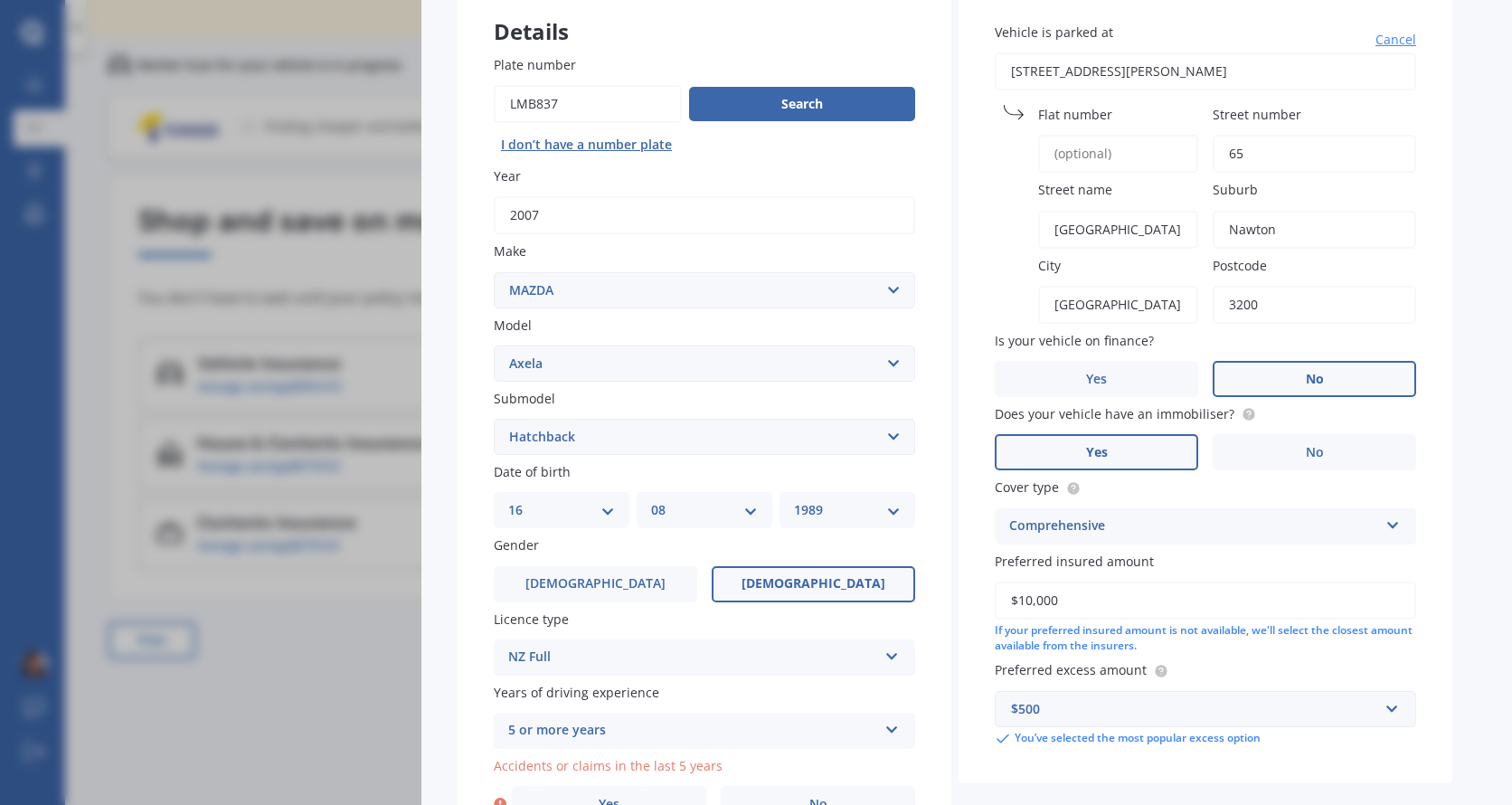 scroll, scrollTop: 251, scrollLeft: 0, axis: vertical 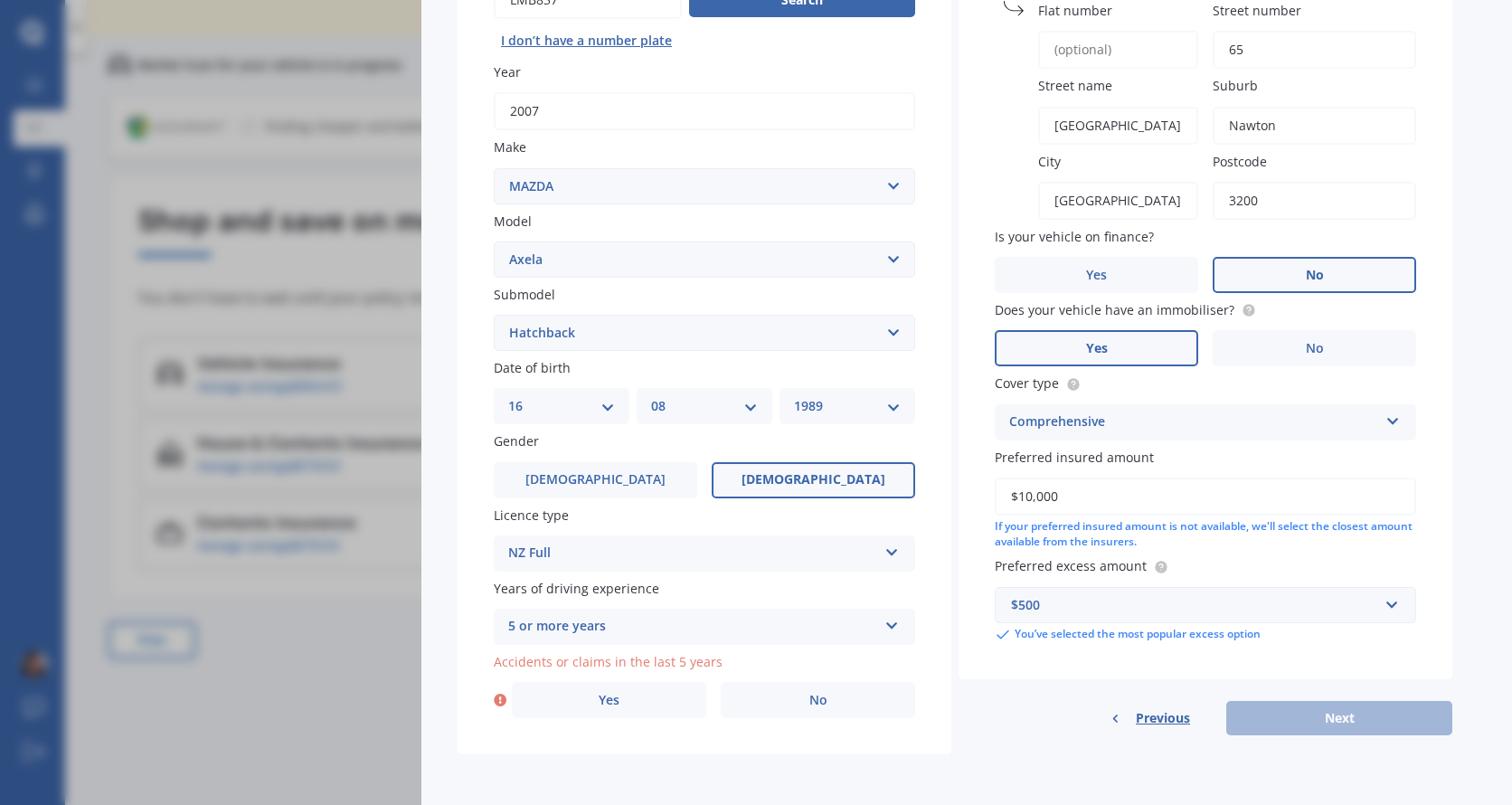 click on "Previous Next" at bounding box center [1205, 718] 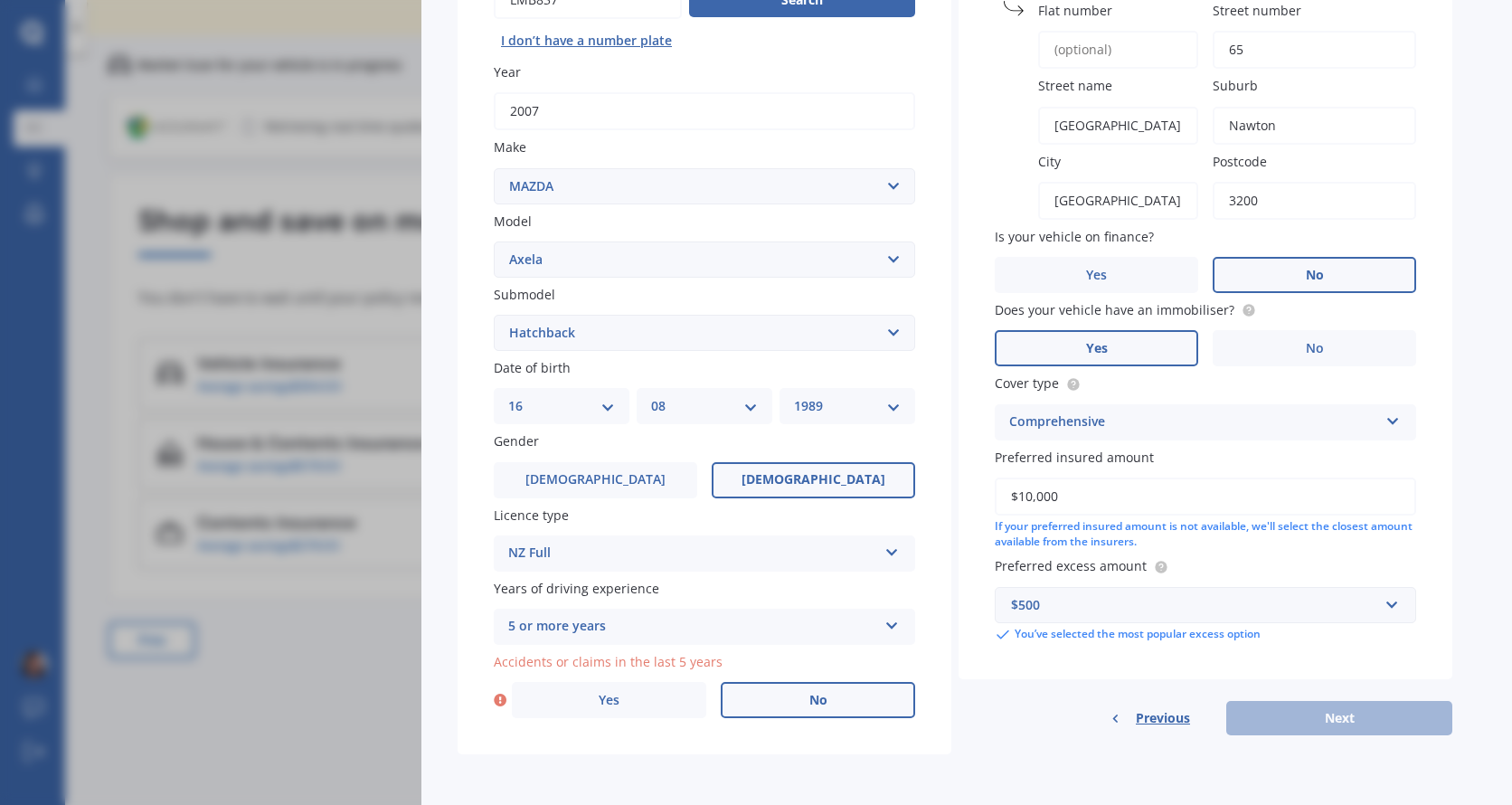 click on "No" at bounding box center (817, 700) 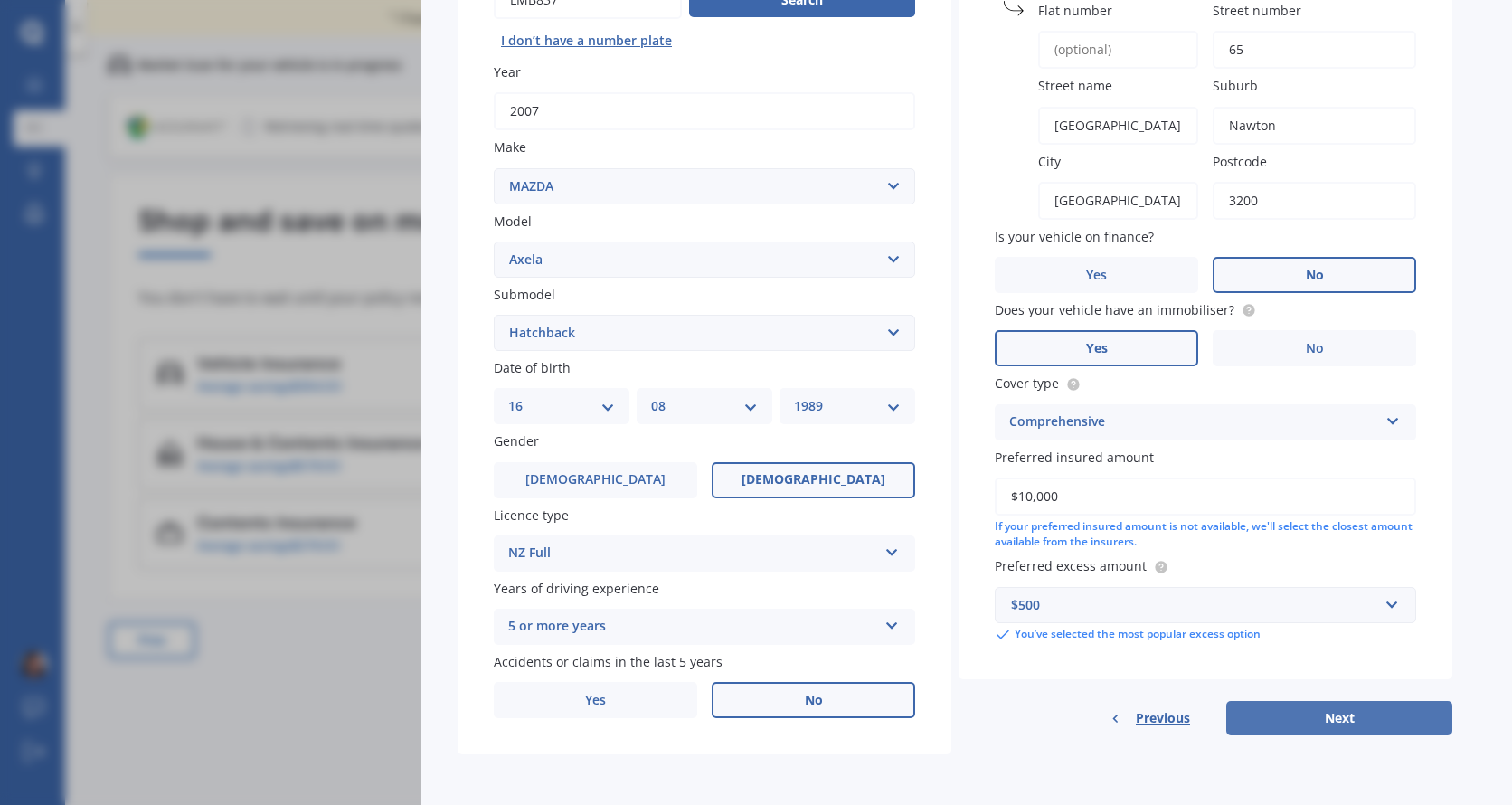 click on "Next" at bounding box center [1339, 718] 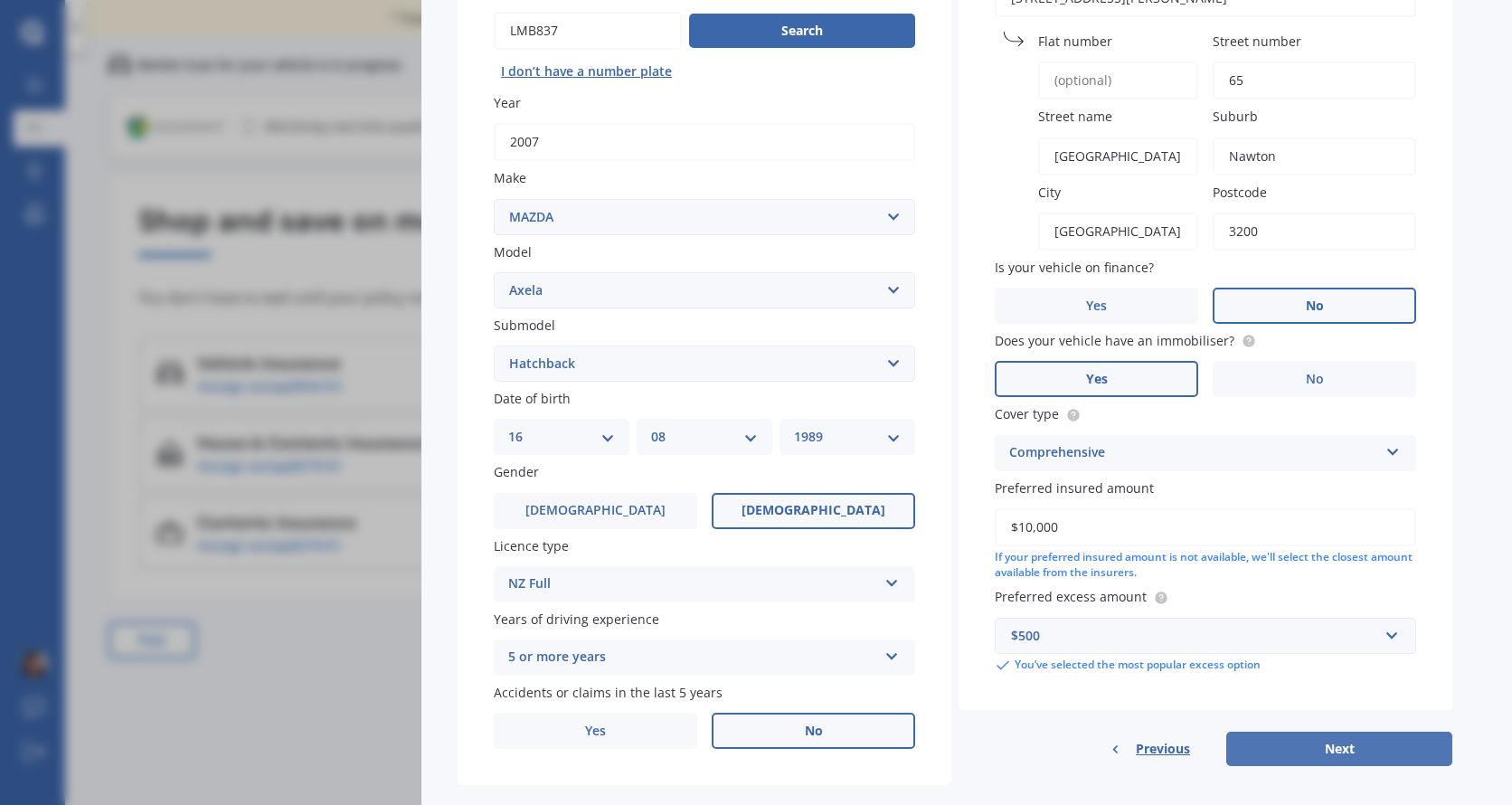 select on "16" 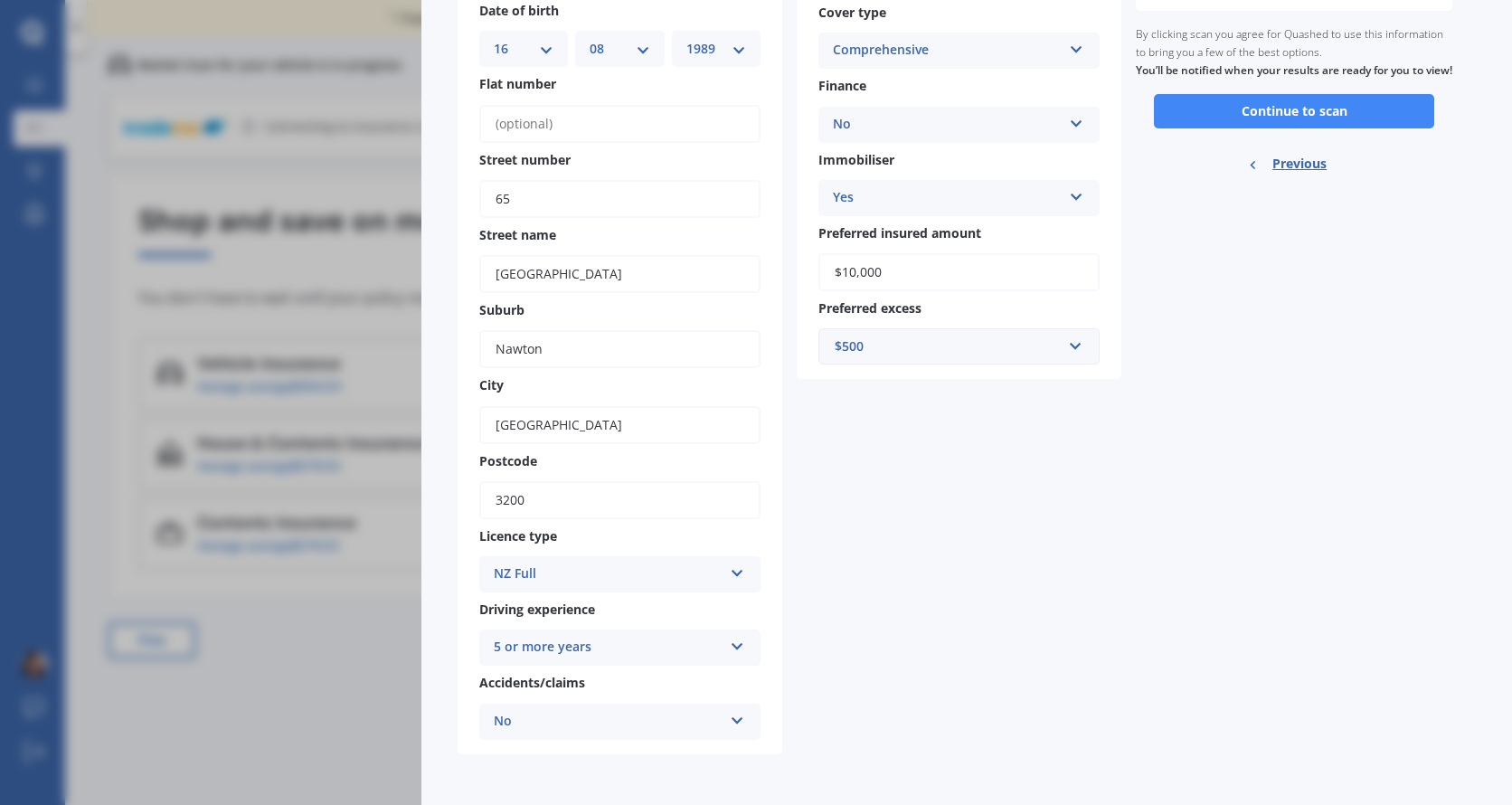 scroll, scrollTop: 0, scrollLeft: 0, axis: both 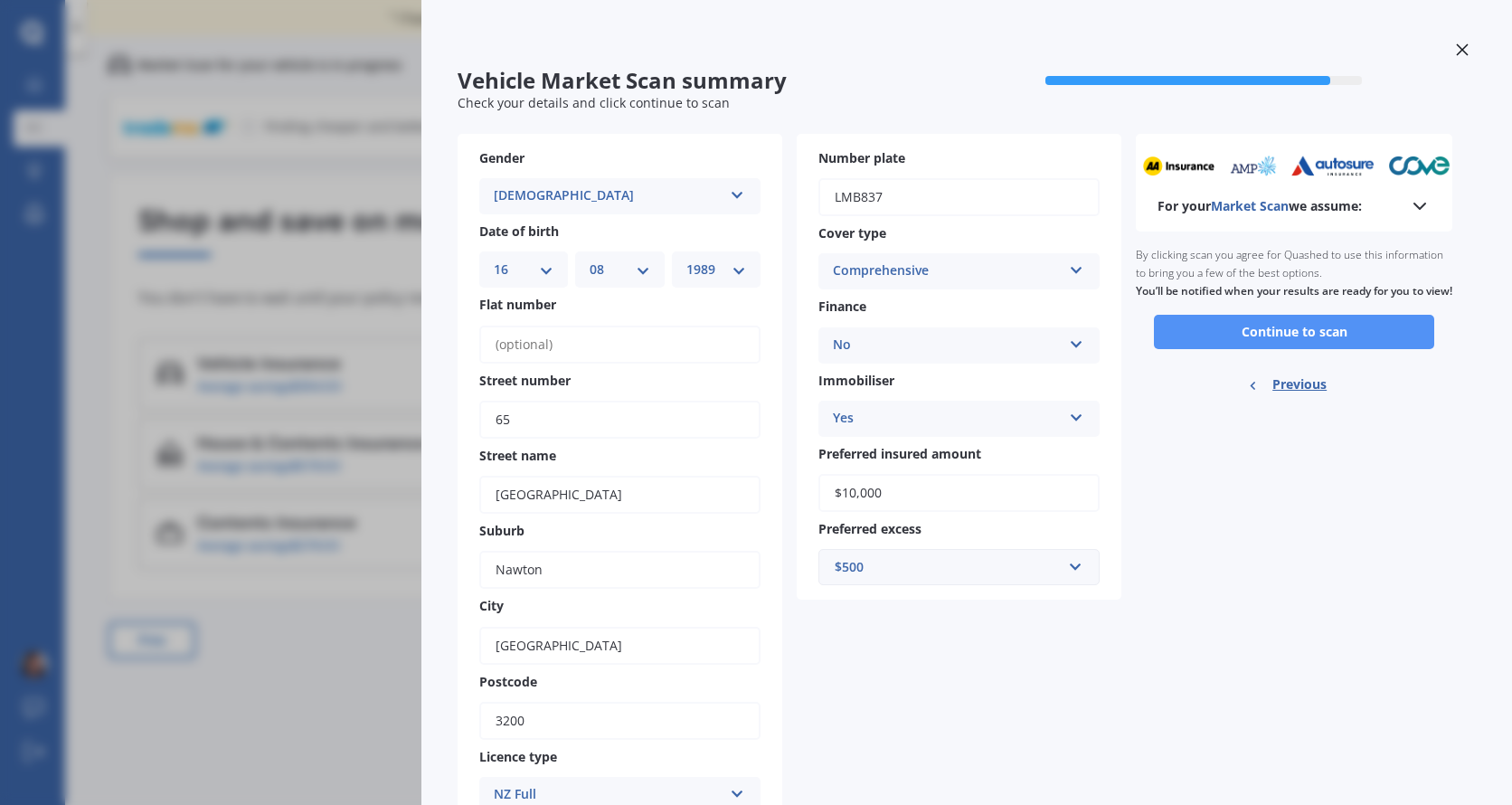 click on "Continue to scan" at bounding box center (1294, 332) 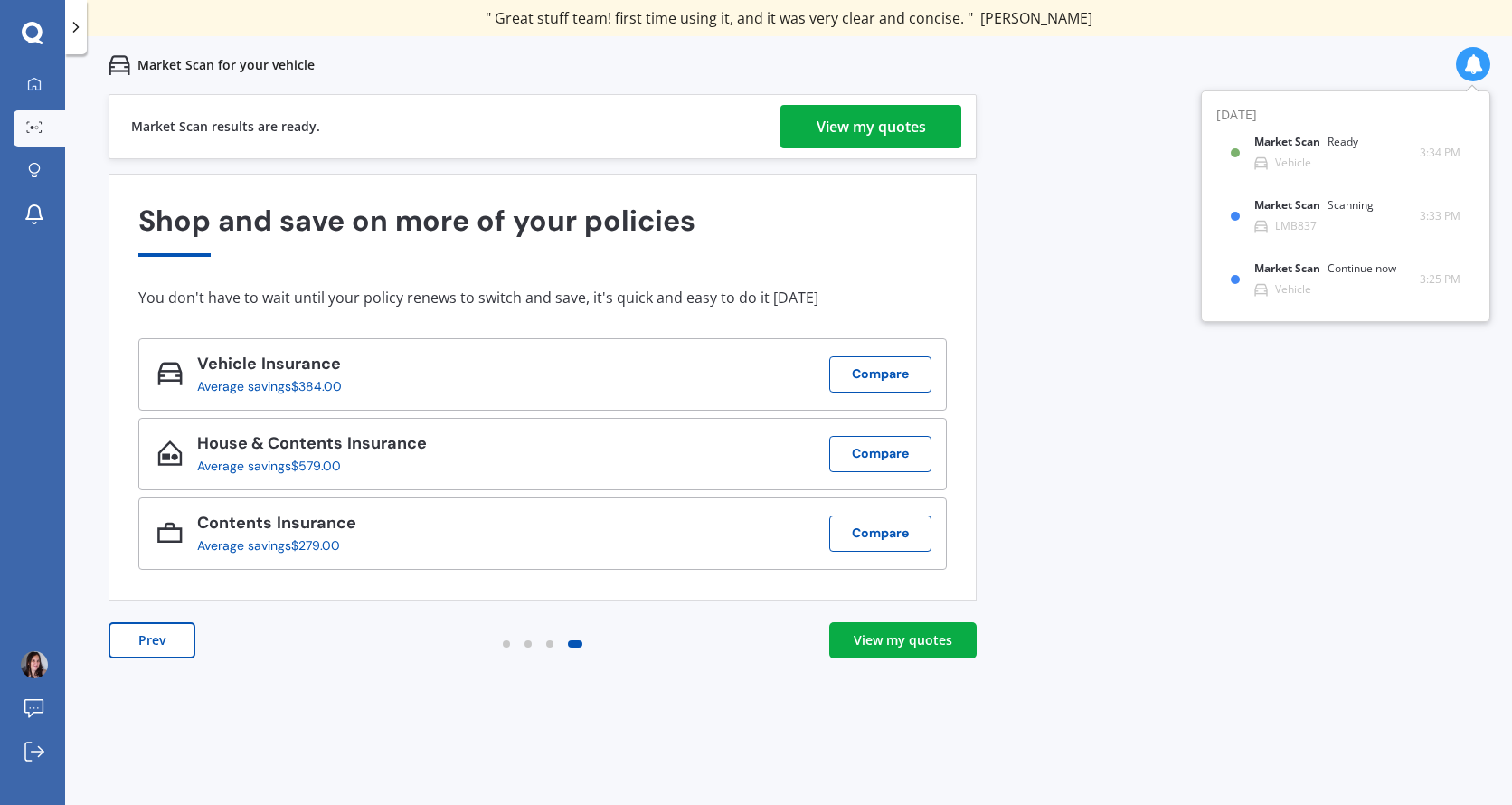 click on "View my quotes" at bounding box center [871, 127] 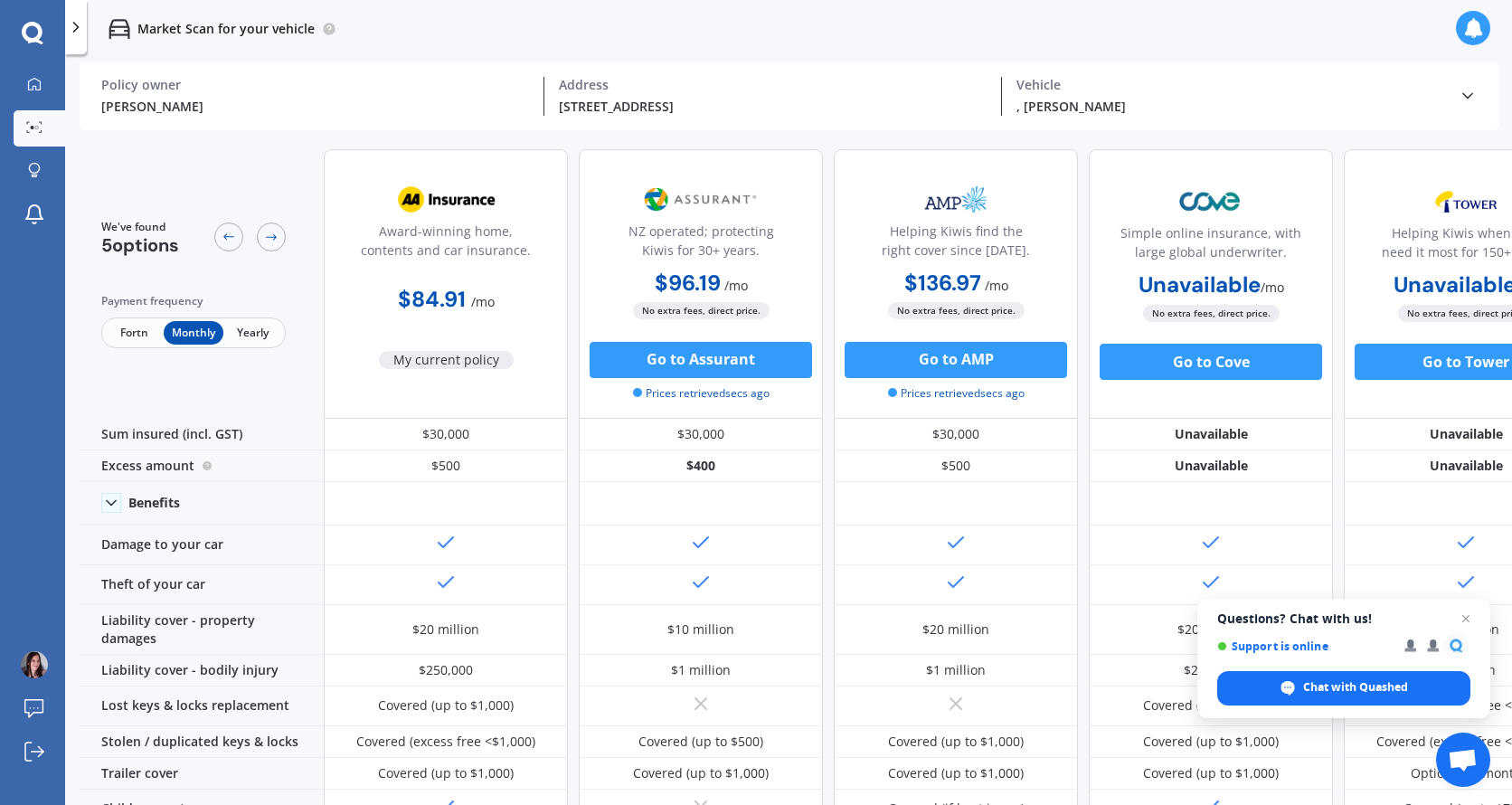 click on "Fortn" at bounding box center [134, 333] 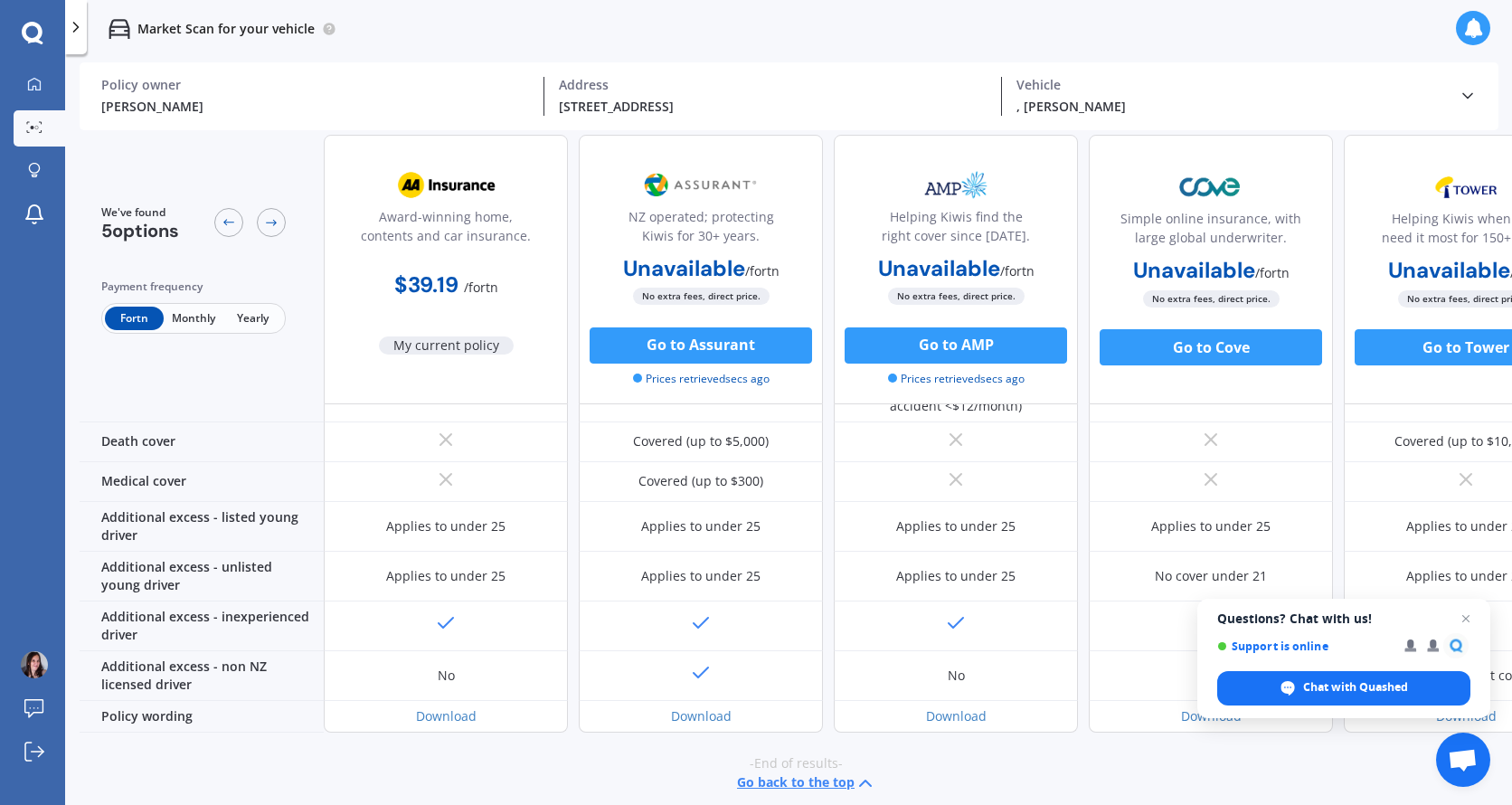 scroll, scrollTop: 0, scrollLeft: 0, axis: both 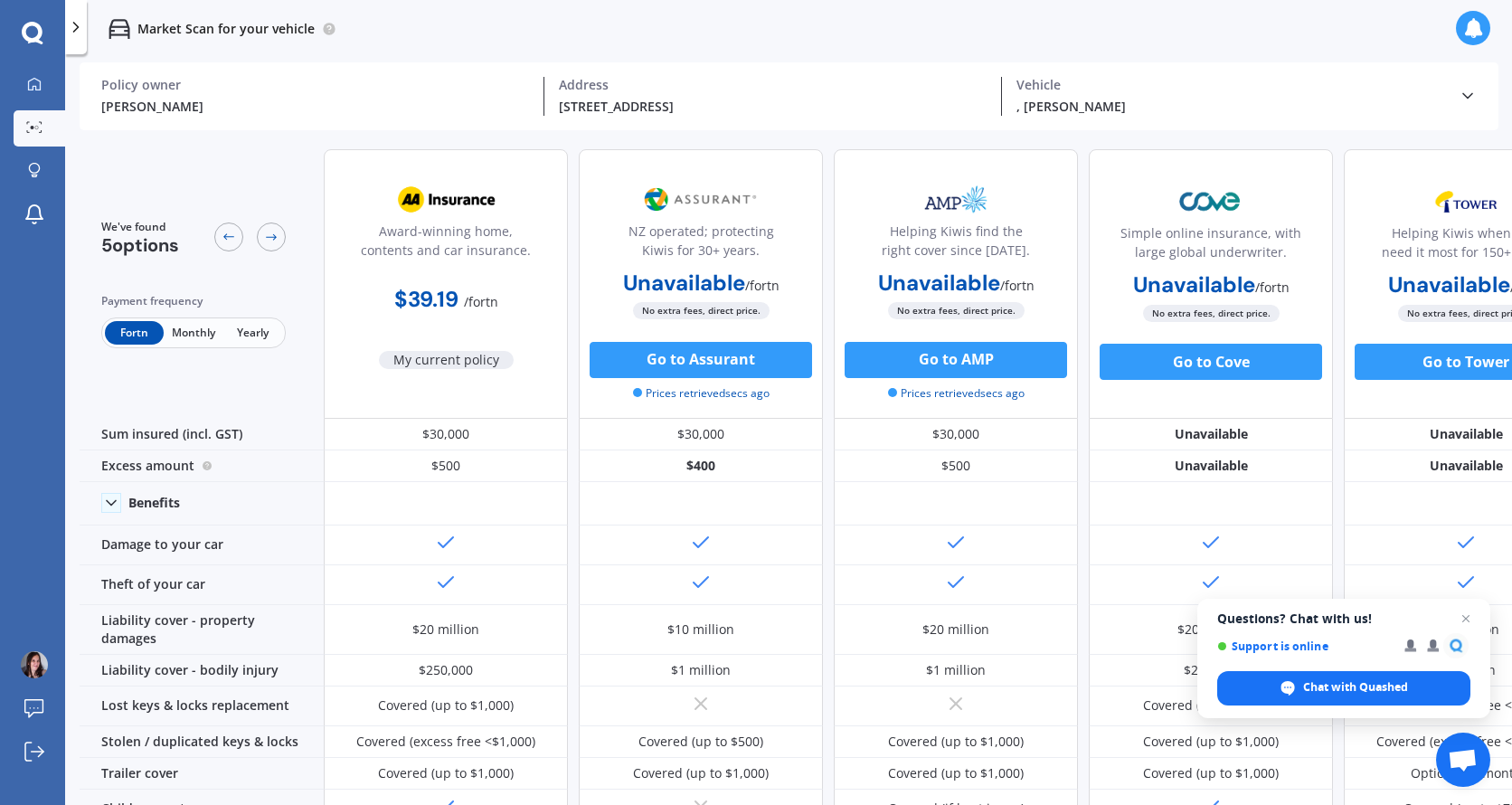 click on "Monthly" at bounding box center (193, 333) 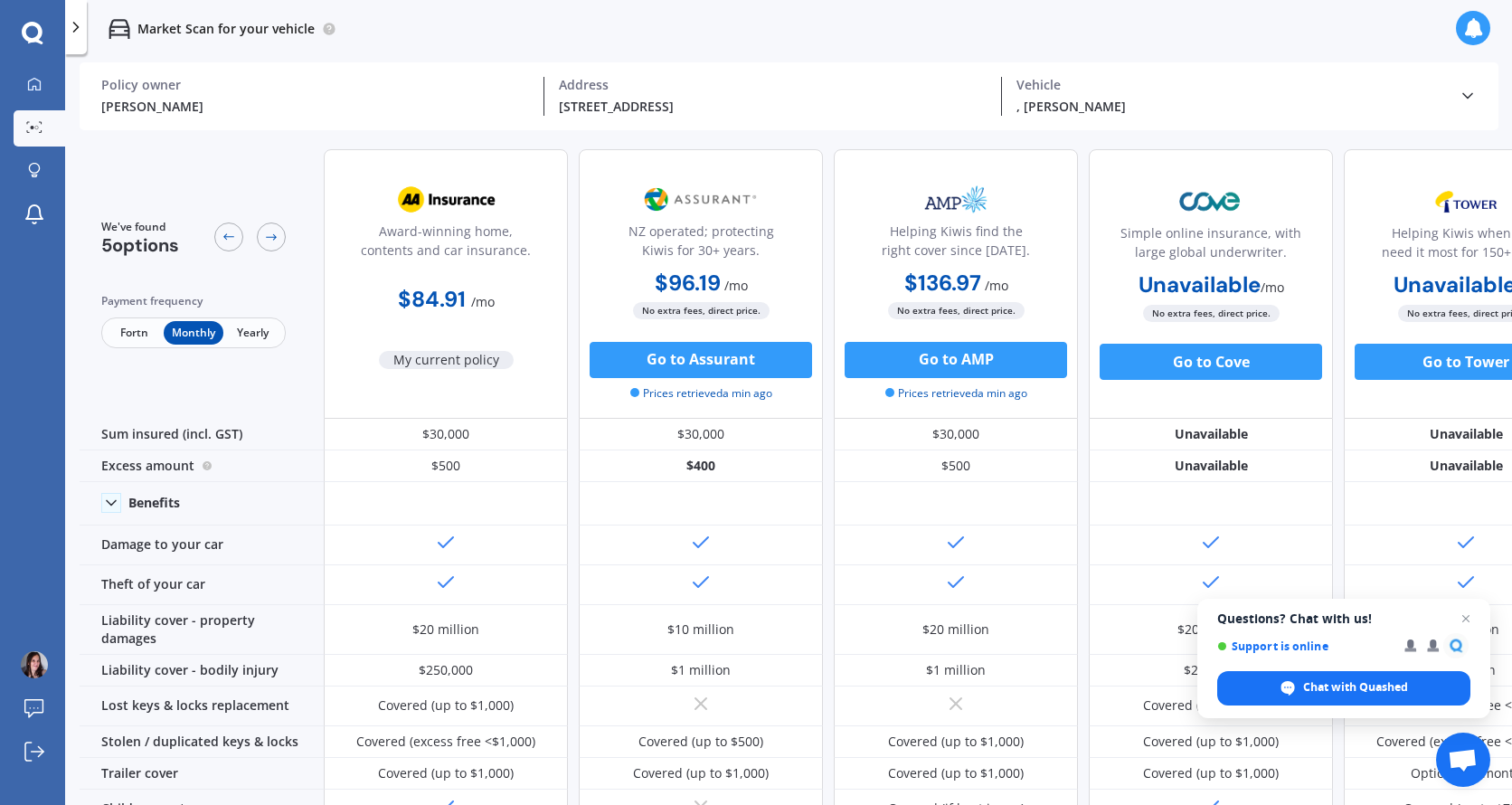 click on "Yearly" at bounding box center [252, 333] 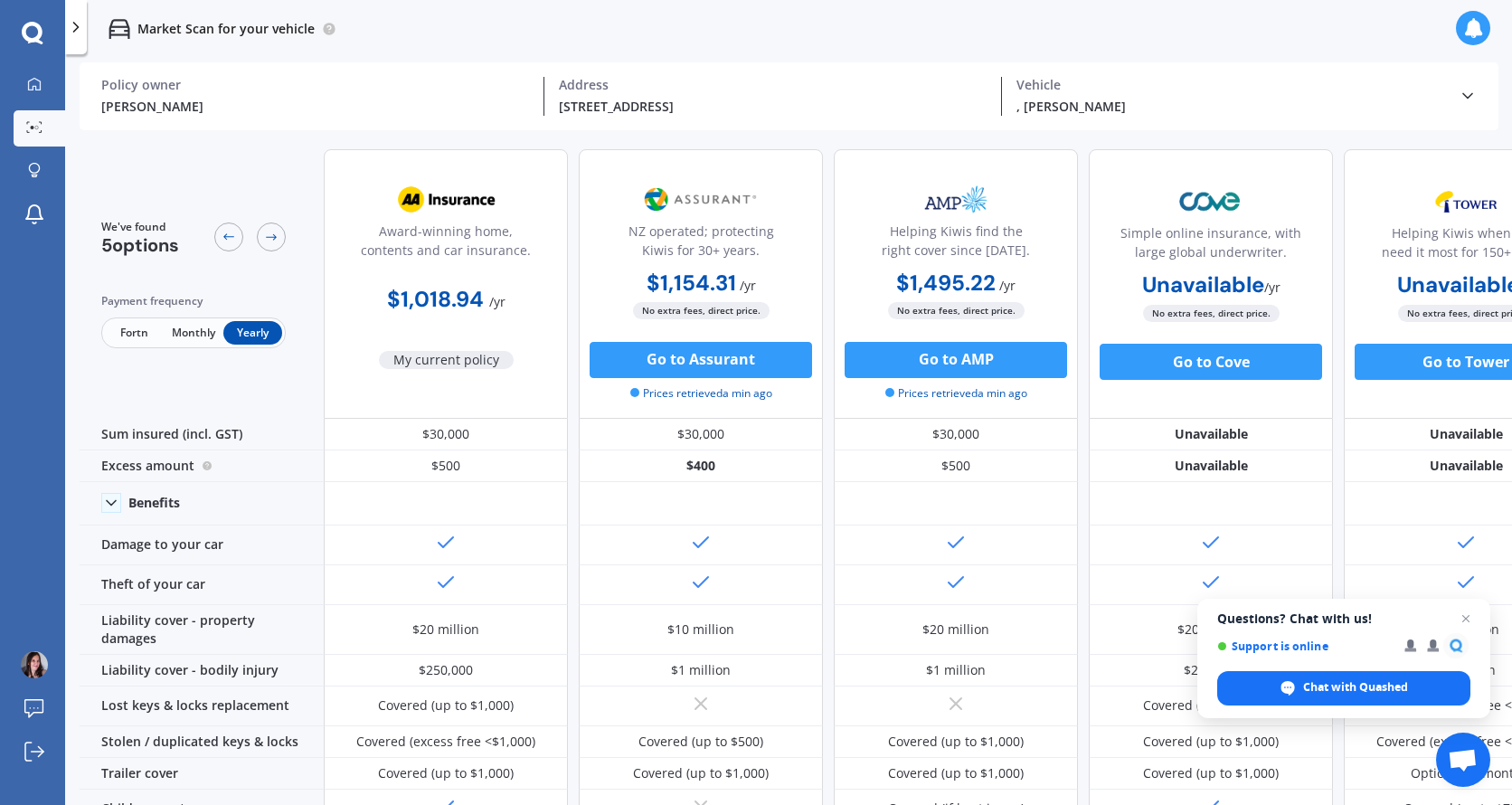 click on "Monthly" at bounding box center (193, 333) 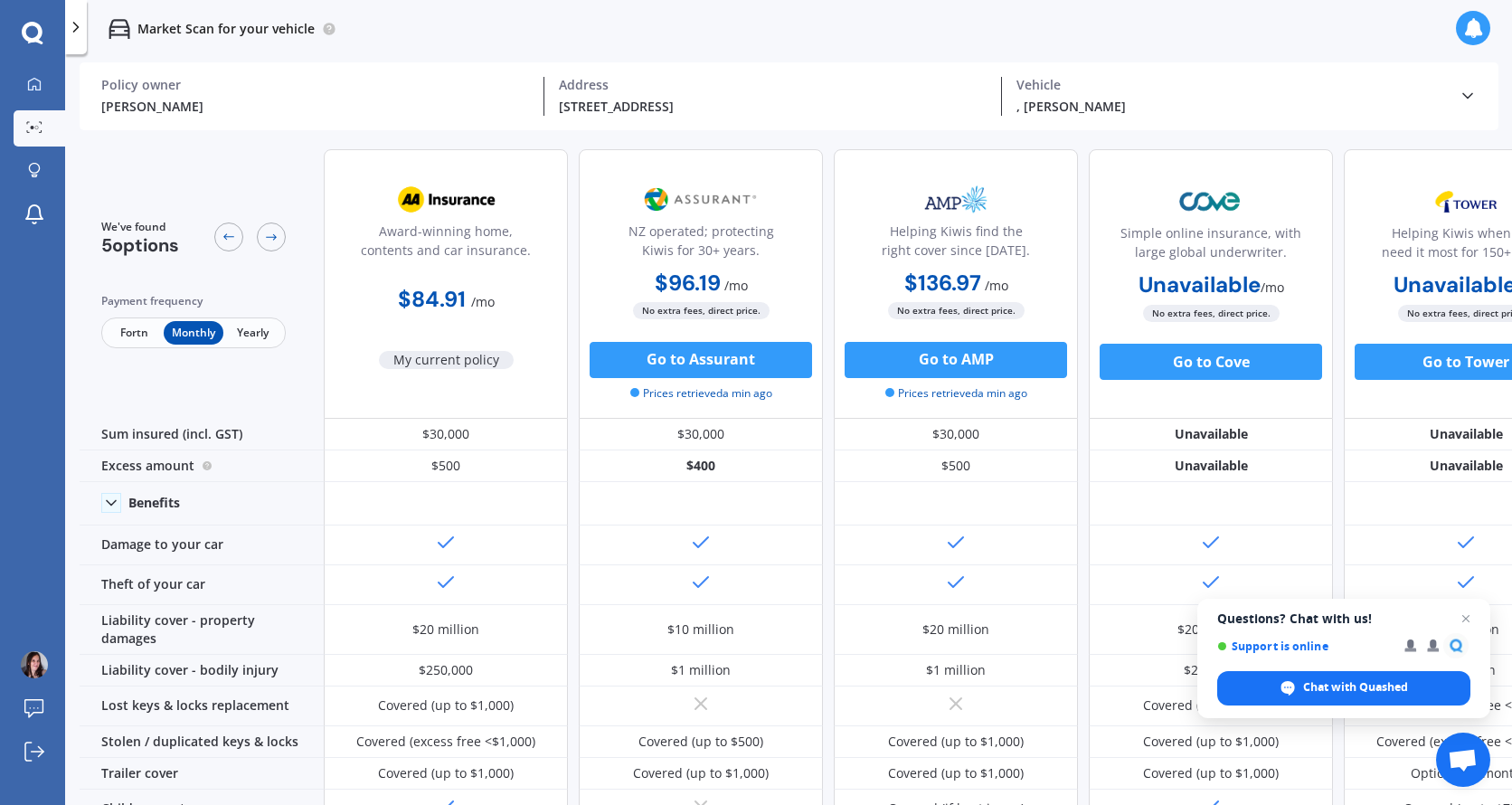 click on "Fortn" at bounding box center [134, 333] 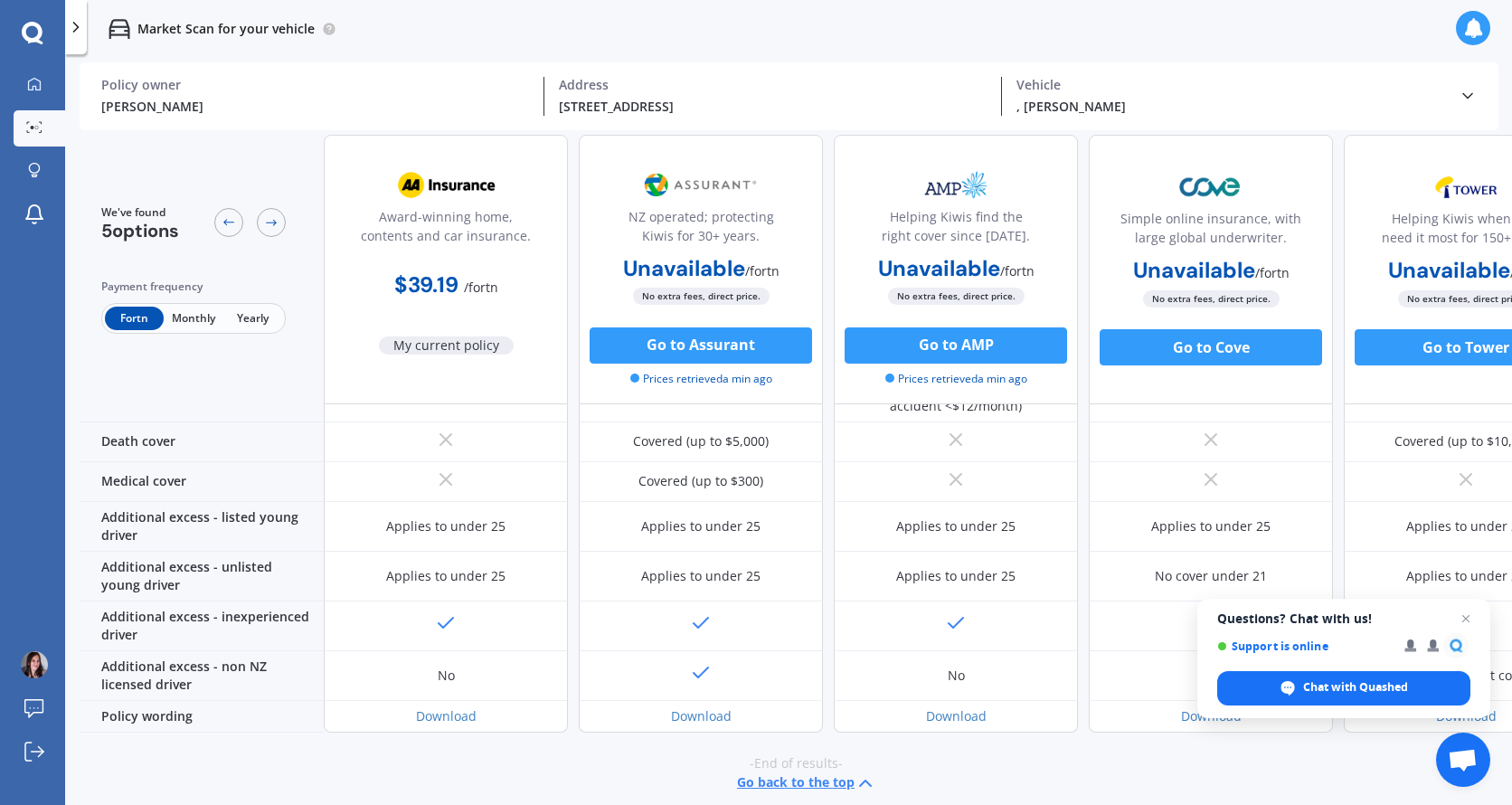 scroll, scrollTop: 0, scrollLeft: 0, axis: both 